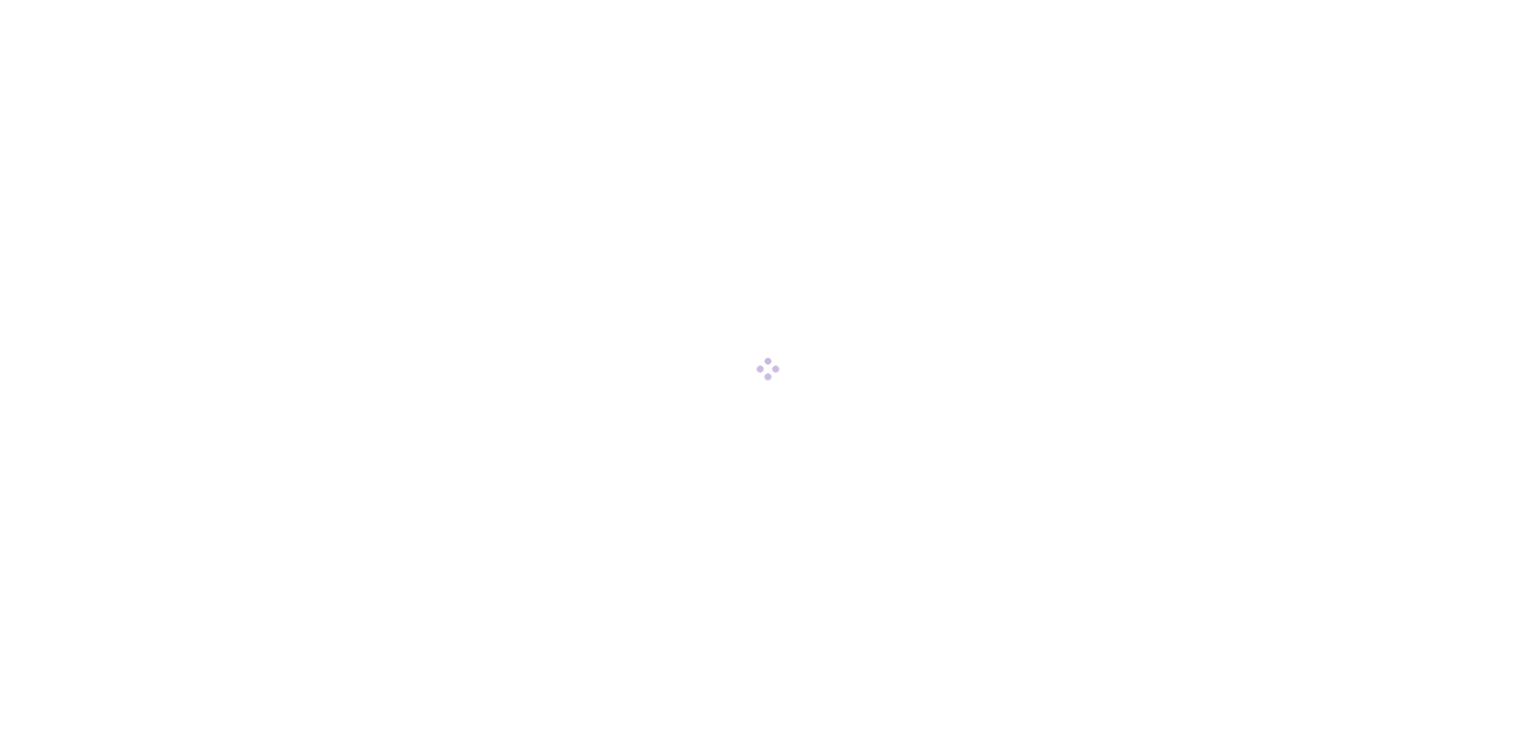 scroll, scrollTop: 0, scrollLeft: 0, axis: both 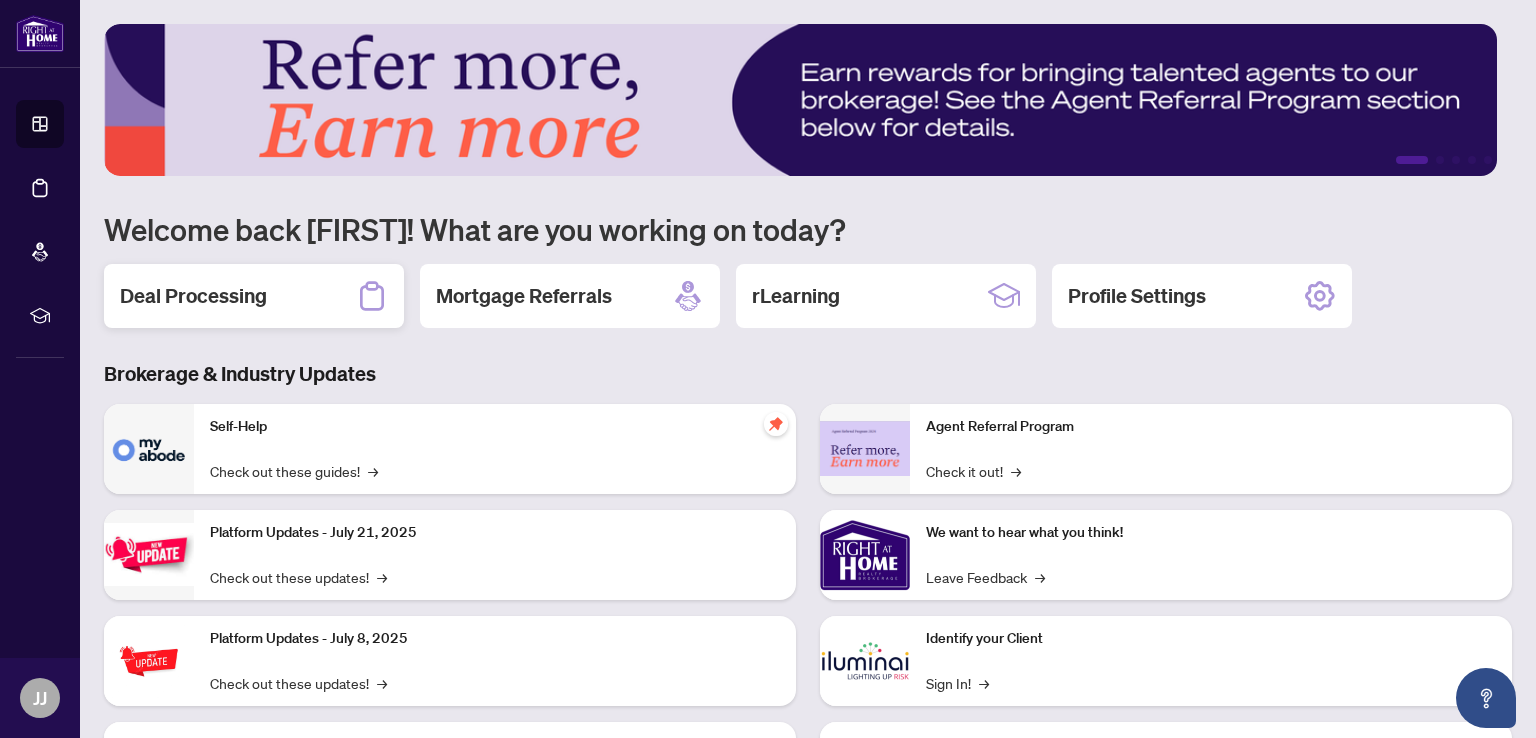 click on "Deal Processing" at bounding box center (193, 296) 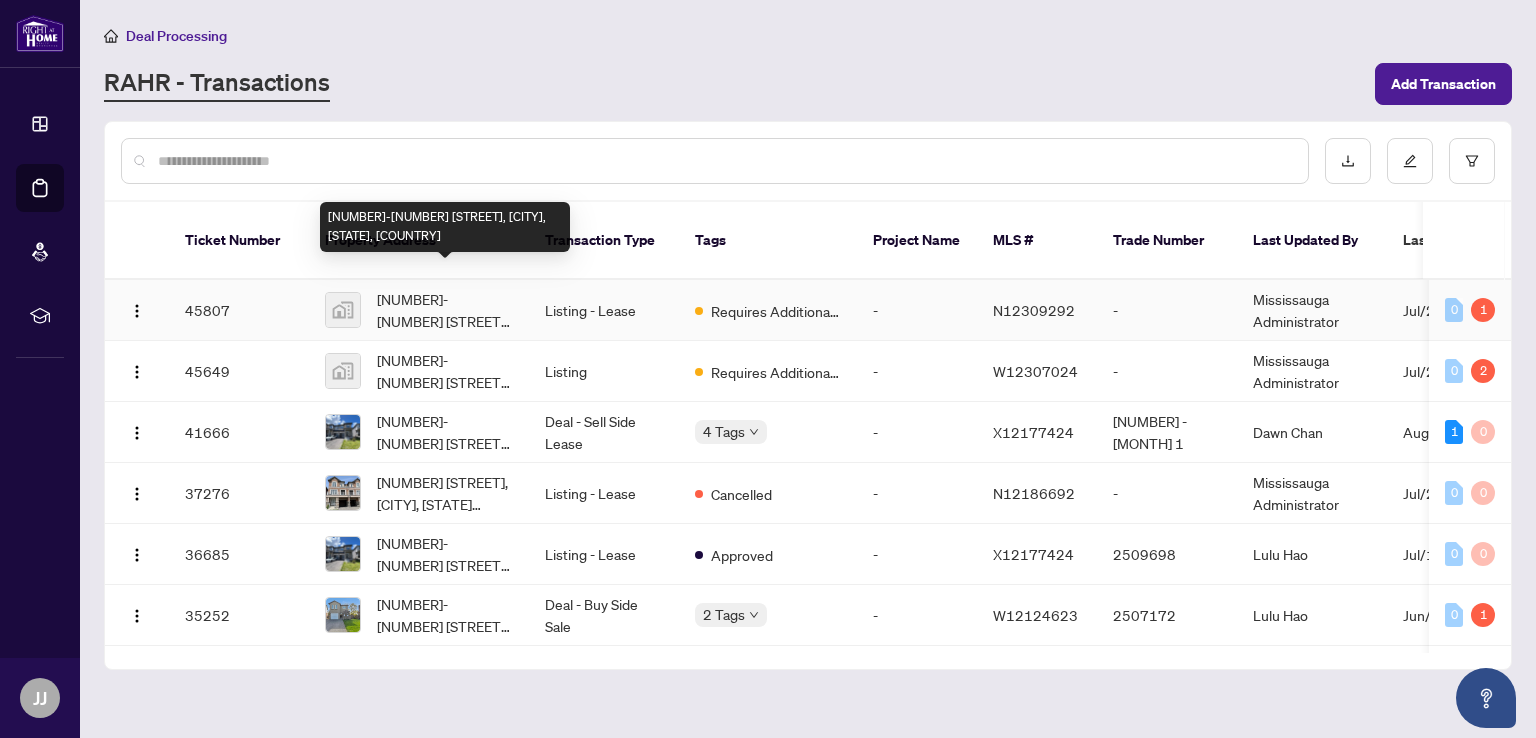 click on "[NUMBER]-[NUMBER] [STREET], [CITY], [STATE], [COUNTRY]" at bounding box center (445, 310) 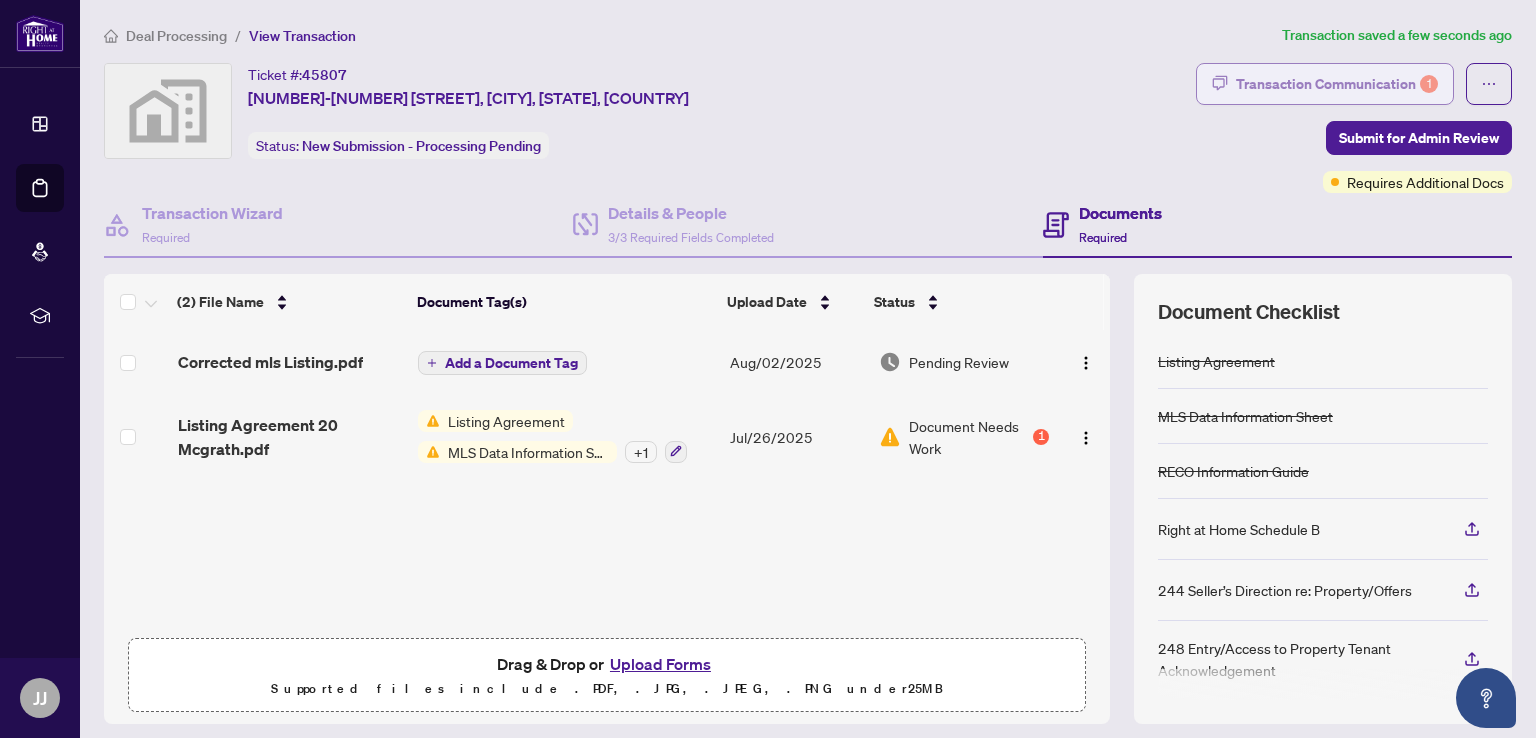 click on "Transaction Communication 1" at bounding box center (1337, 84) 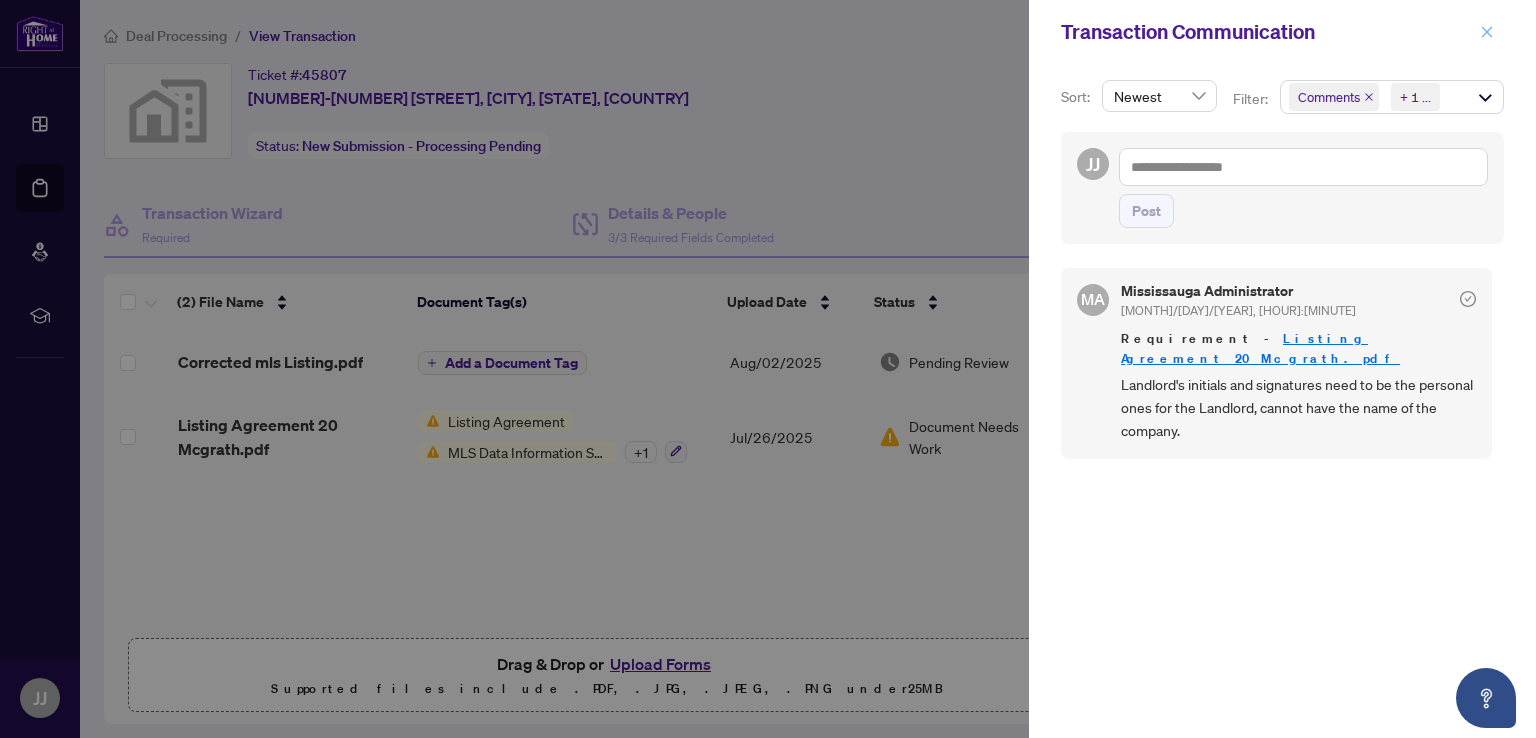 click 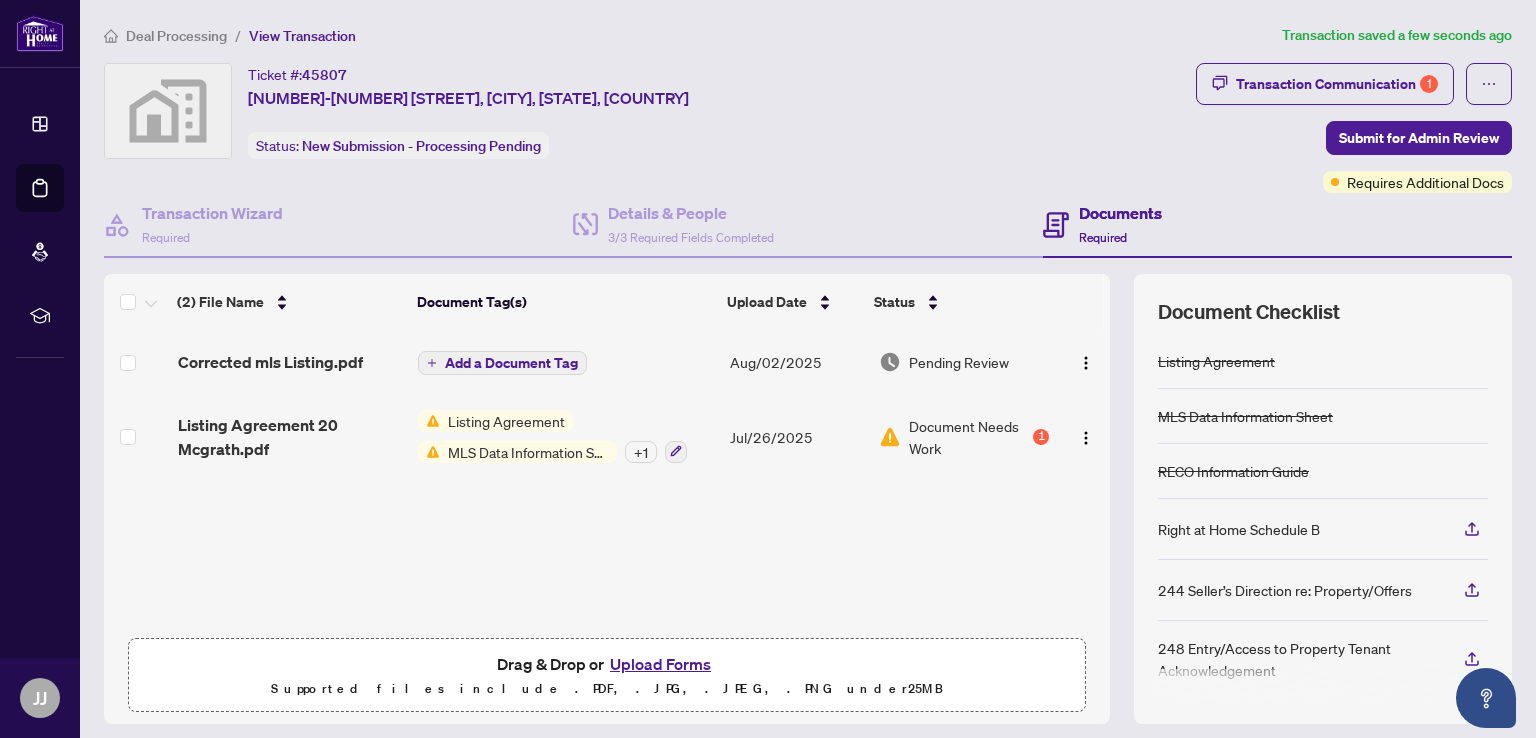 scroll, scrollTop: 0, scrollLeft: 0, axis: both 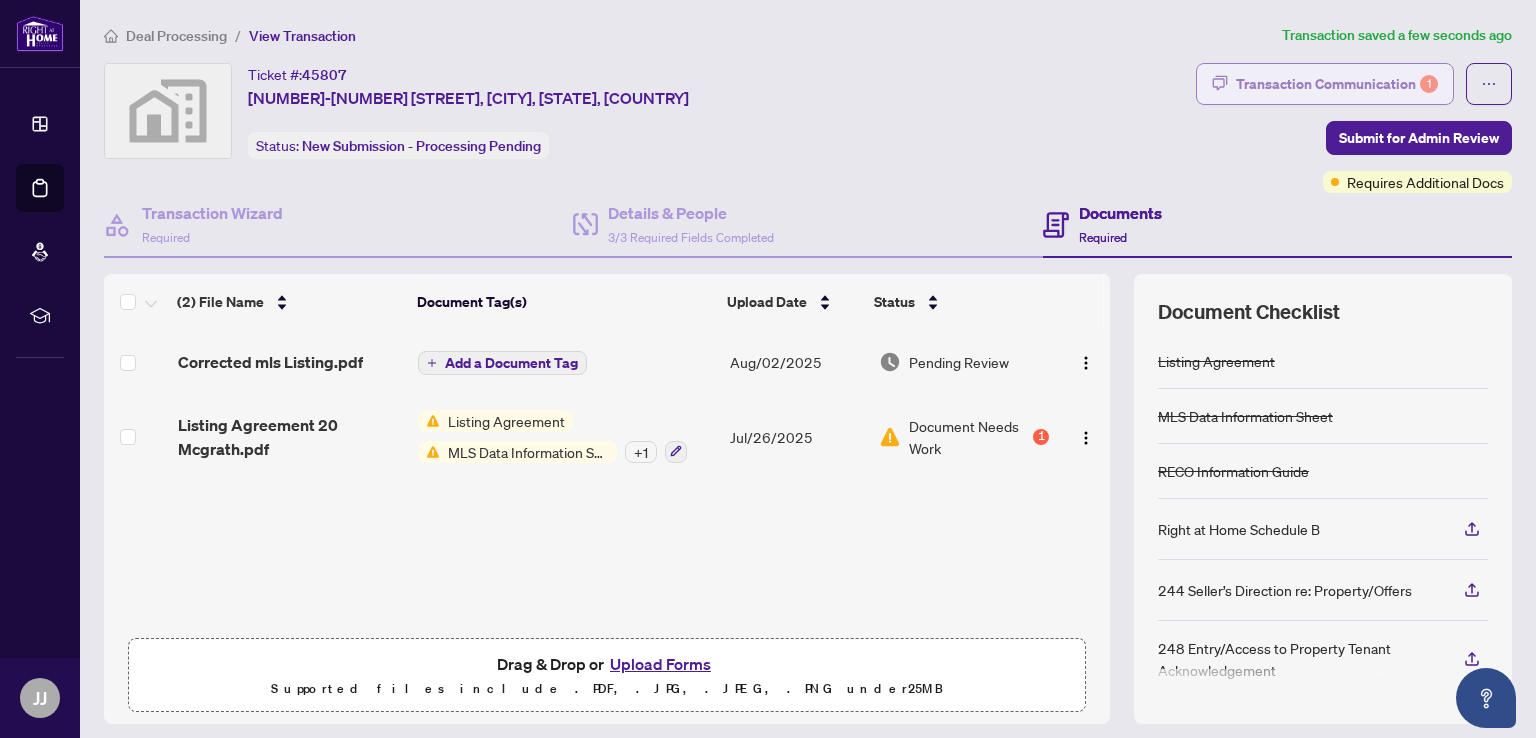 click on "Transaction Communication 1" at bounding box center (1337, 84) 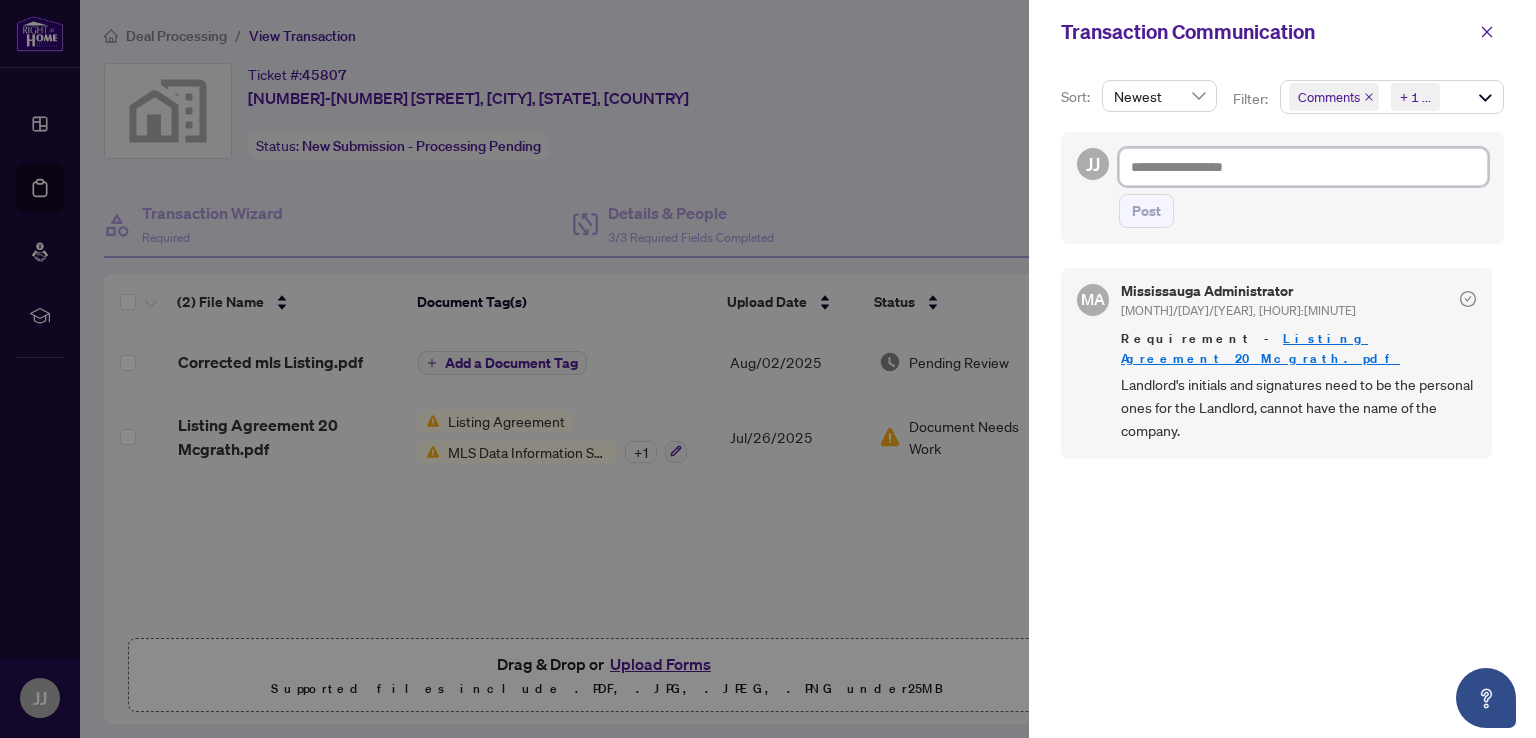 click at bounding box center [1303, 167] 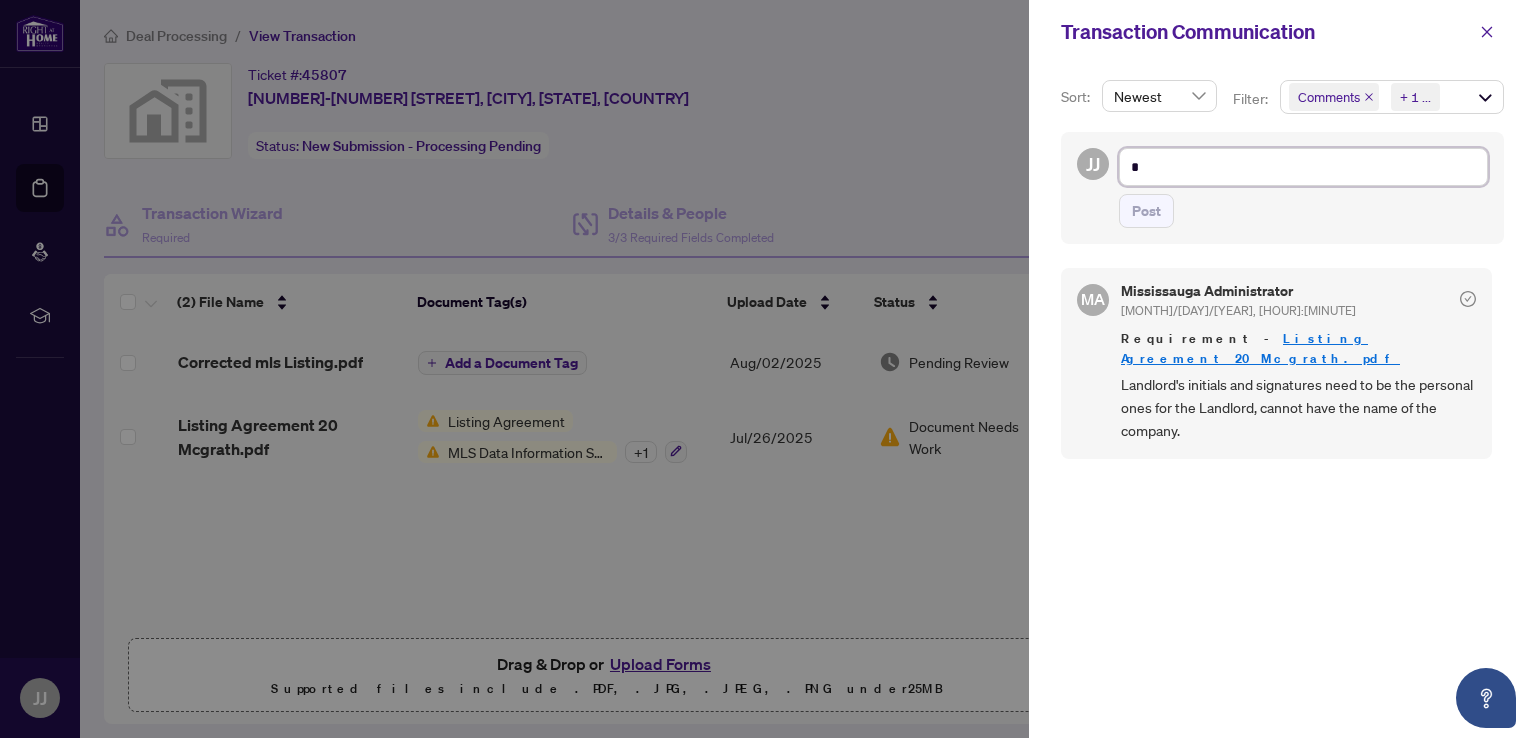 type on "**" 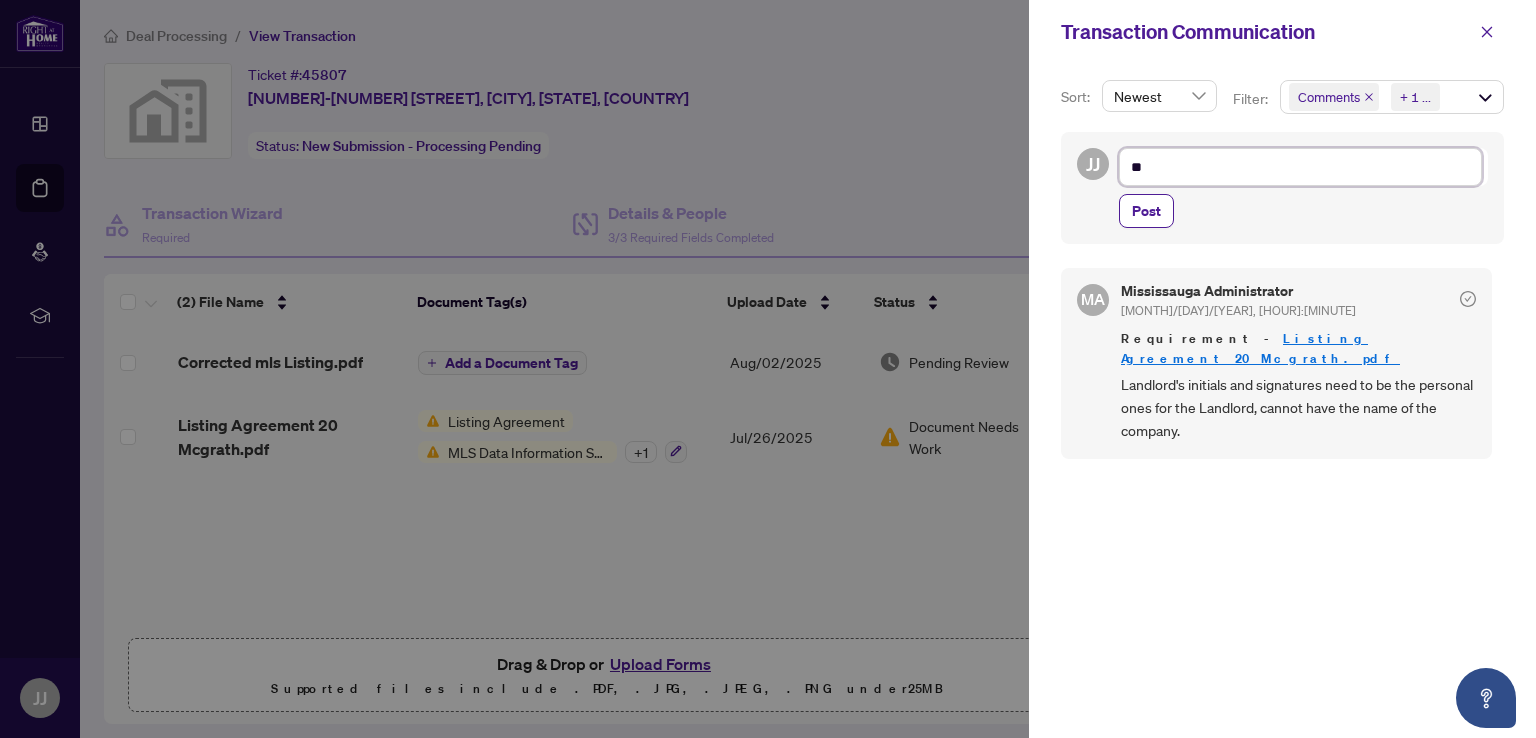 type on "***" 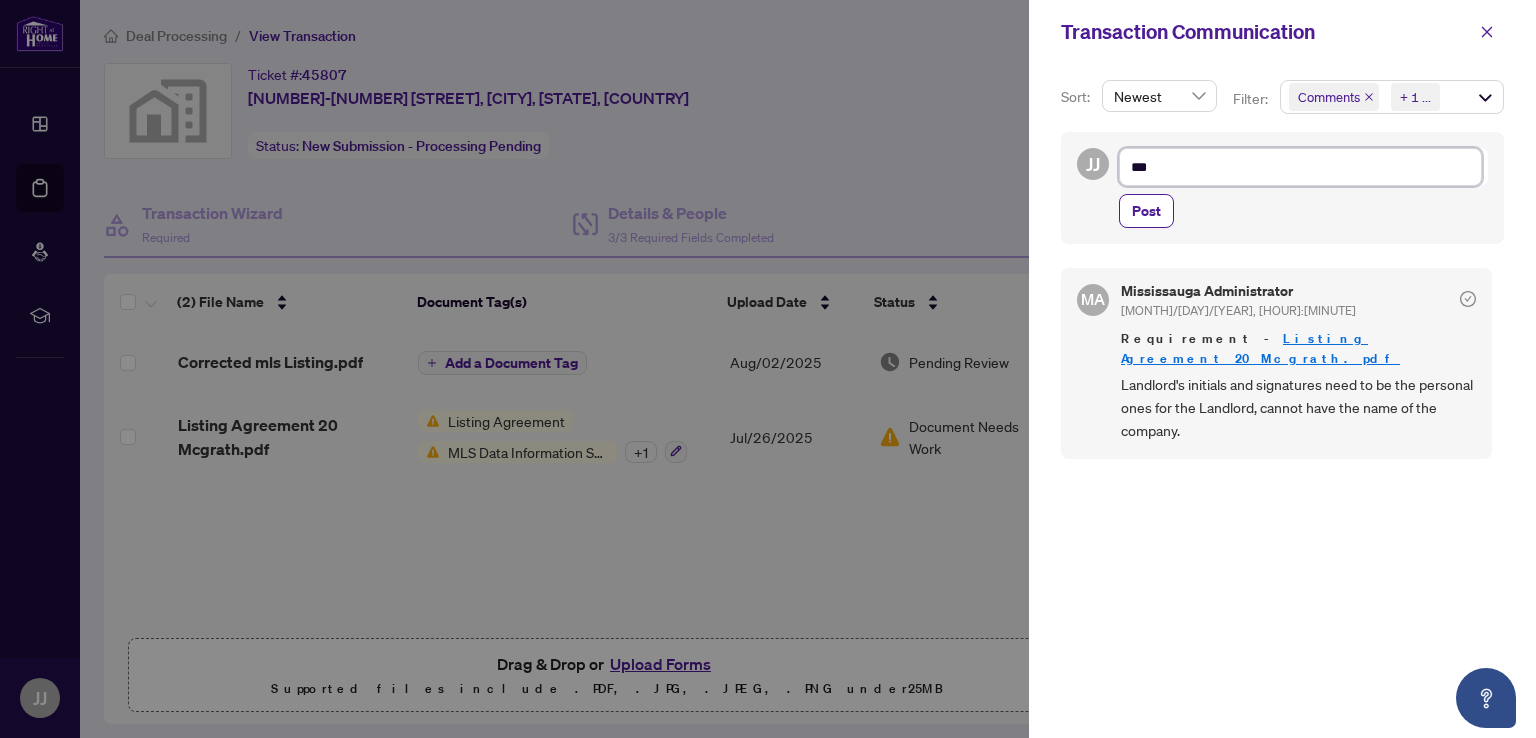 type on "****" 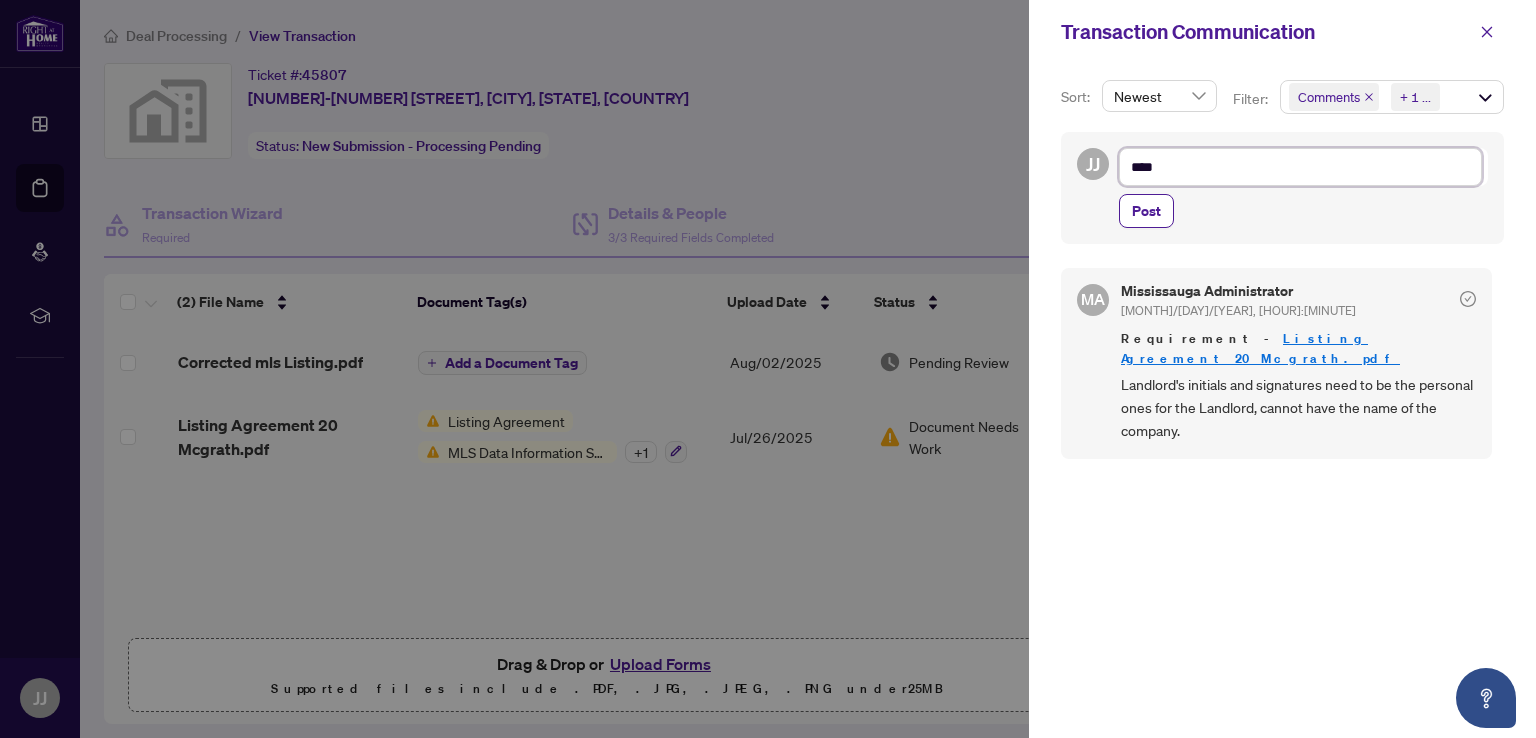 type on "****" 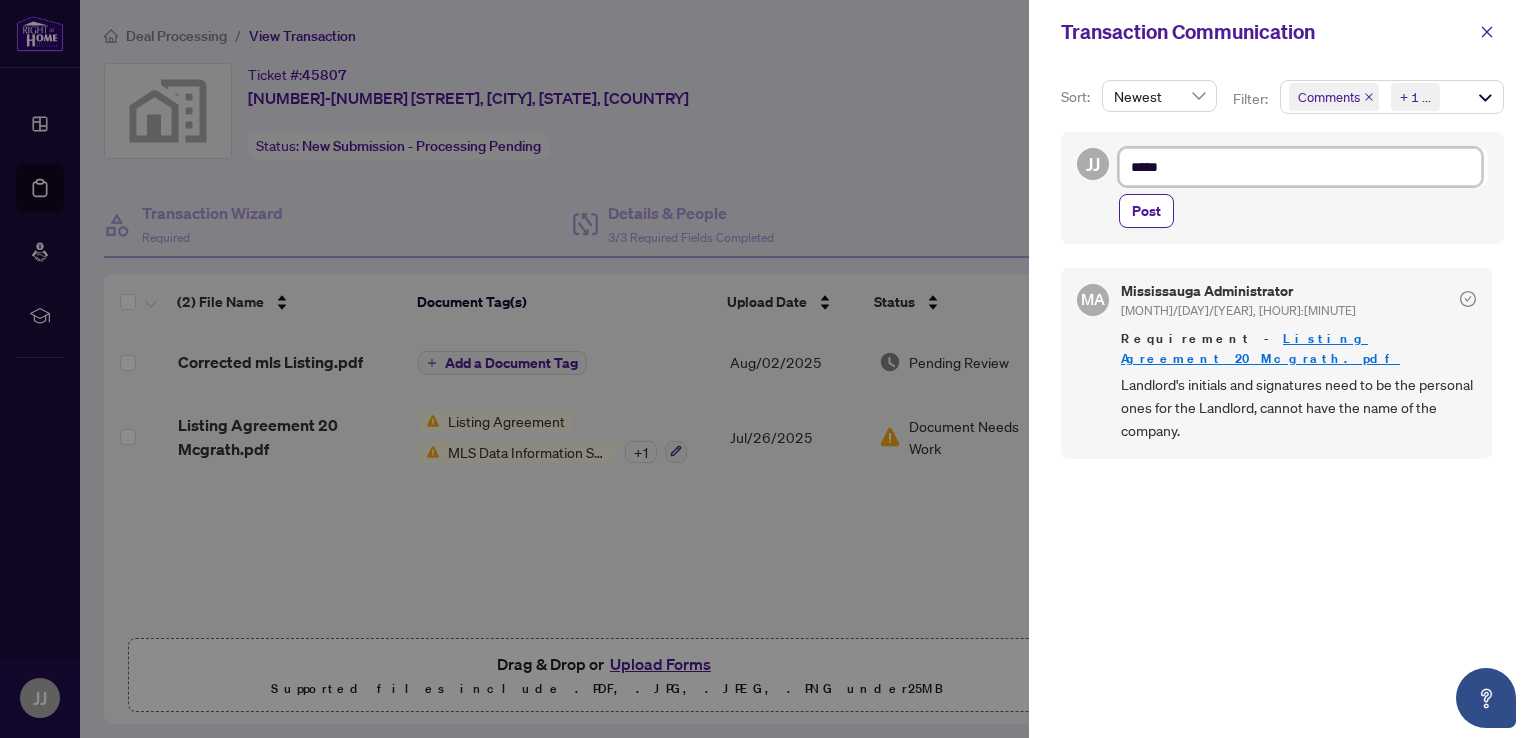 type on "******" 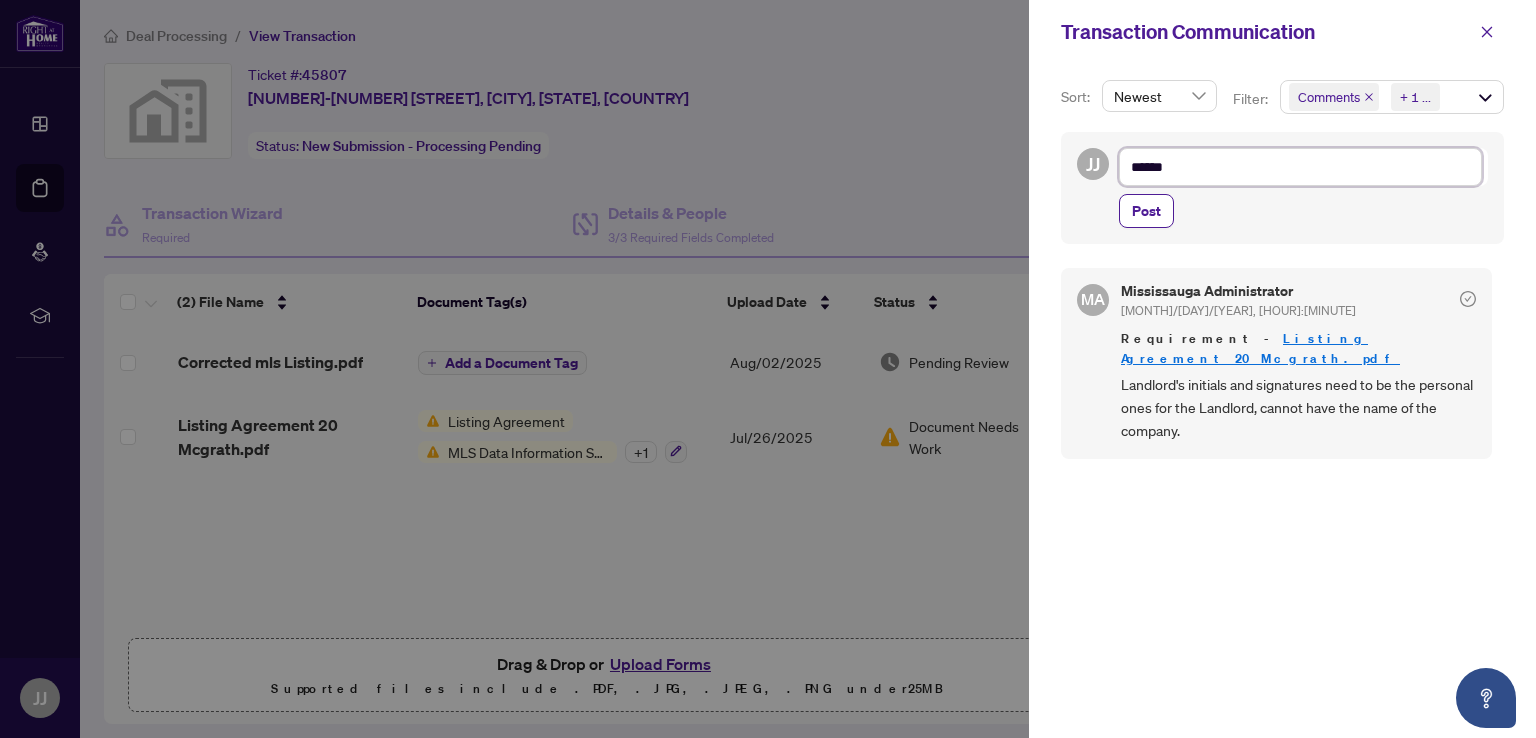 type on "****" 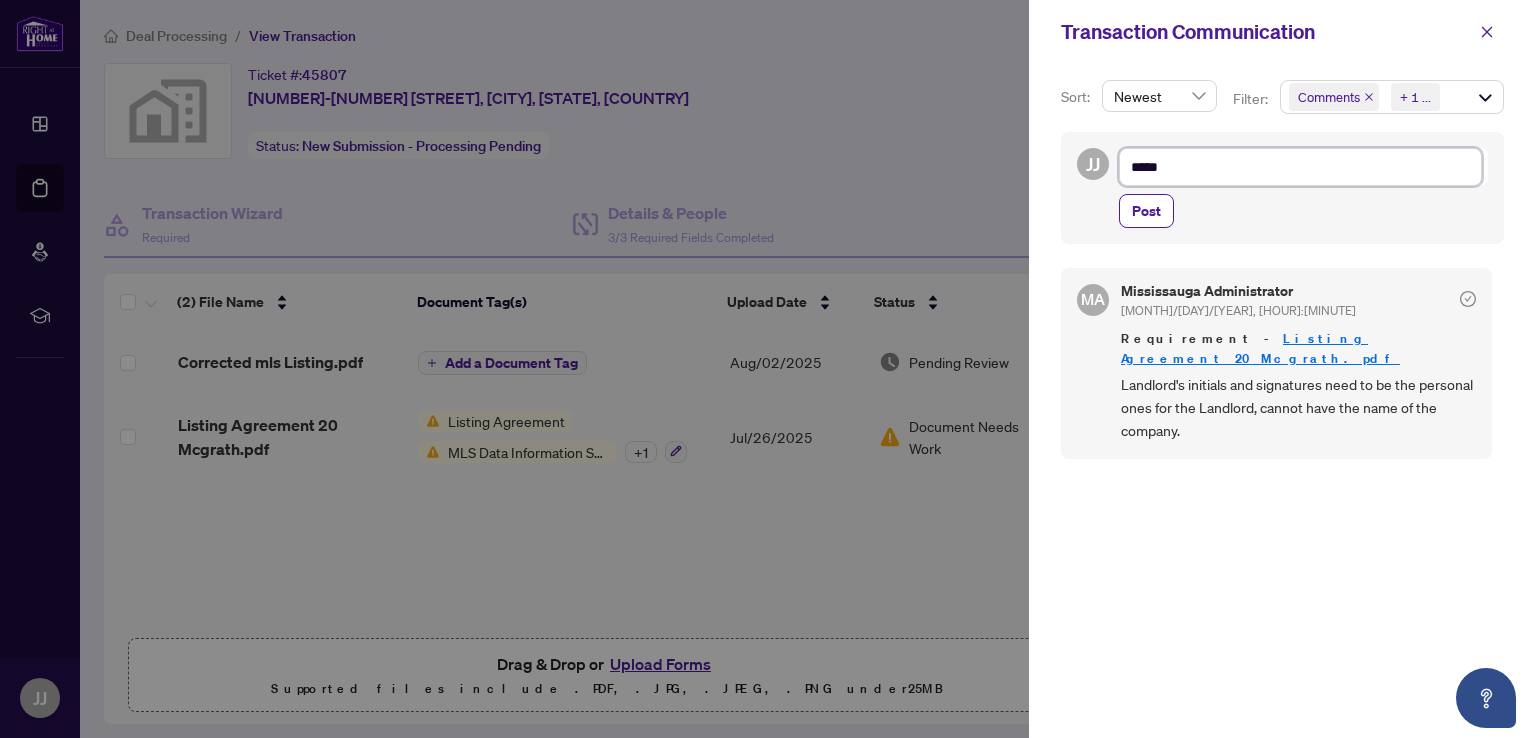 type on "******" 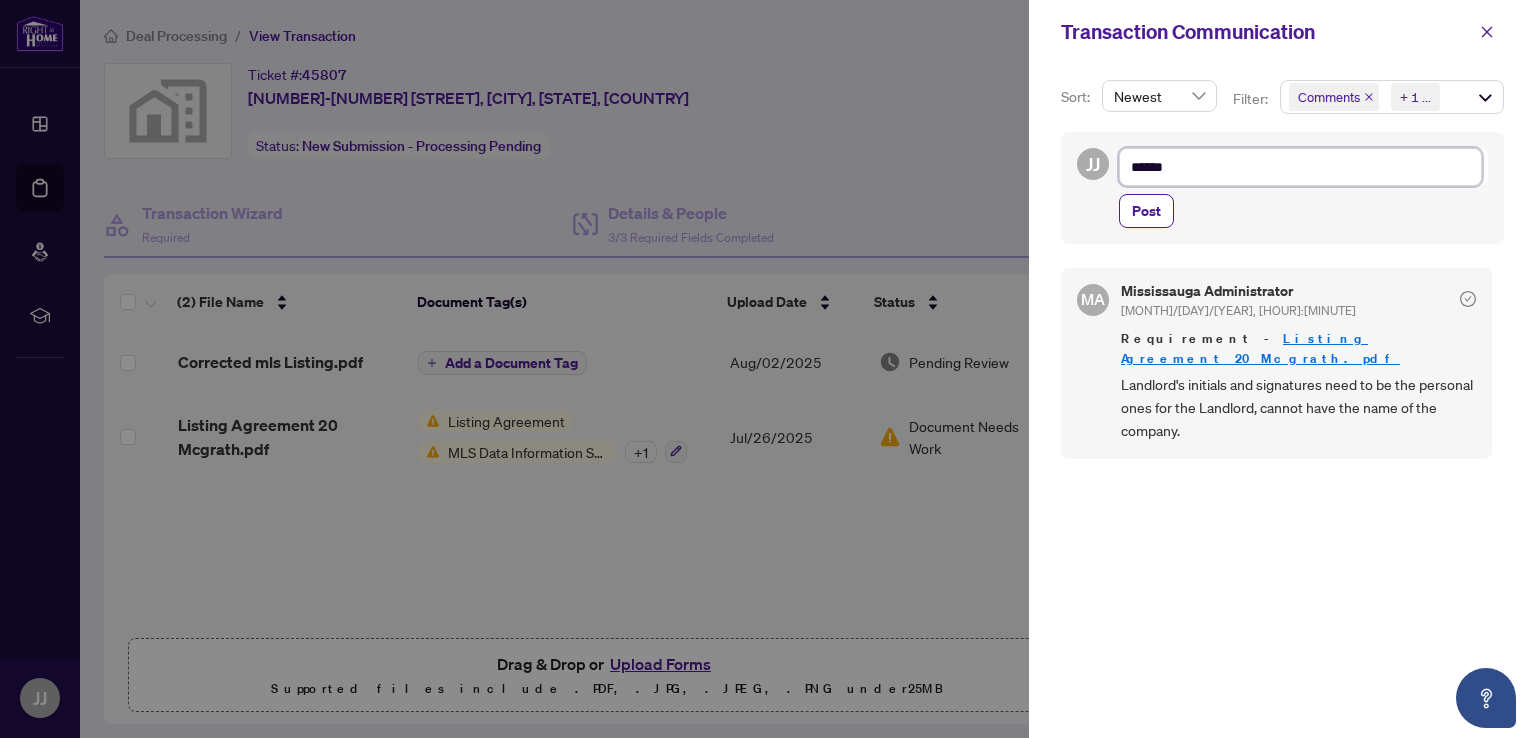 type on "*******" 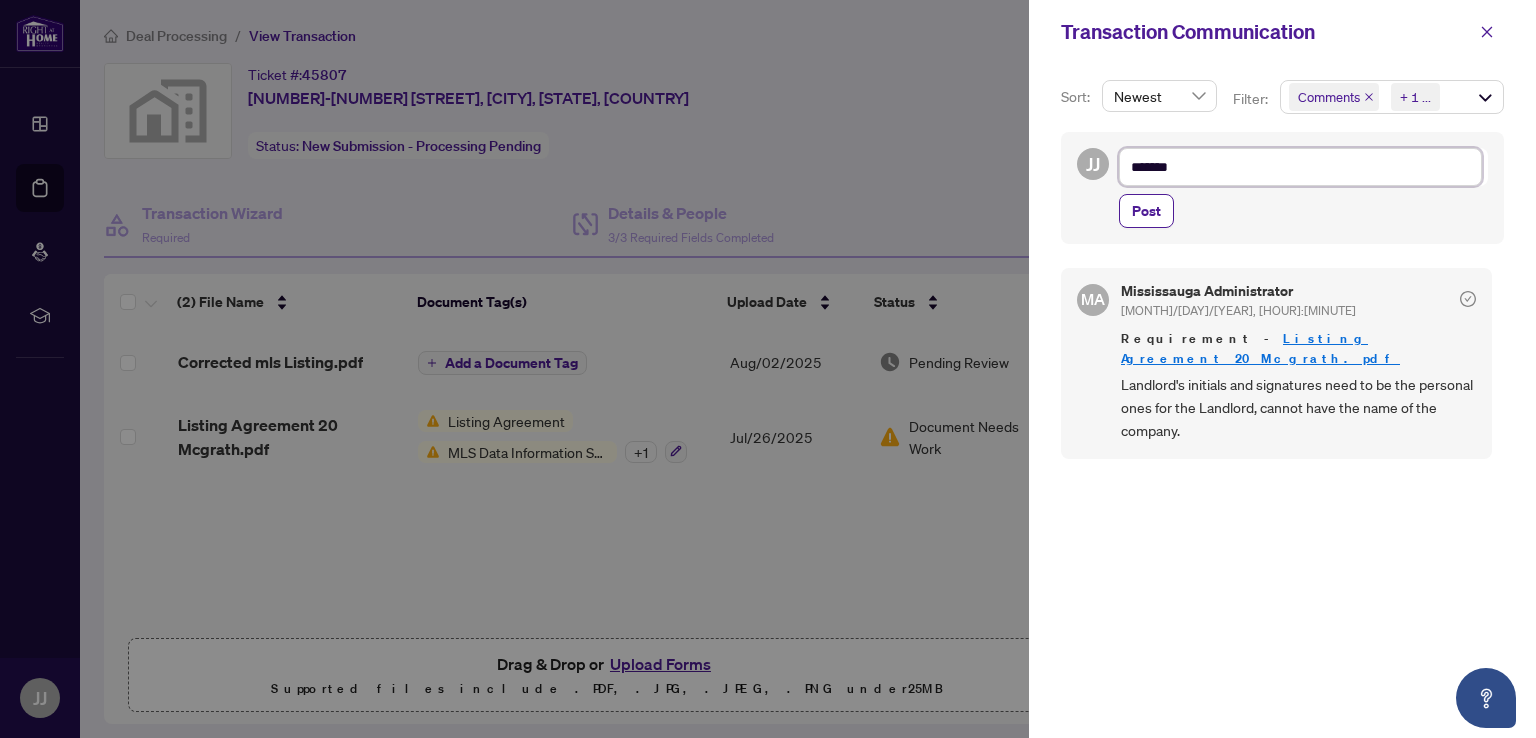 type on "********" 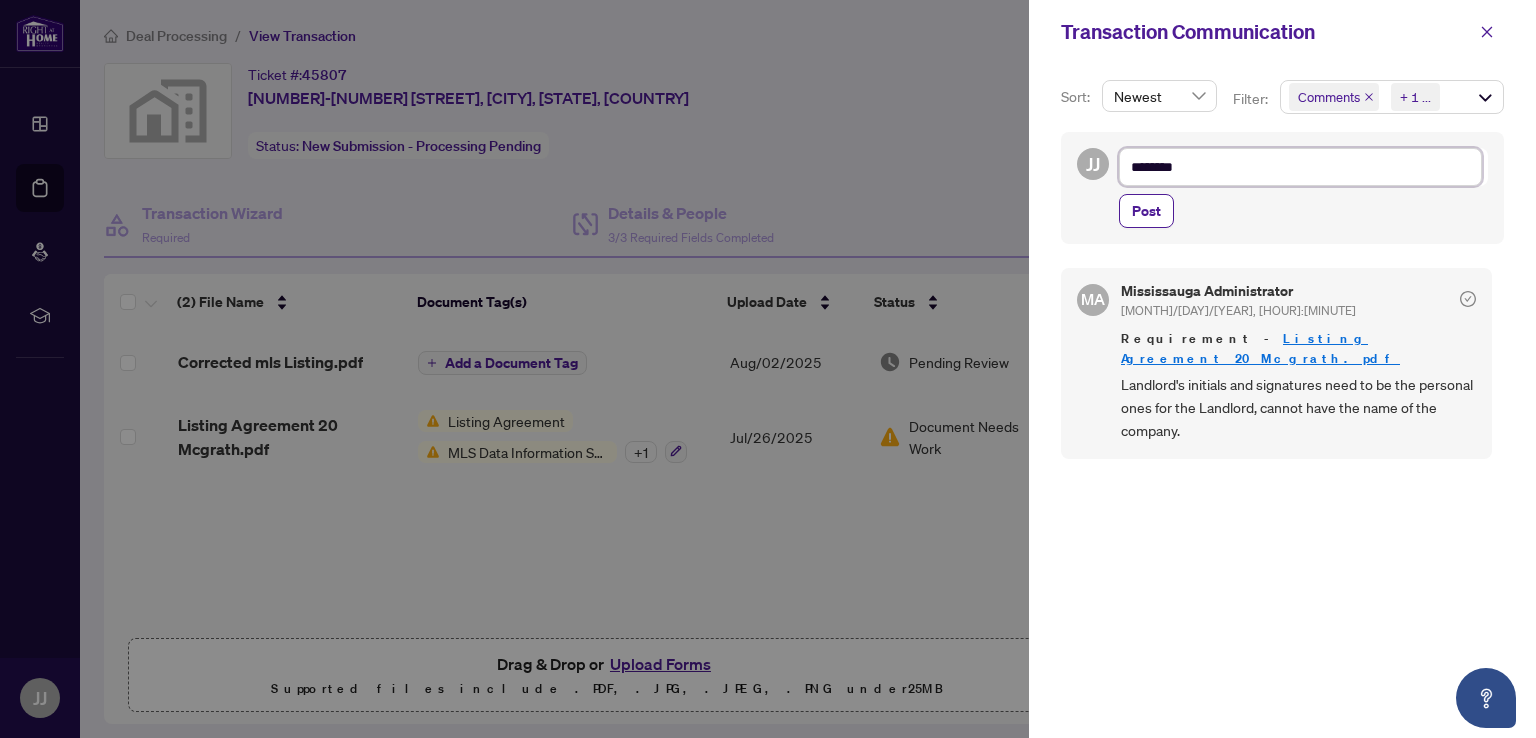 type on "********" 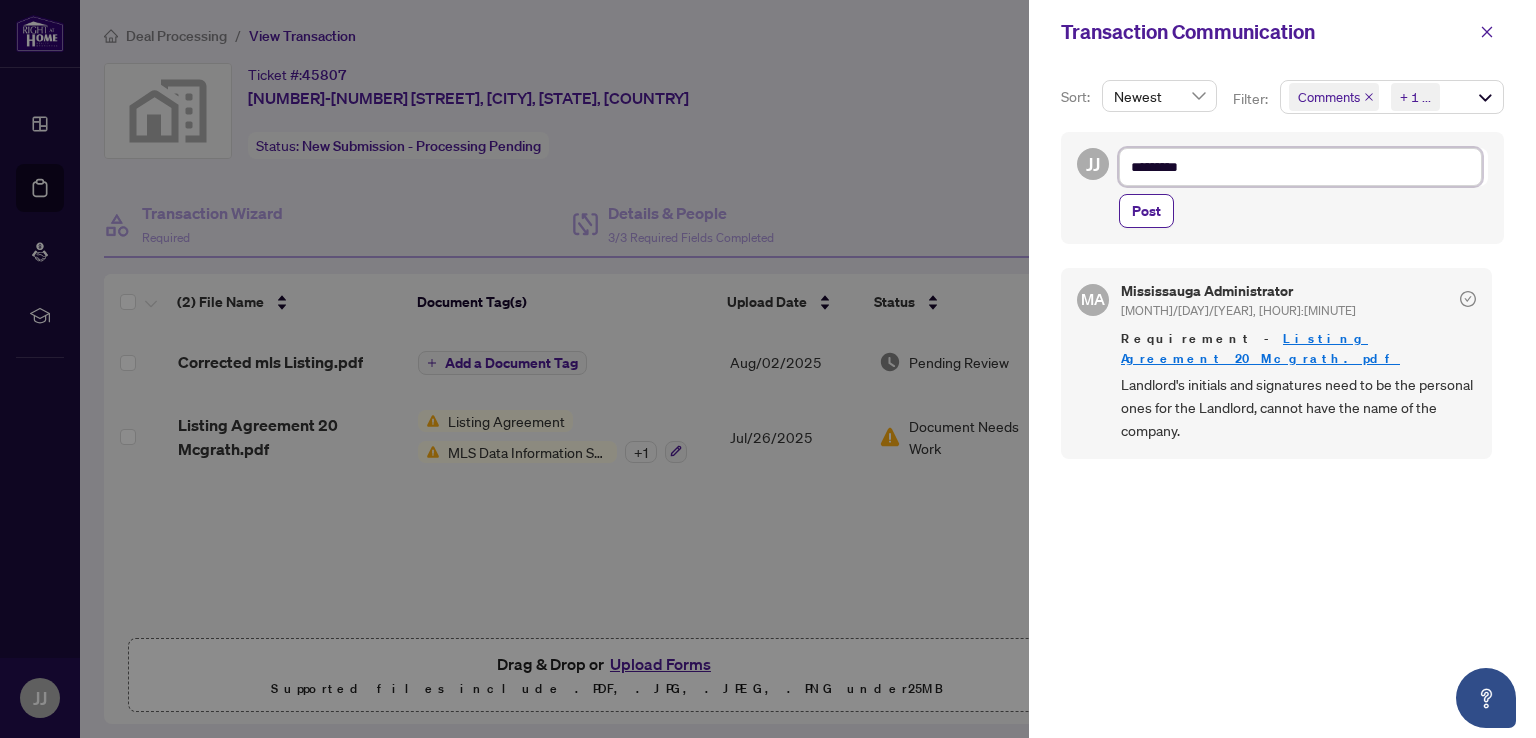 type on "**********" 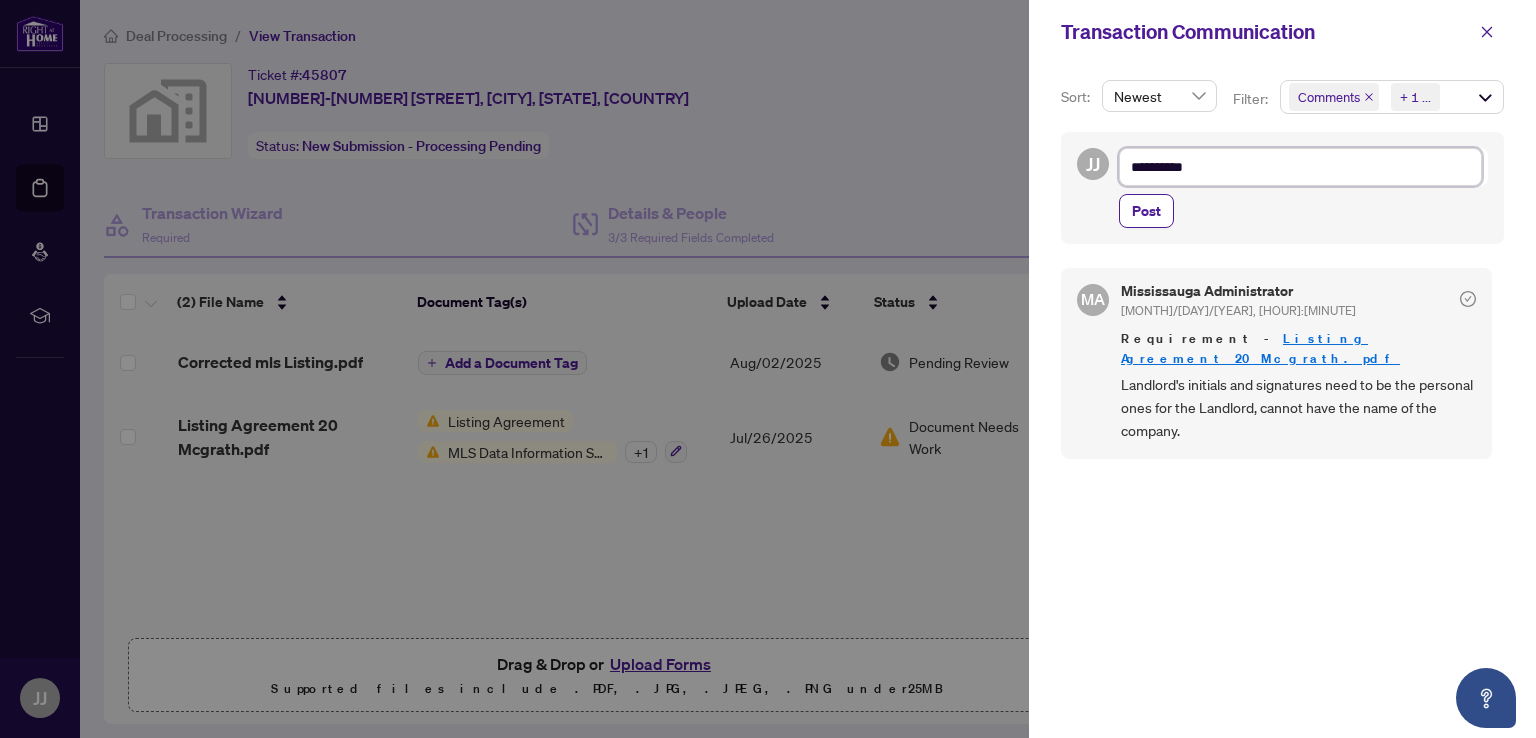 type on "**********" 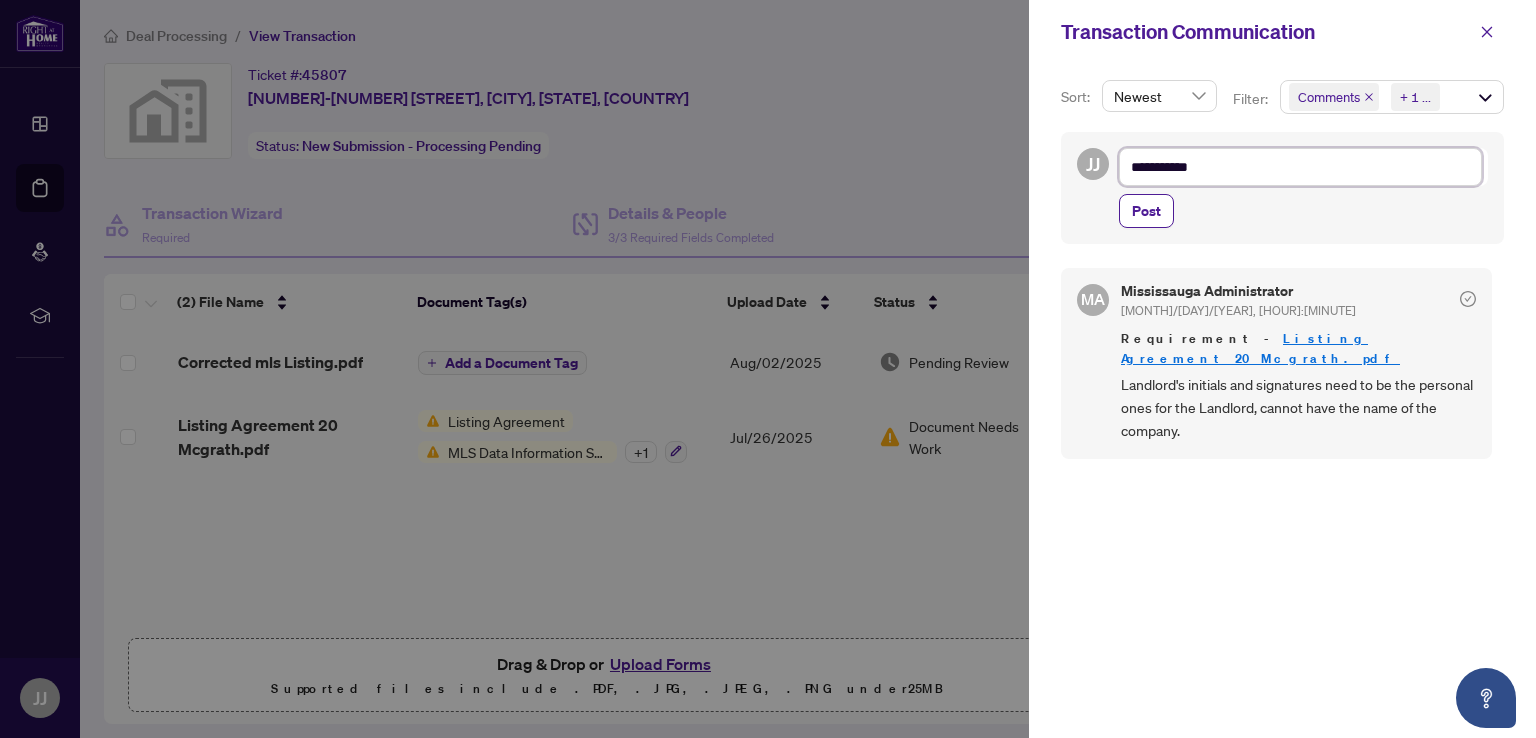 type on "**********" 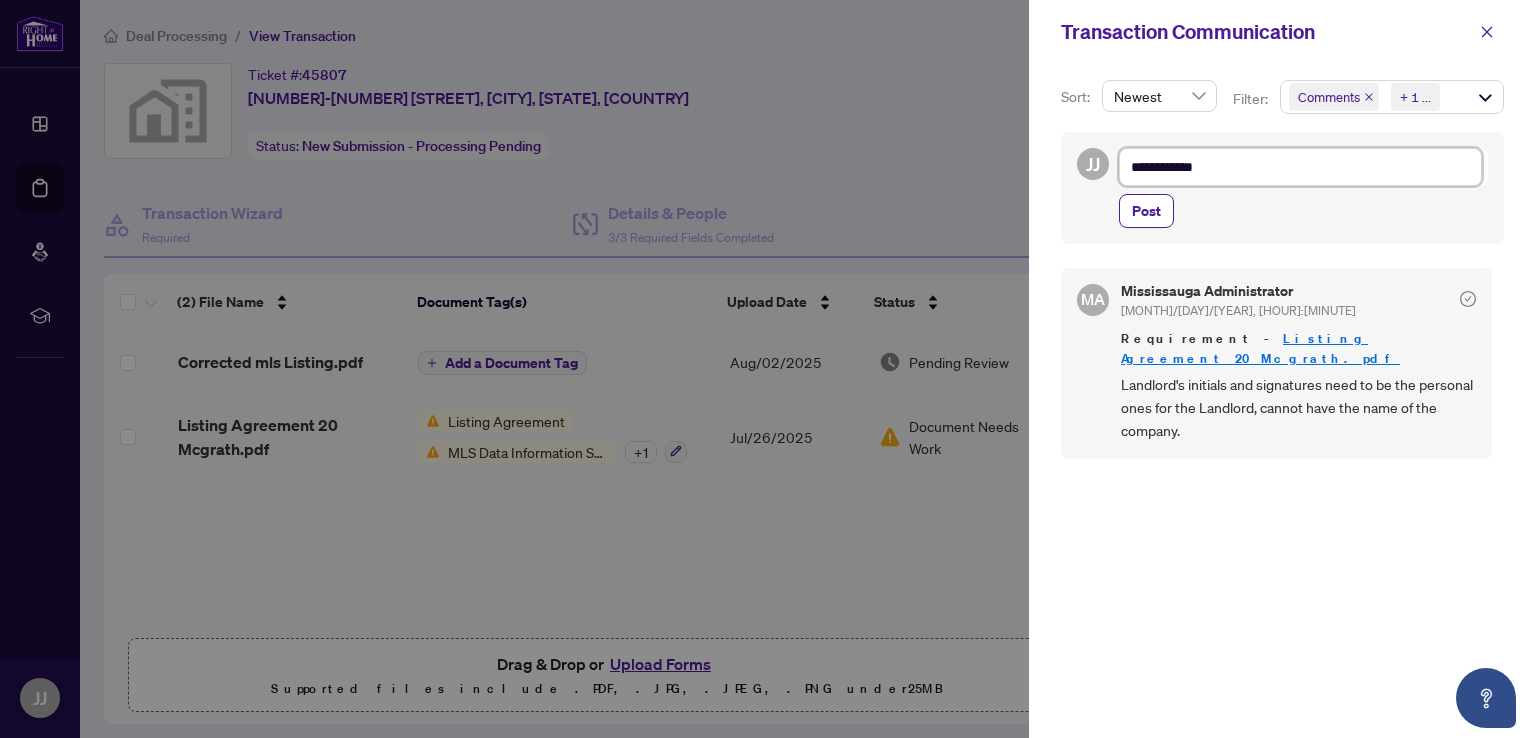 type on "**********" 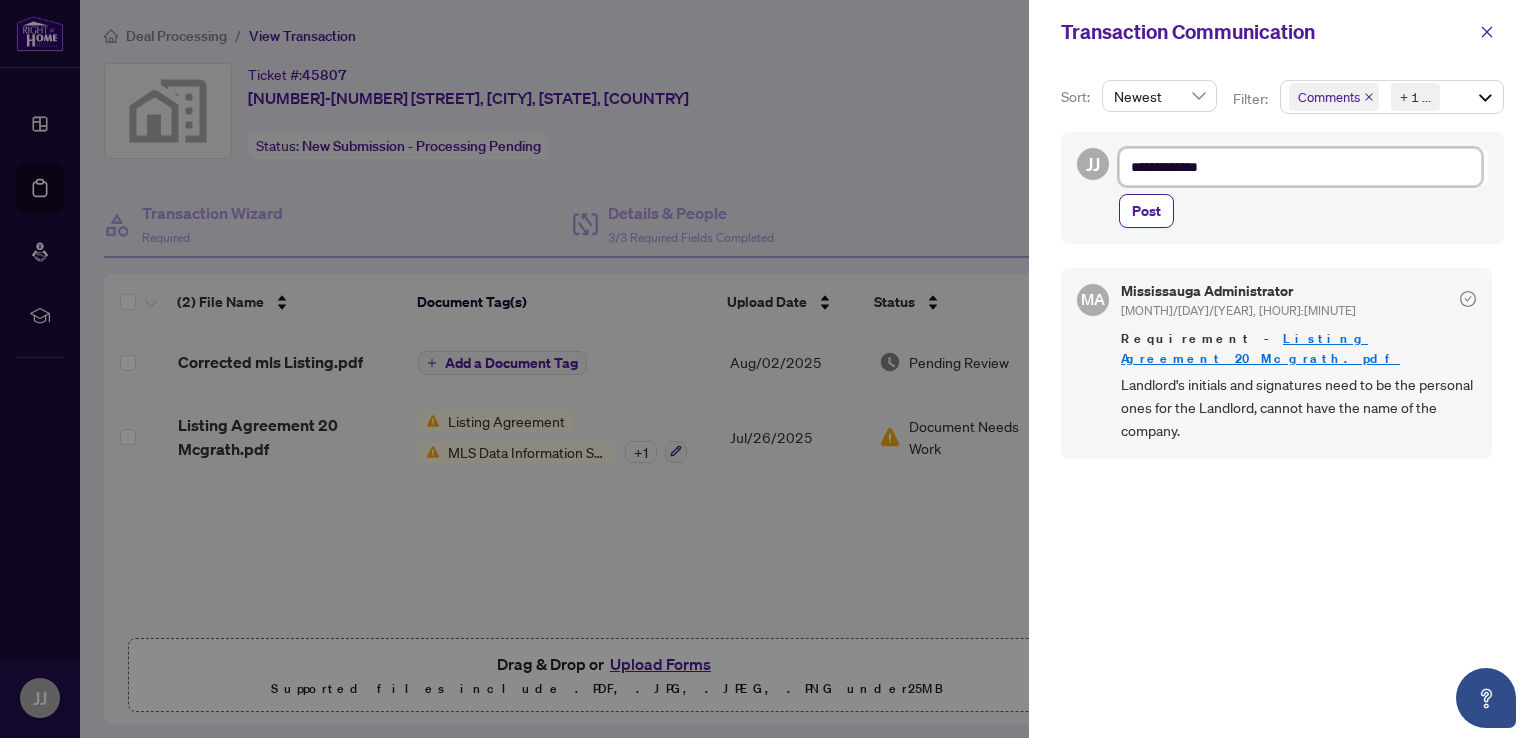 type on "**********" 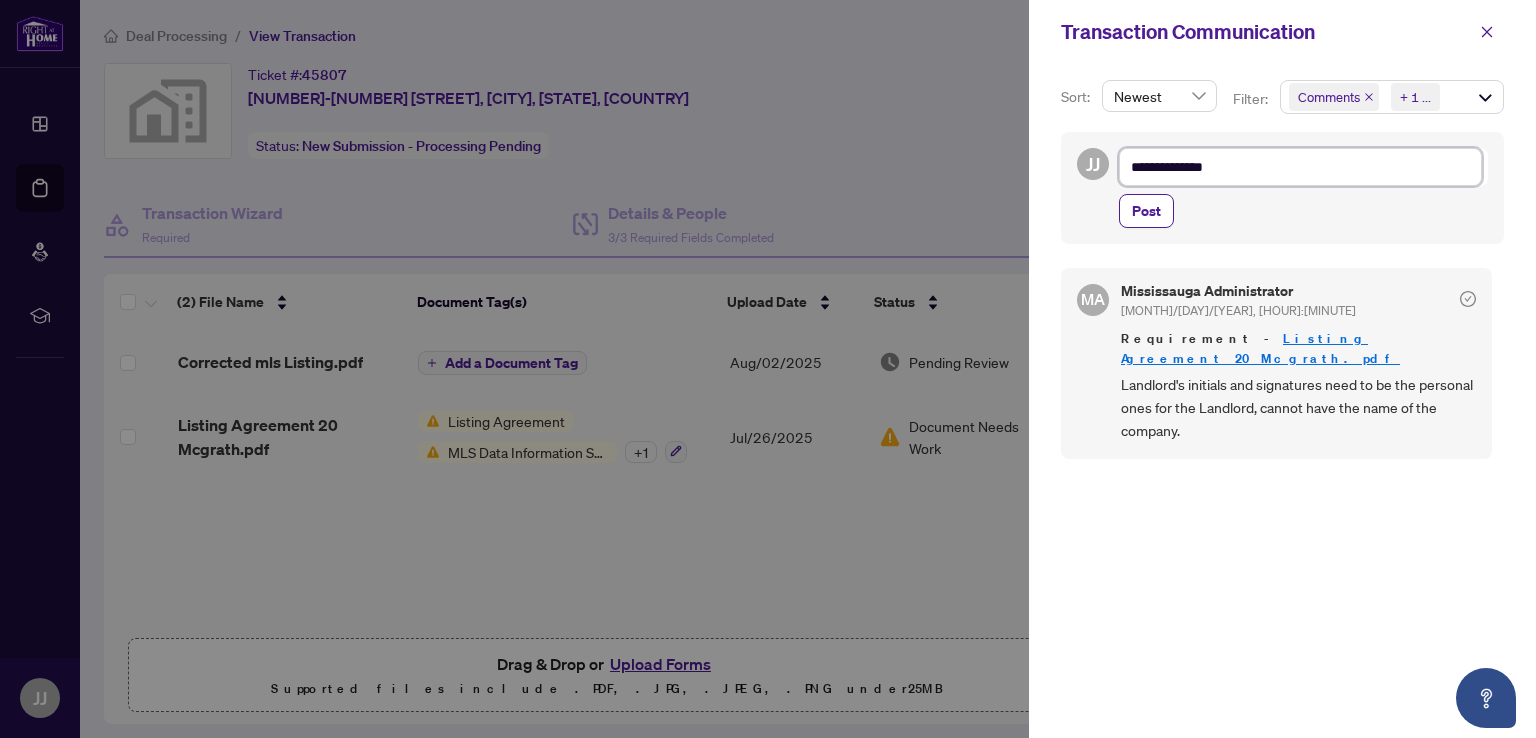 type on "**********" 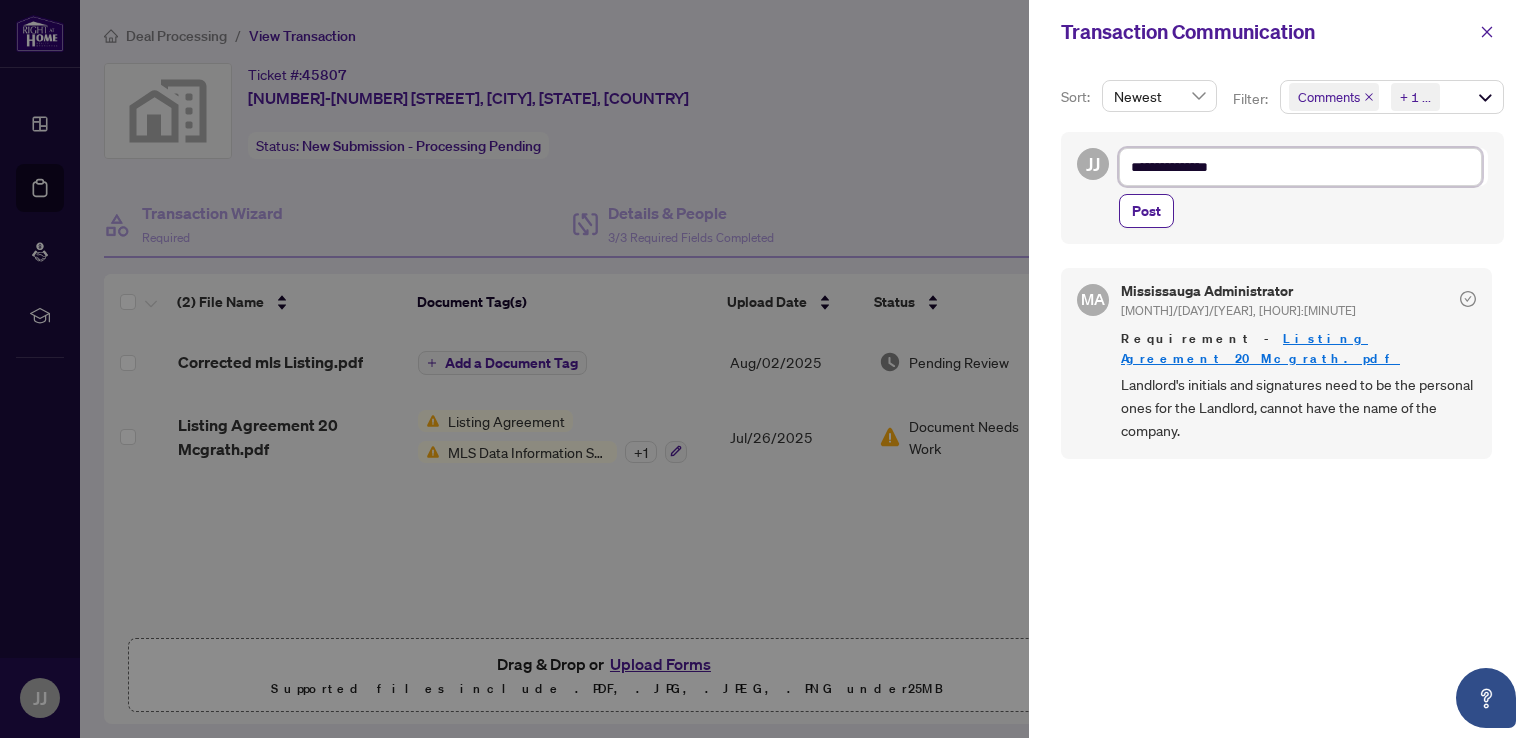 type on "**********" 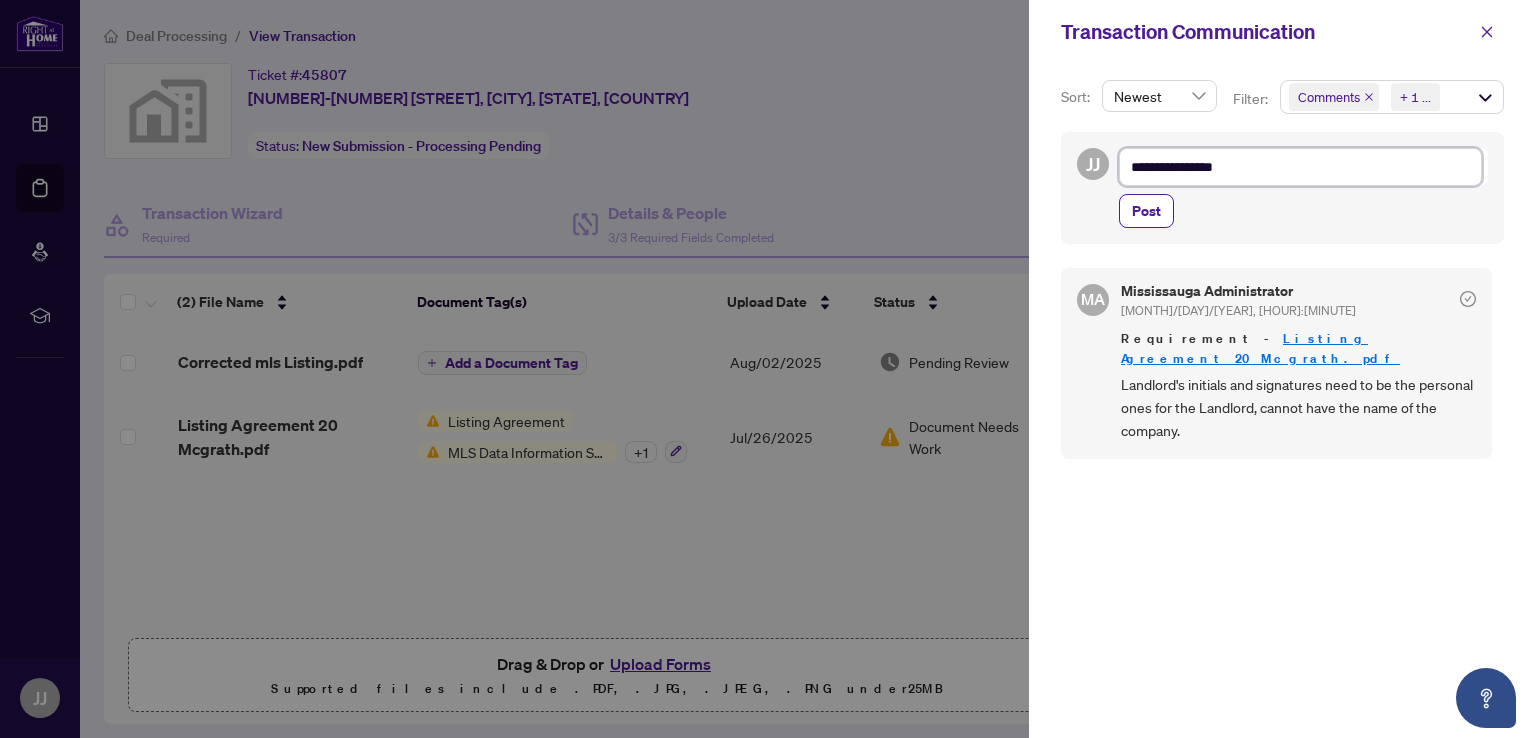 type on "**********" 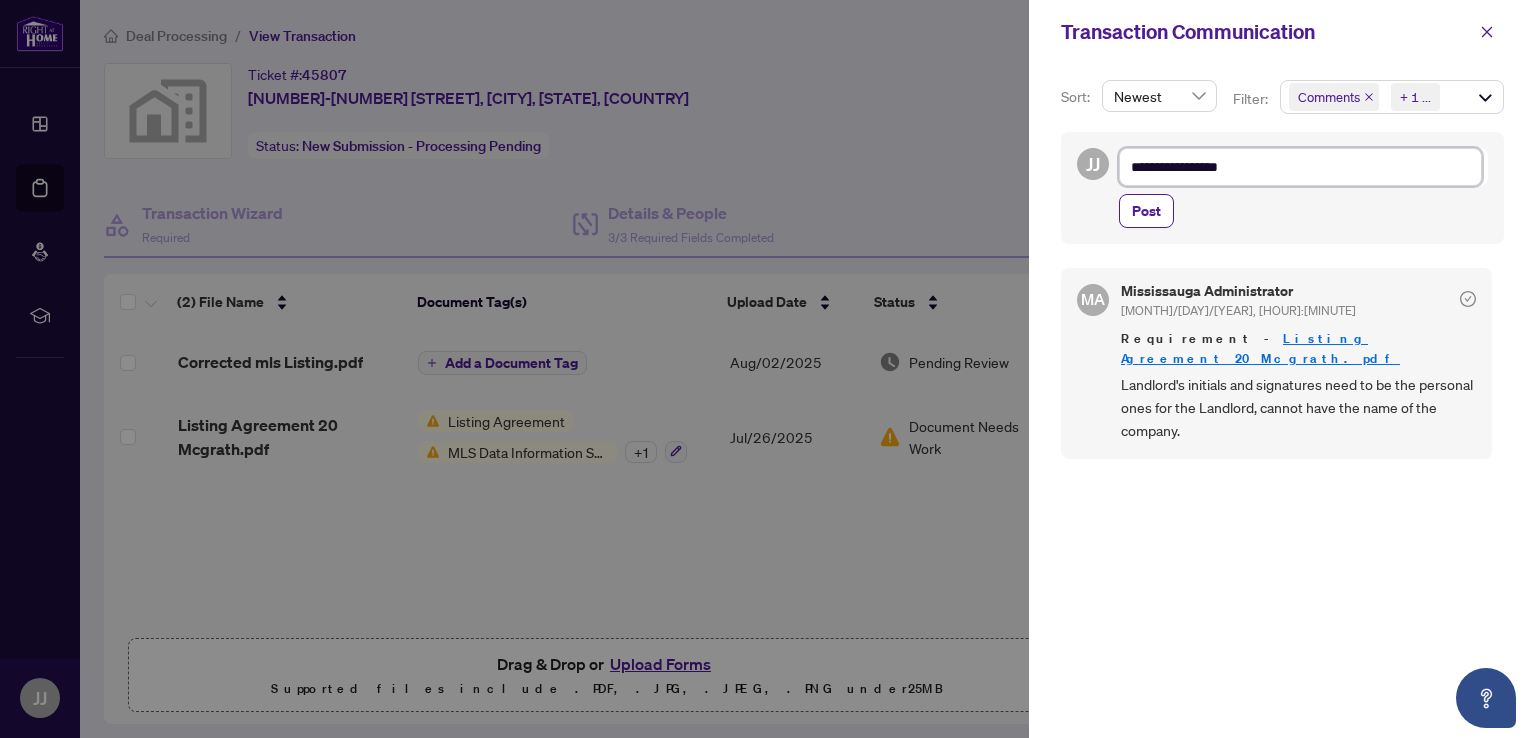 type on "**********" 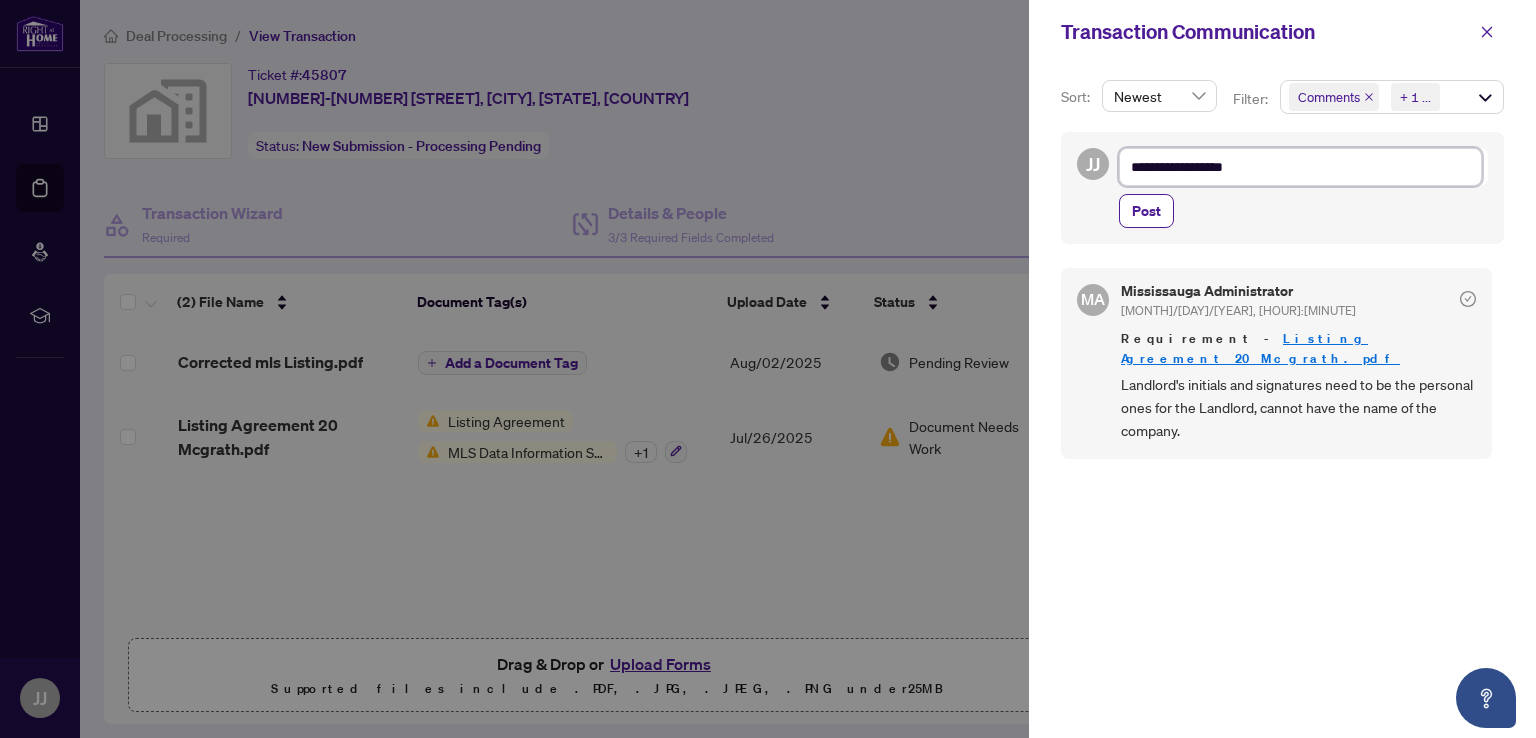 type on "**********" 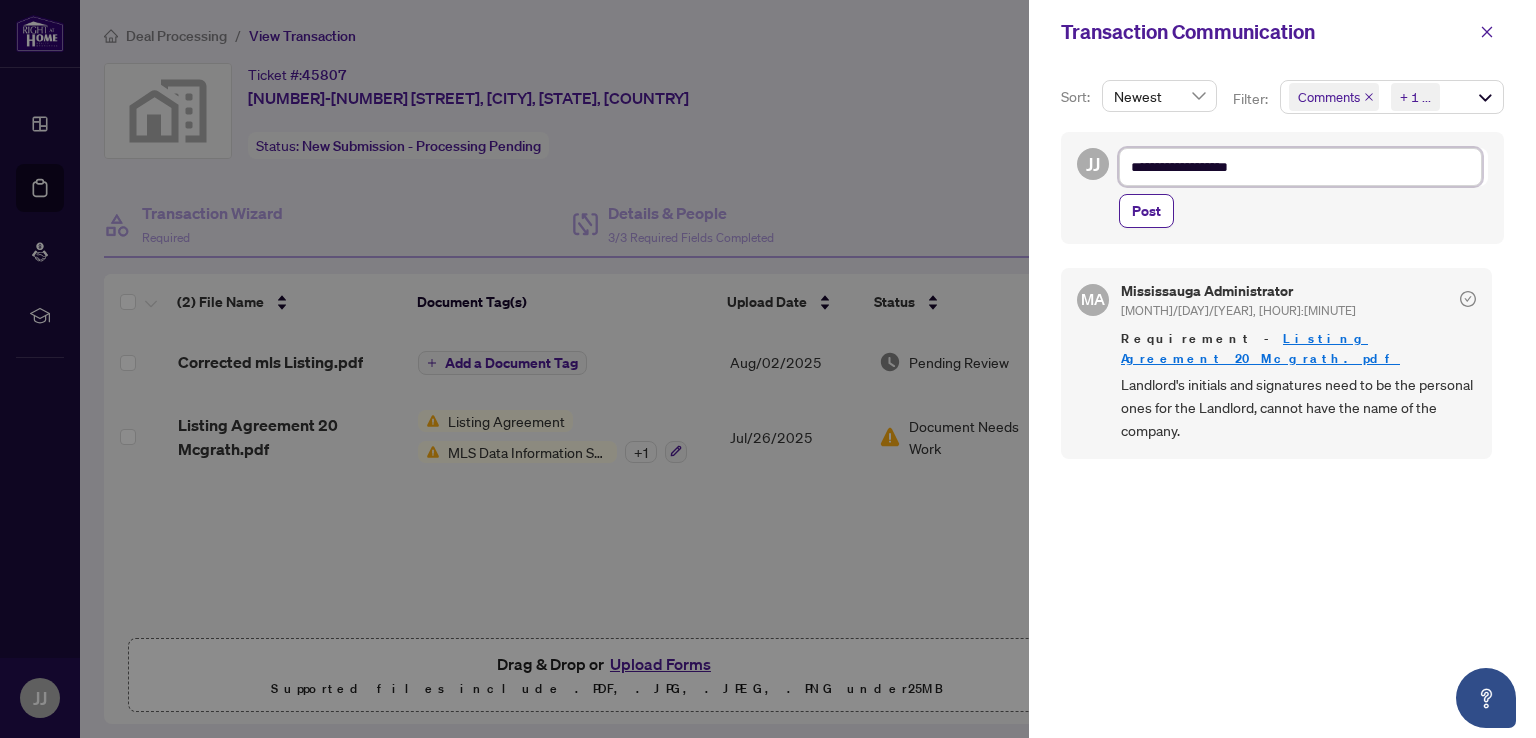 type on "**********" 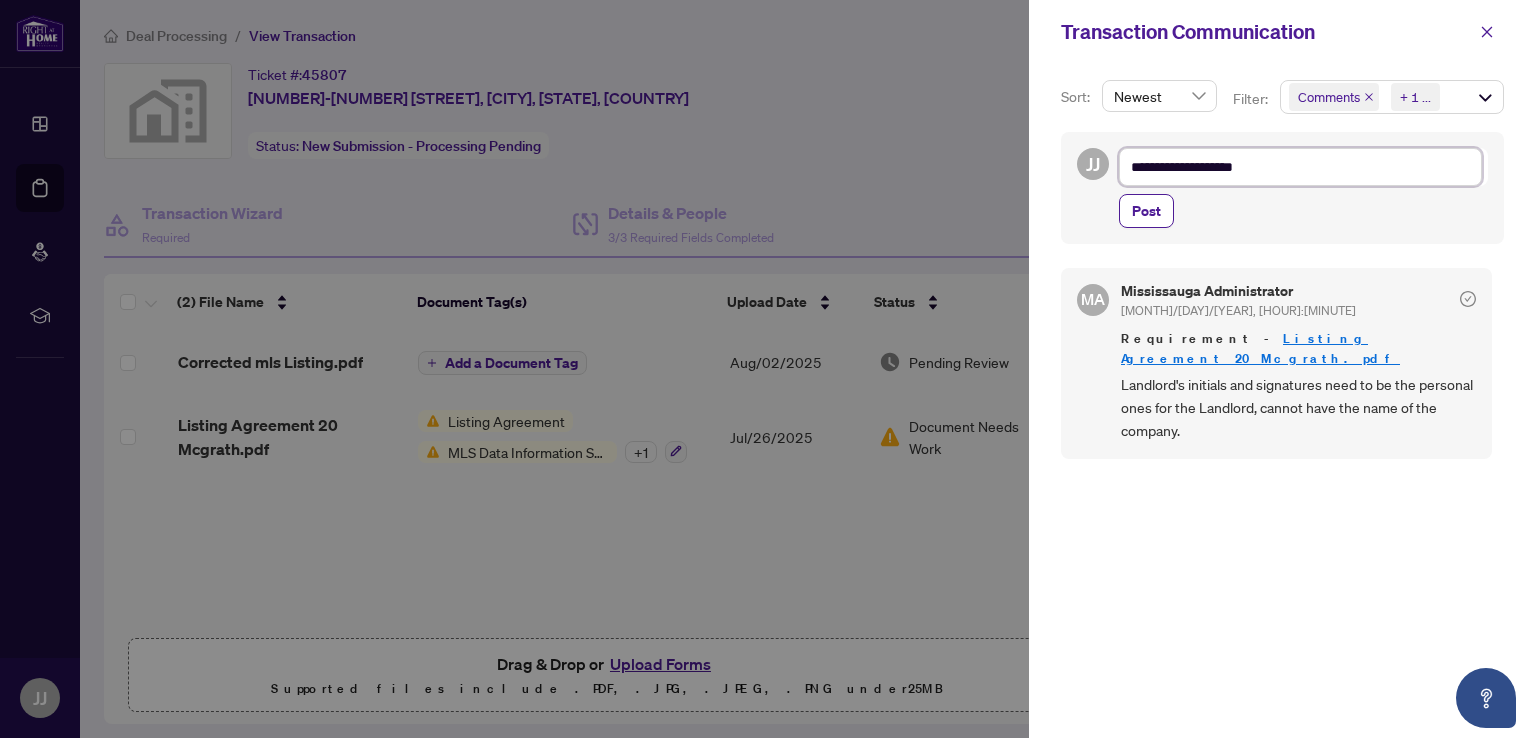 type on "**********" 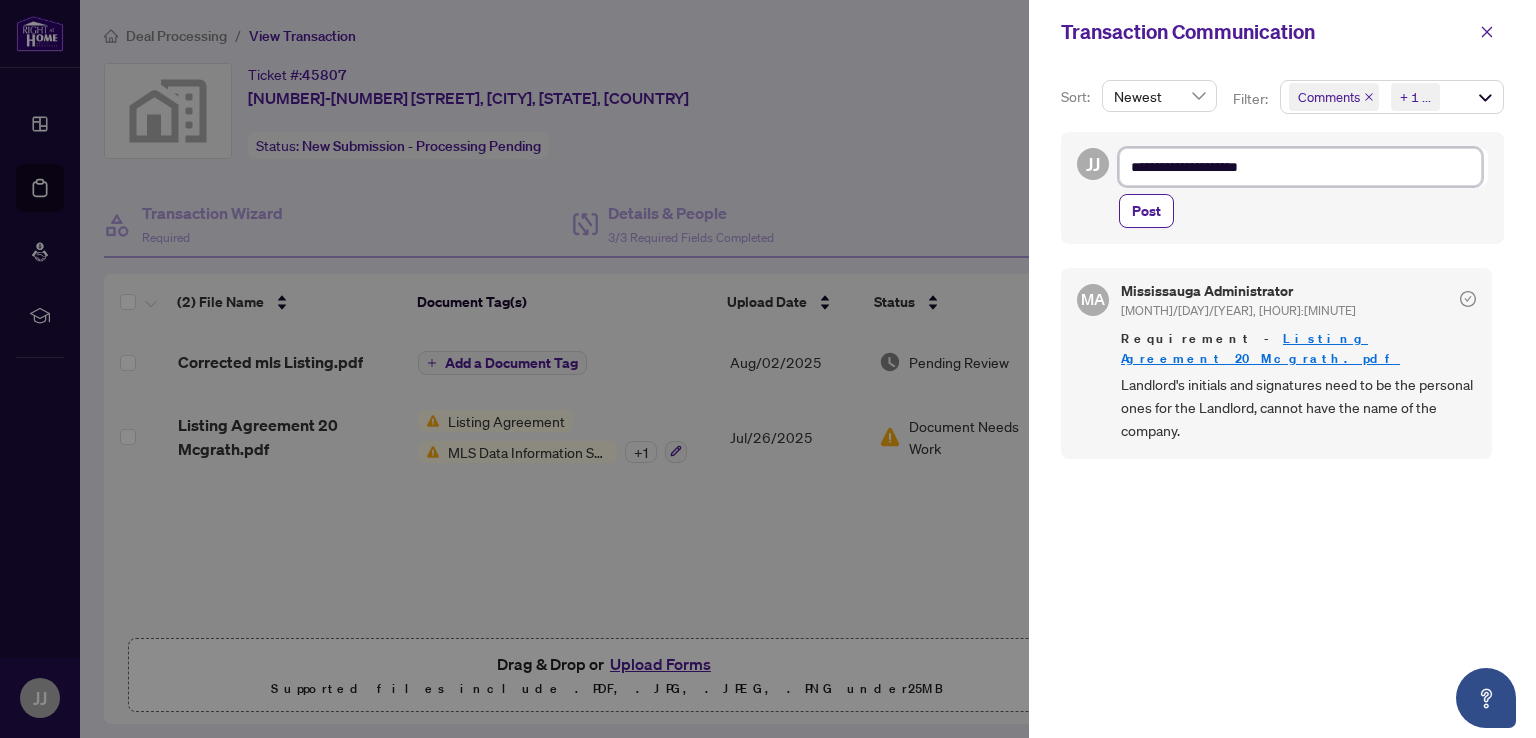 type on "**********" 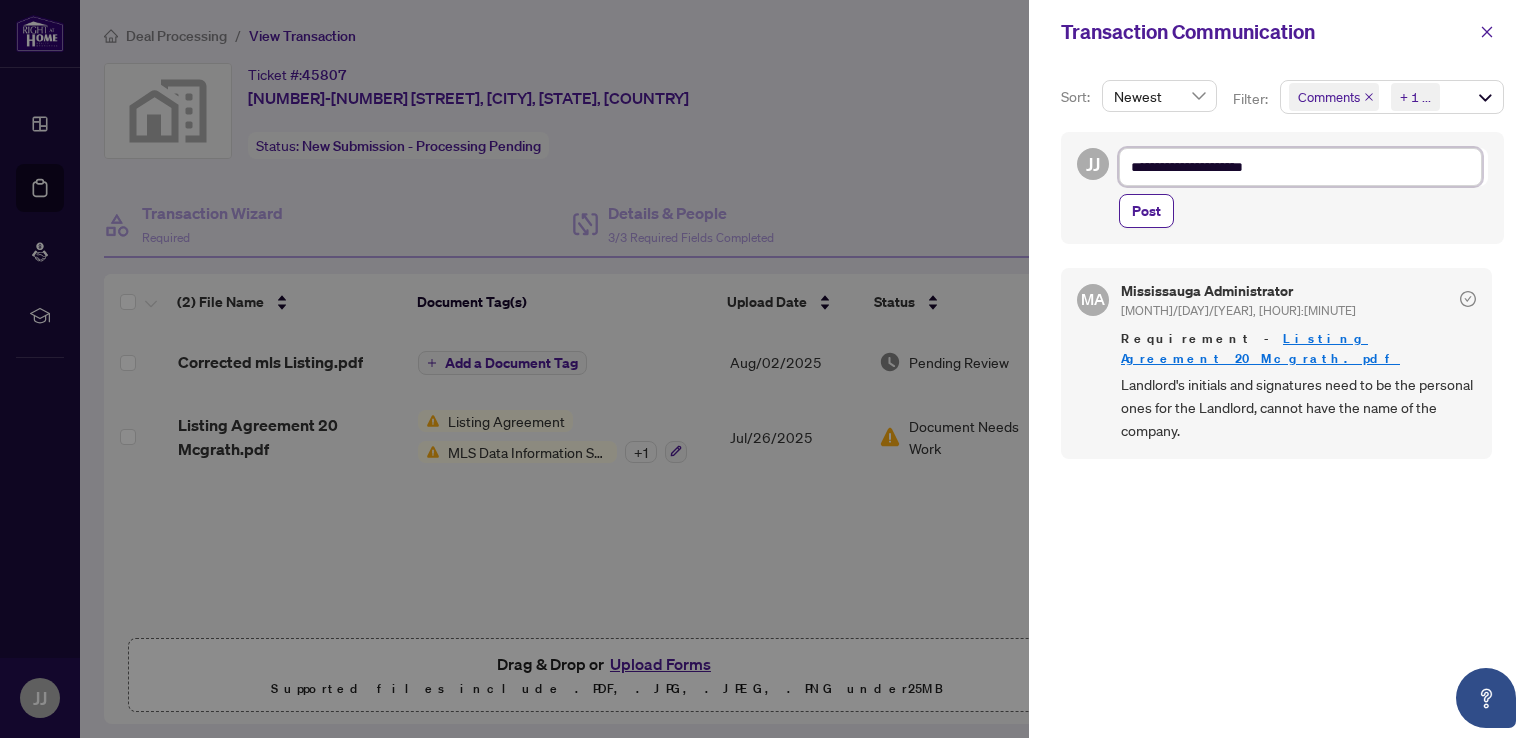 type on "**********" 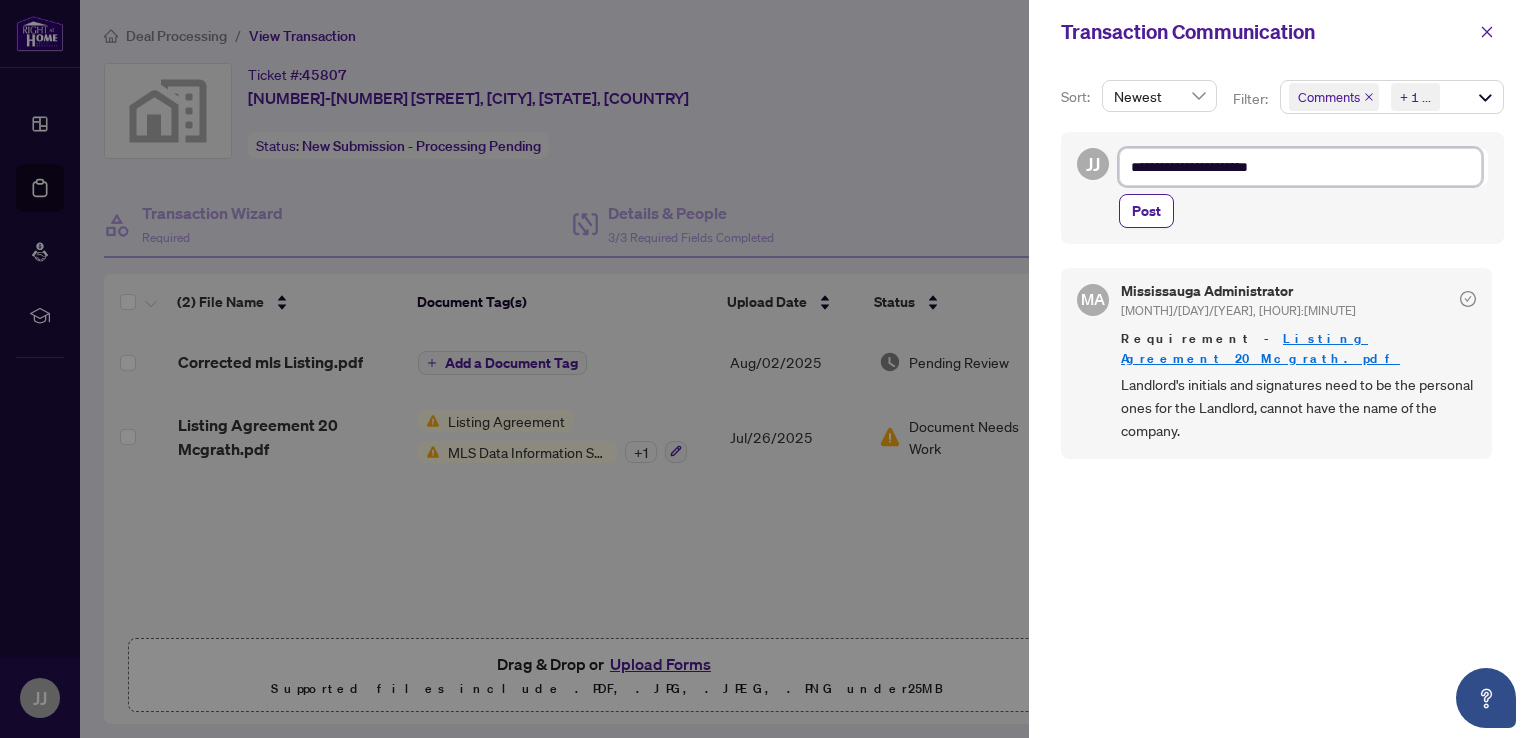 type on "**********" 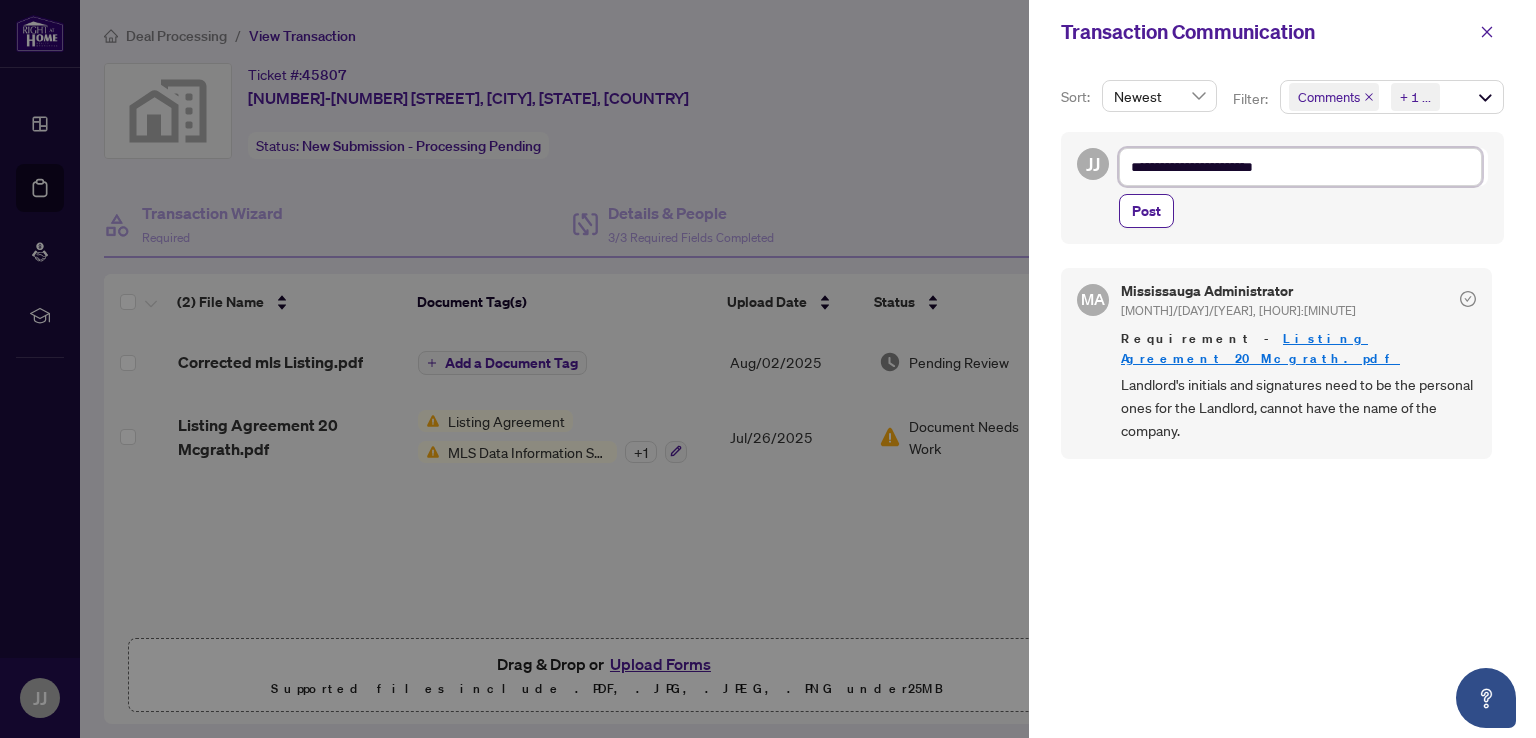 type on "**********" 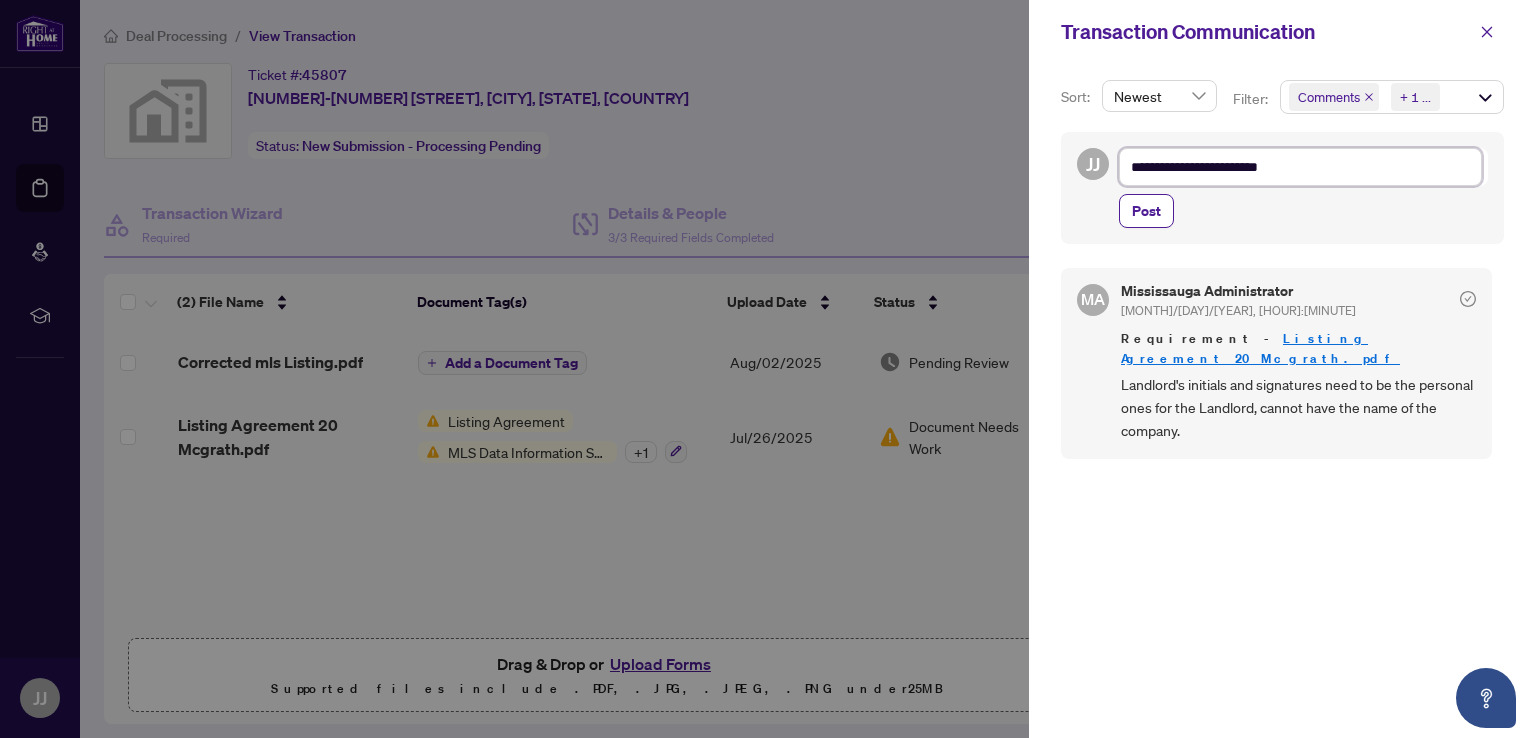 type on "**********" 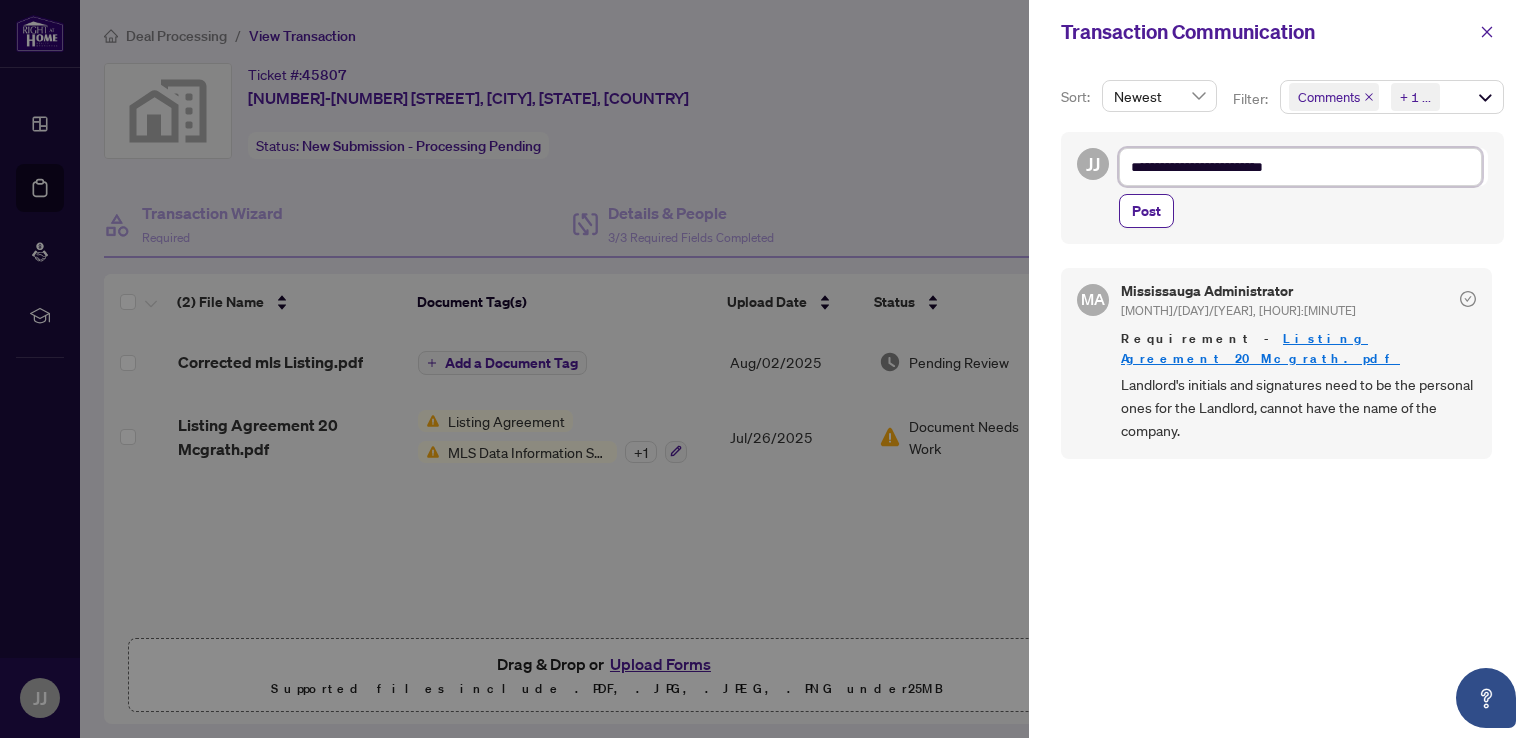 type on "**********" 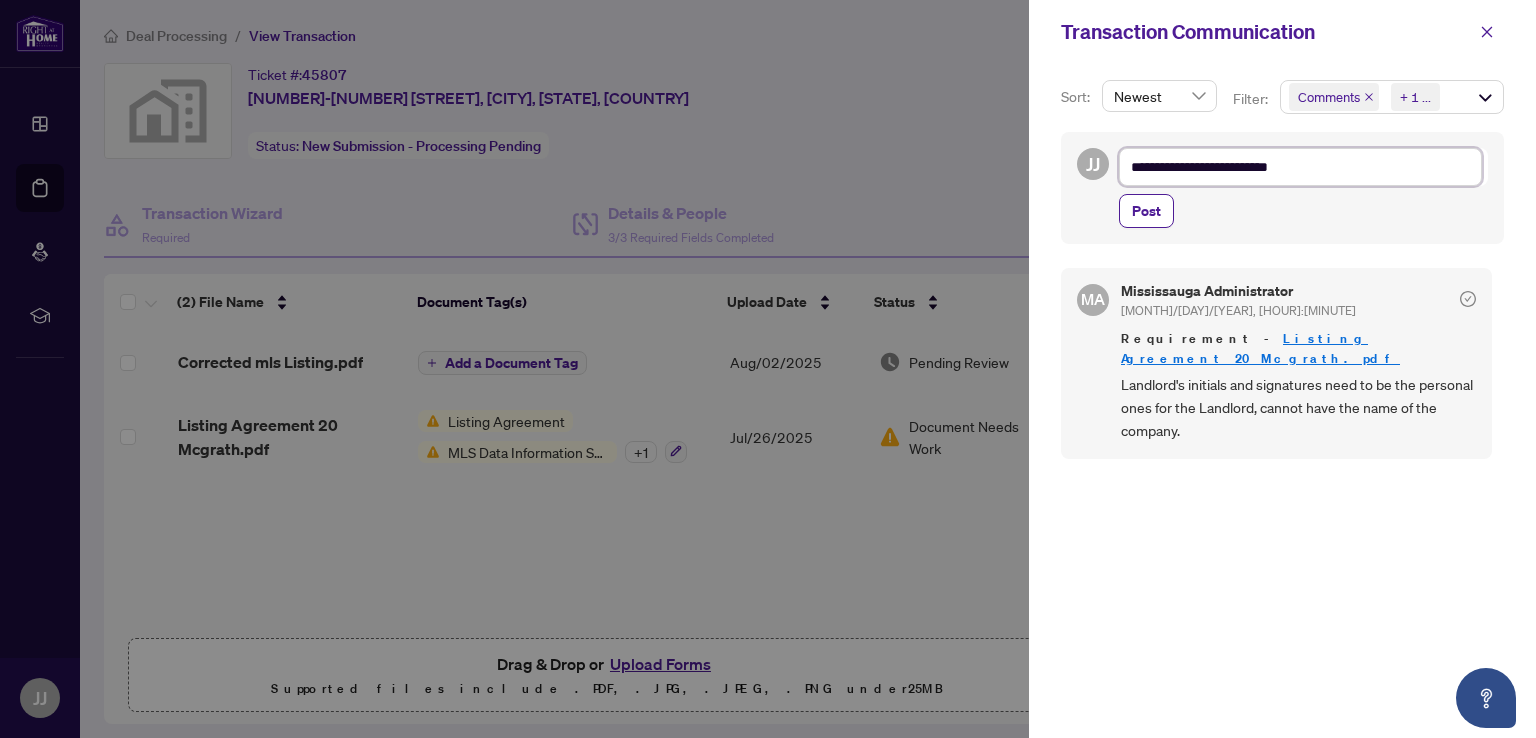 type on "**********" 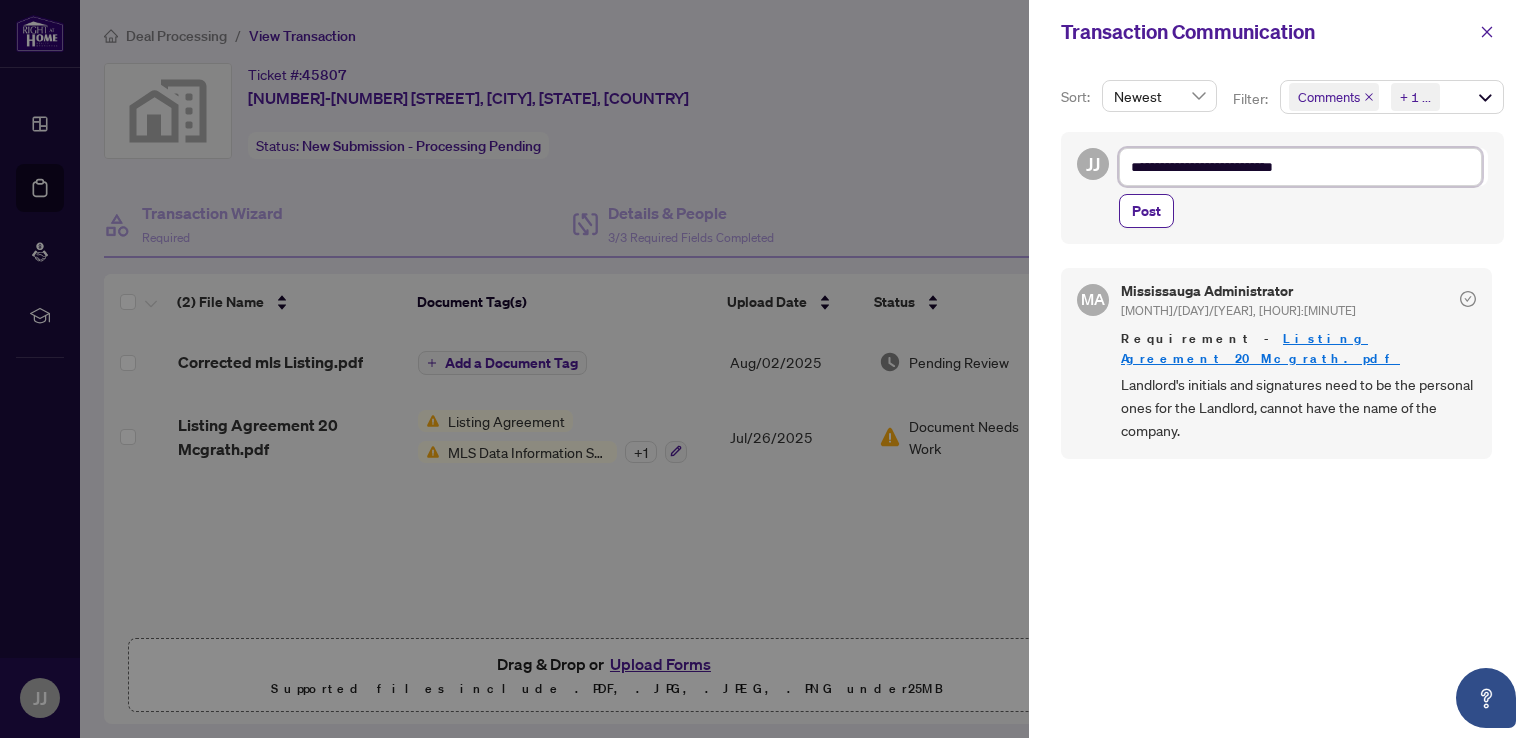 type on "**********" 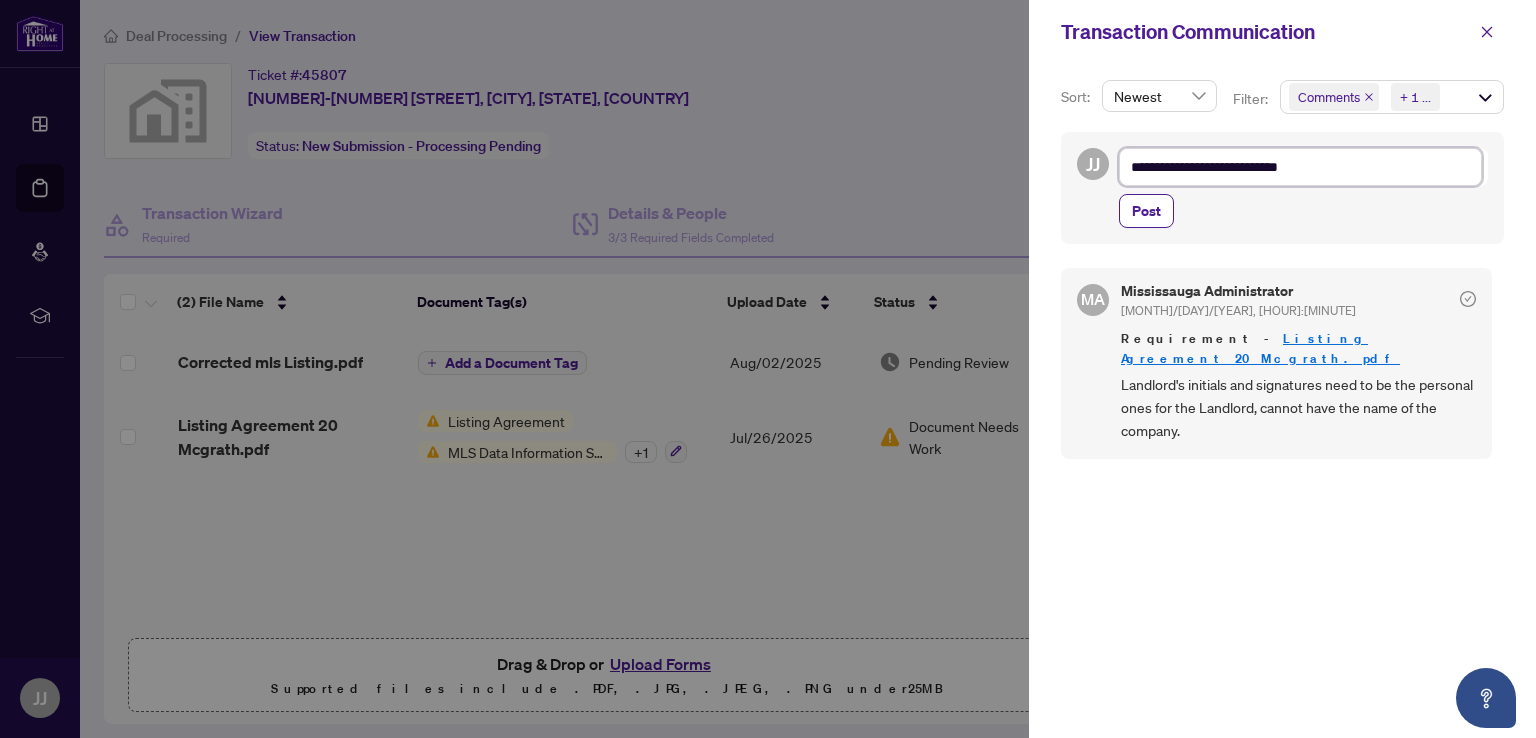 type on "**********" 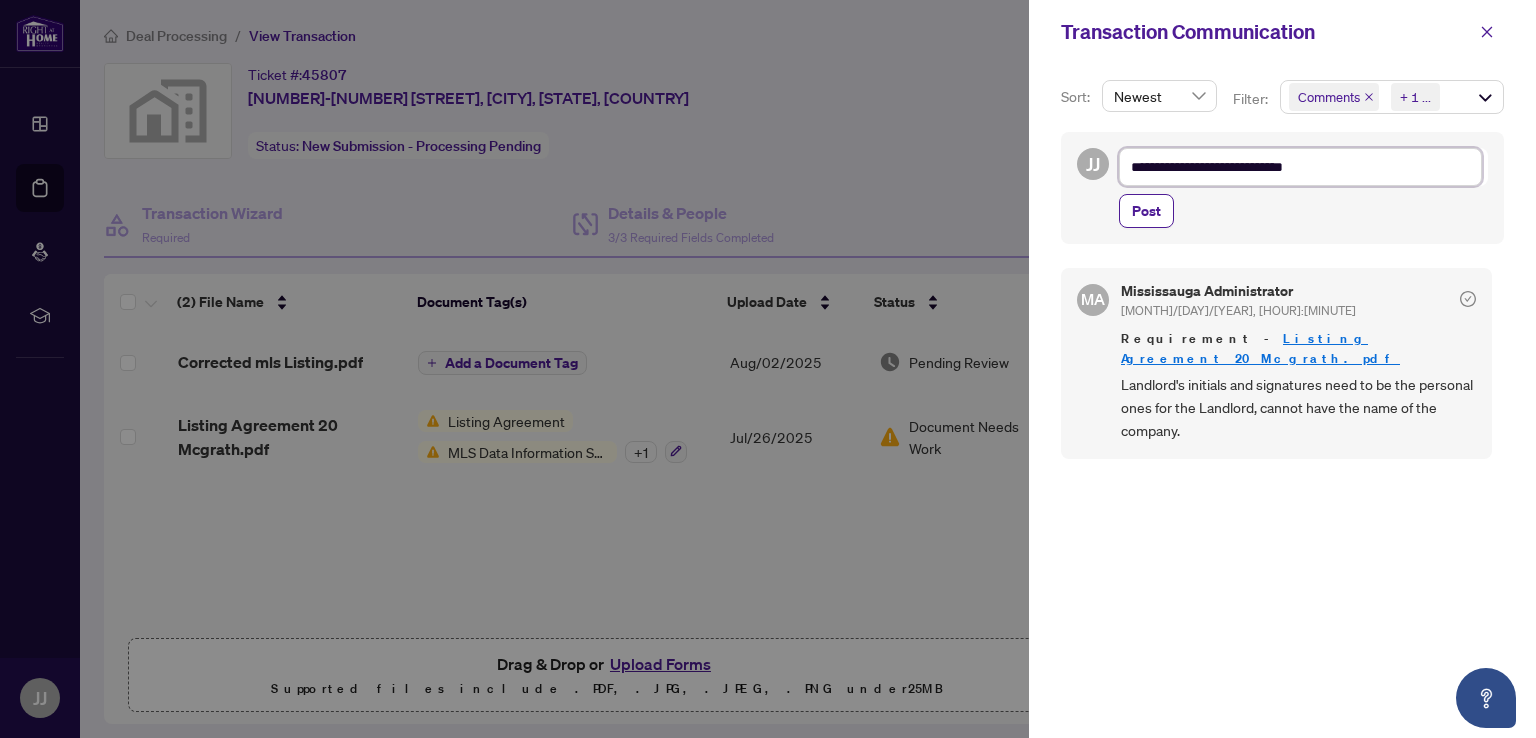 type on "**********" 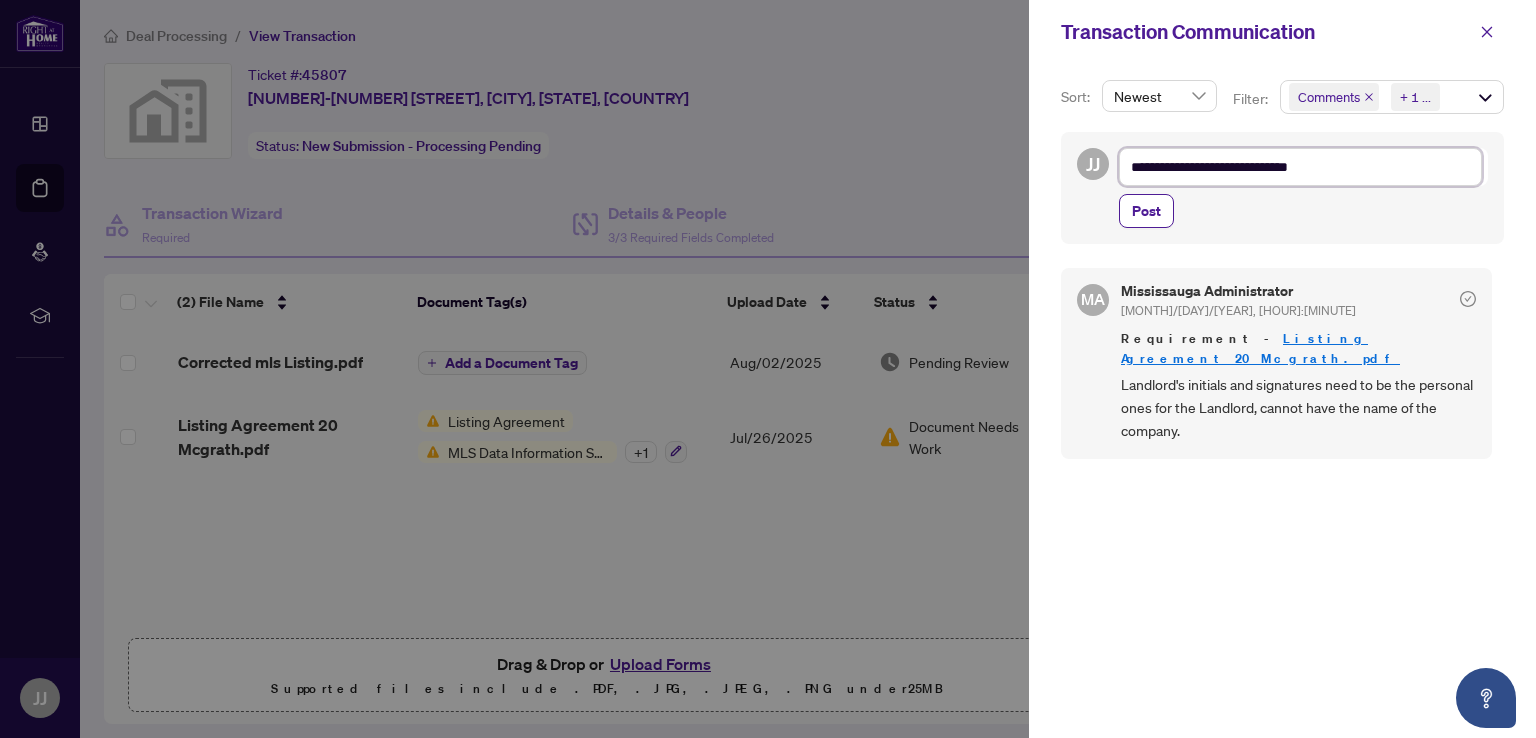 type on "**********" 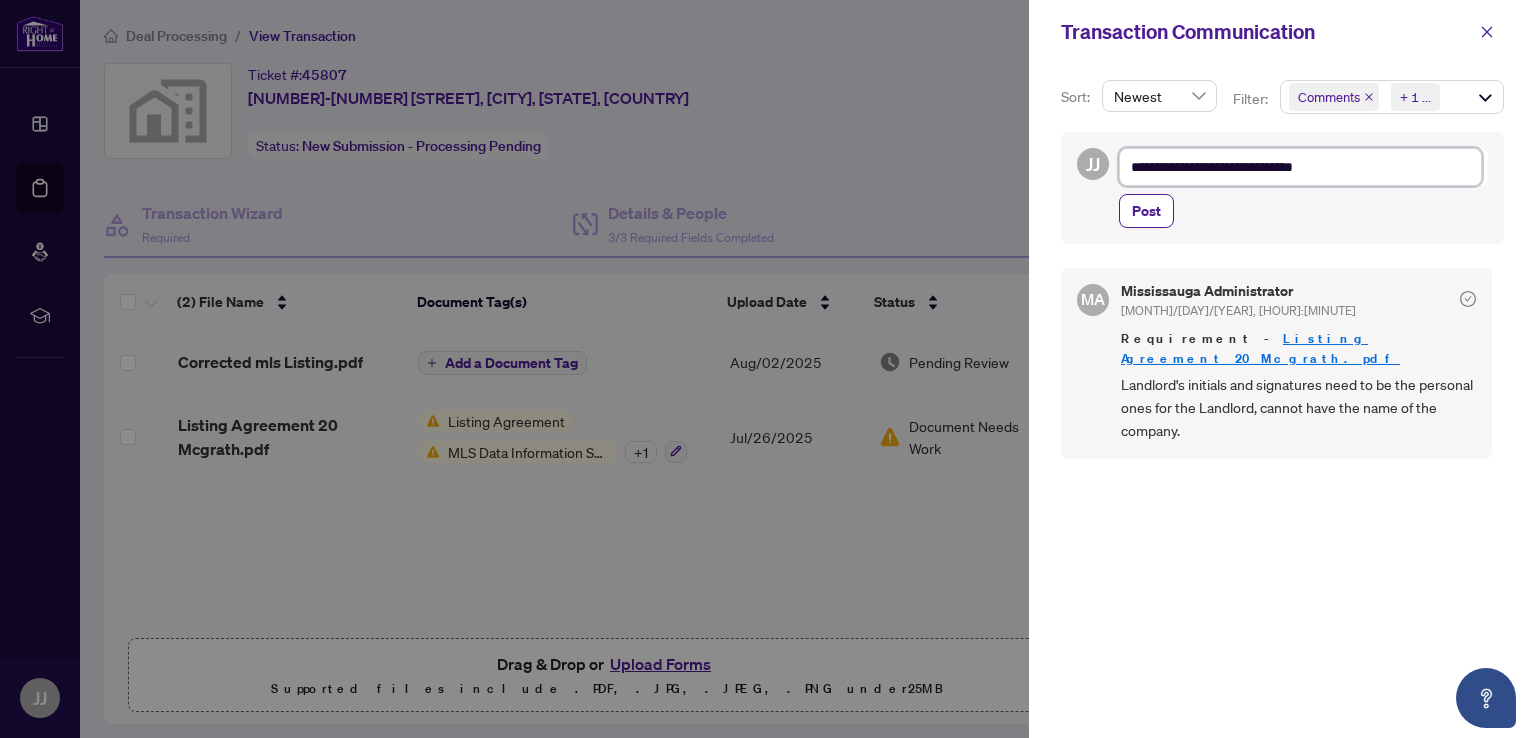 type on "**********" 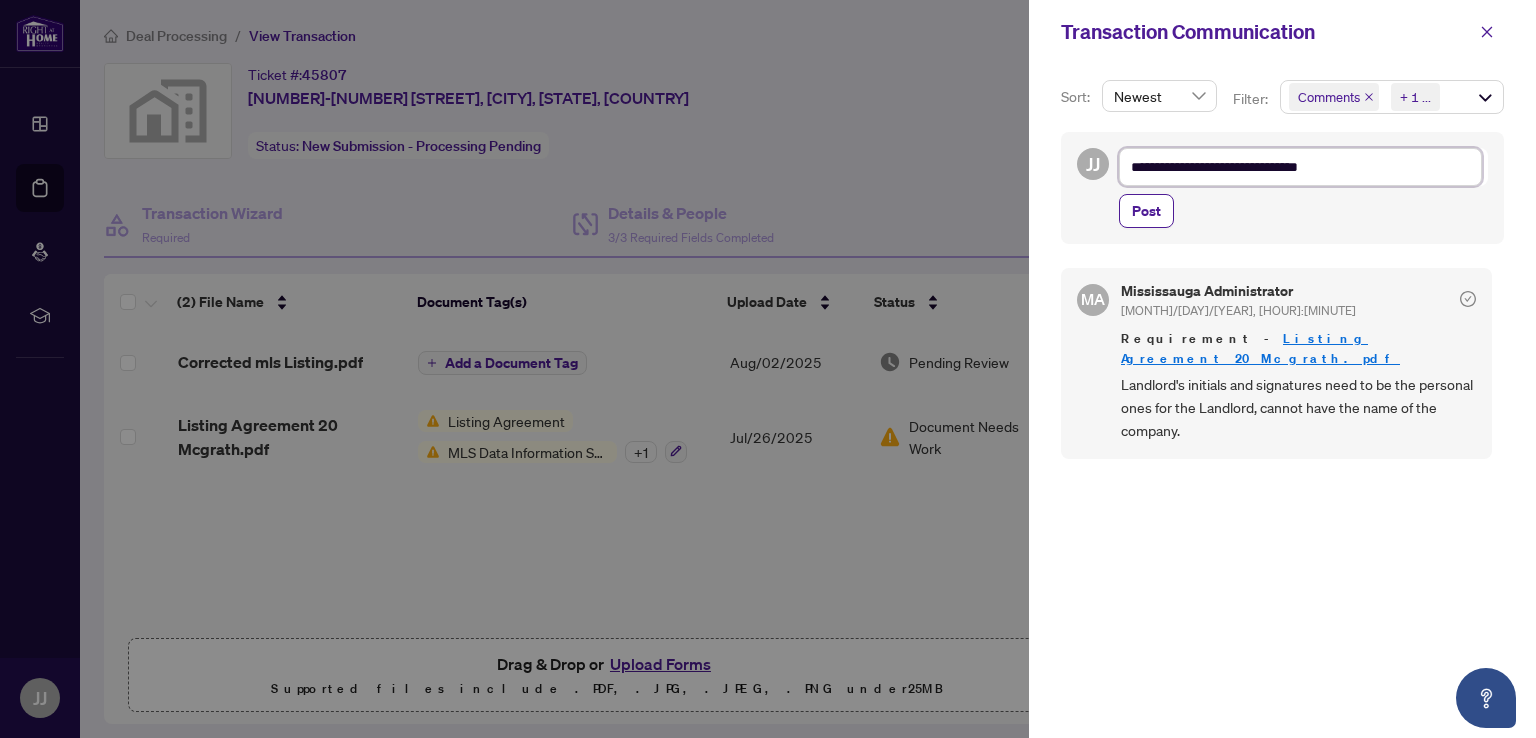 type on "**********" 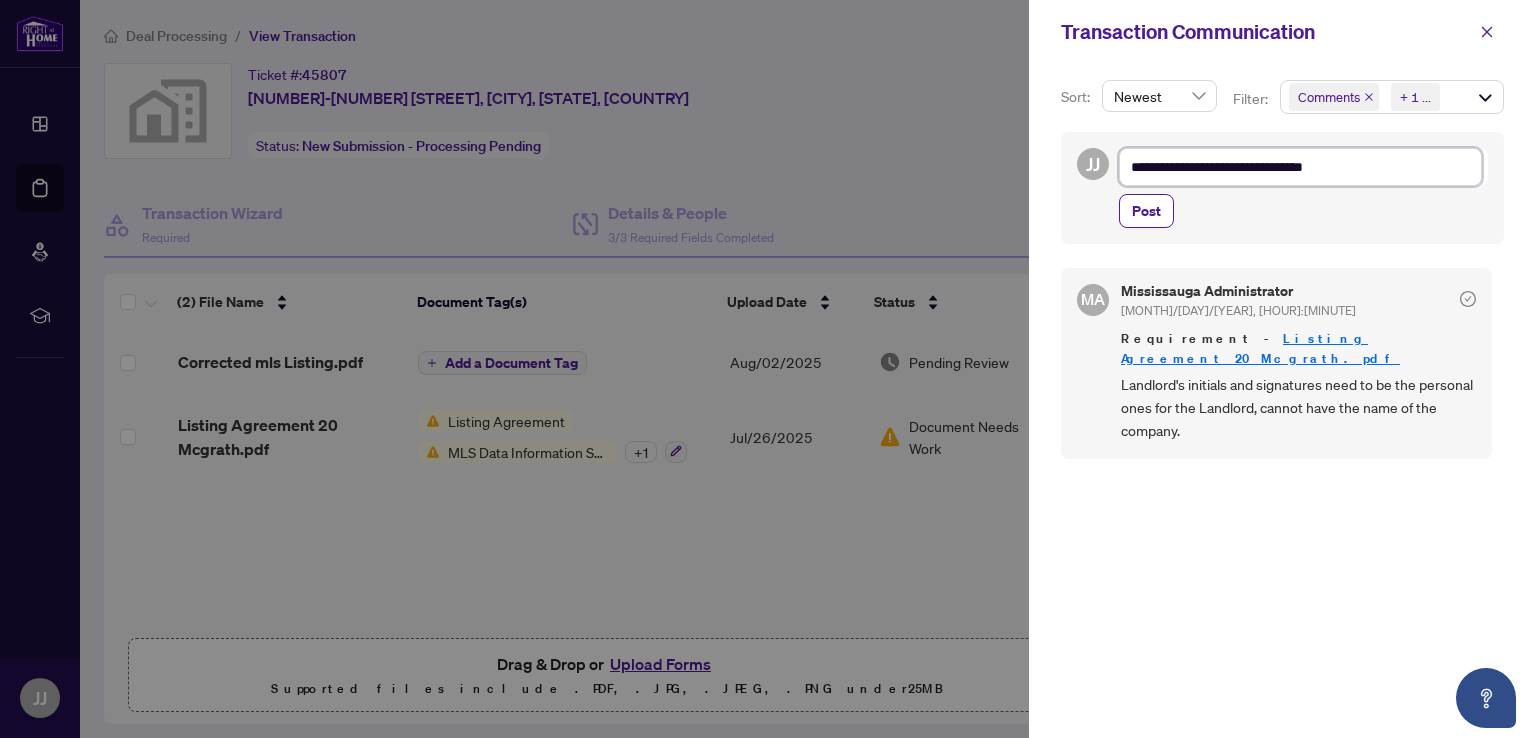 type on "**********" 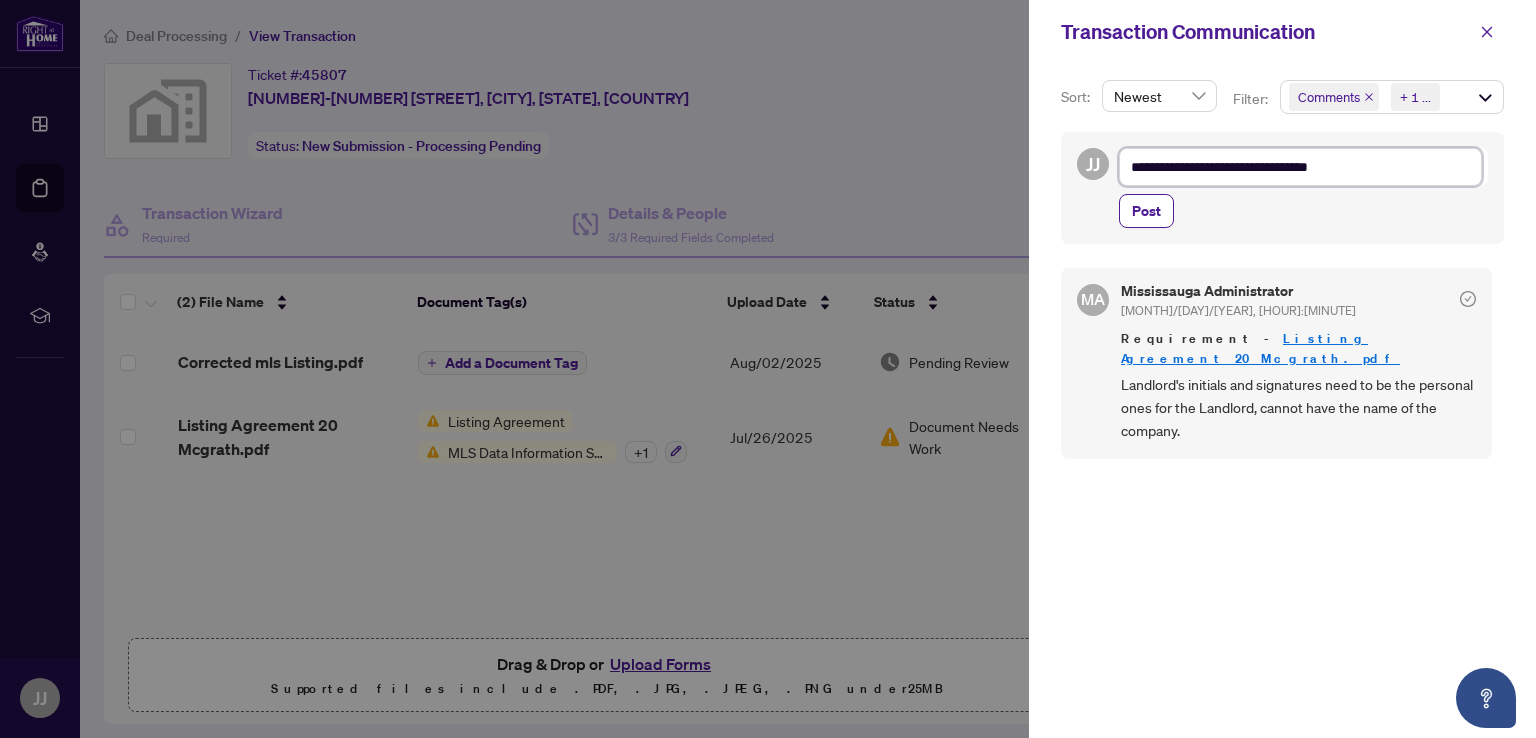 type on "**********" 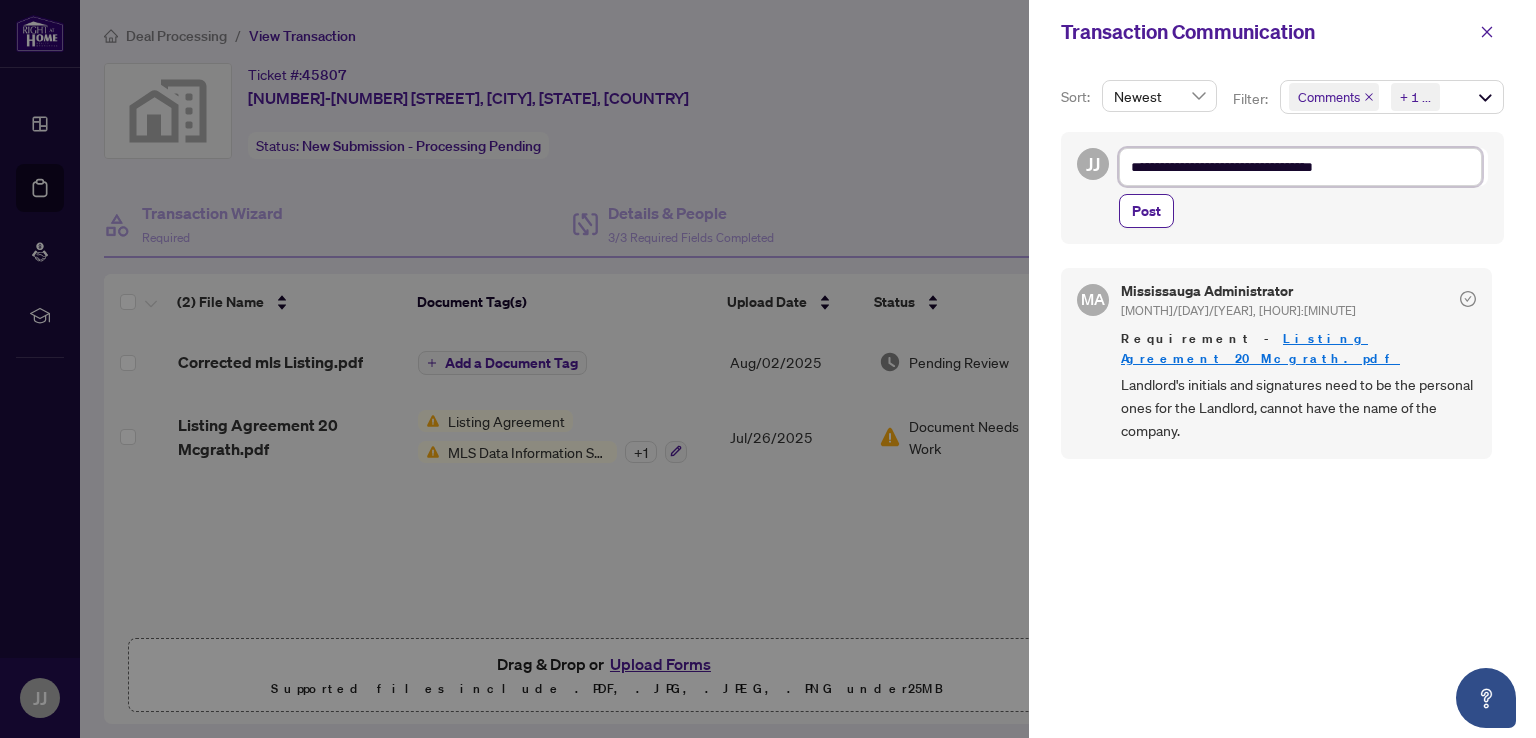 type on "**********" 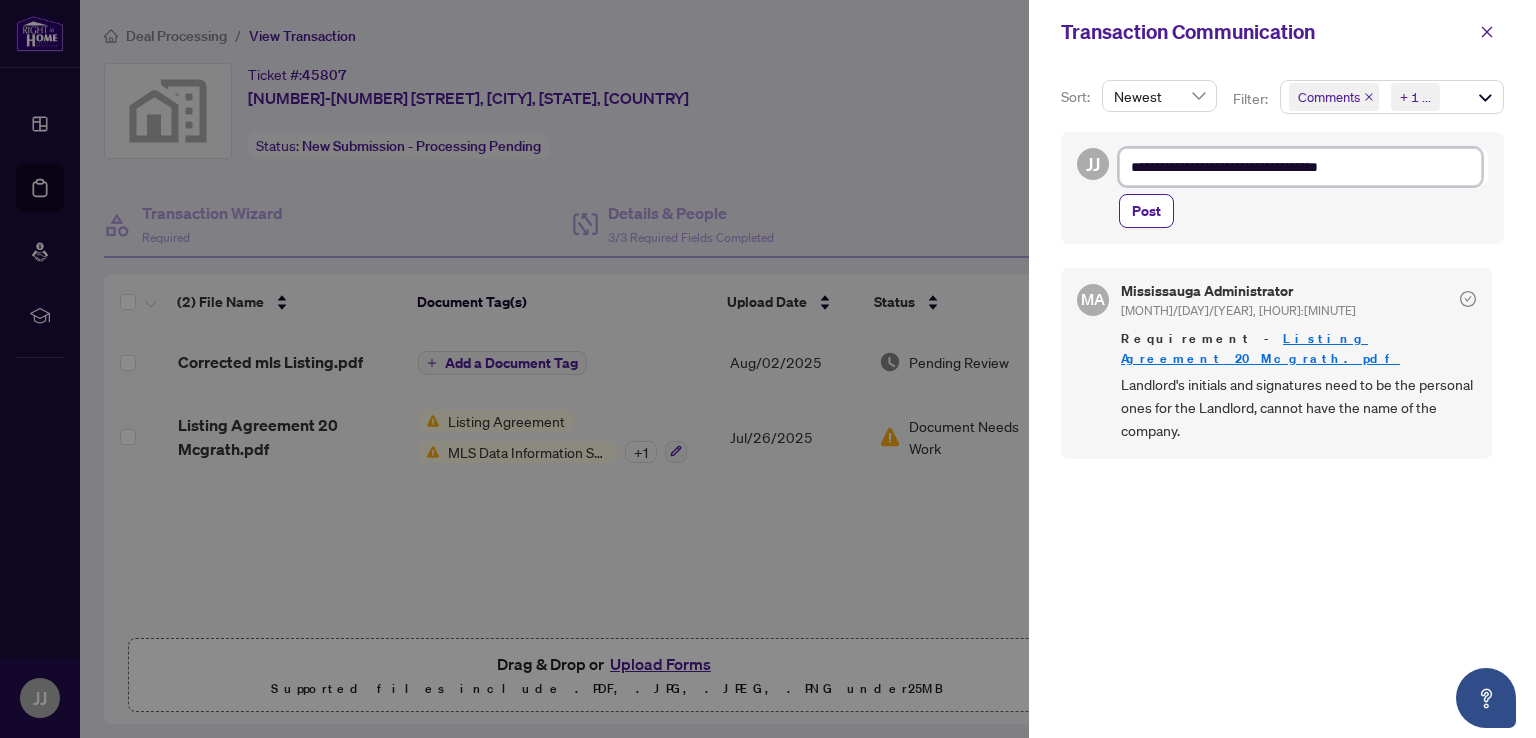 type on "**********" 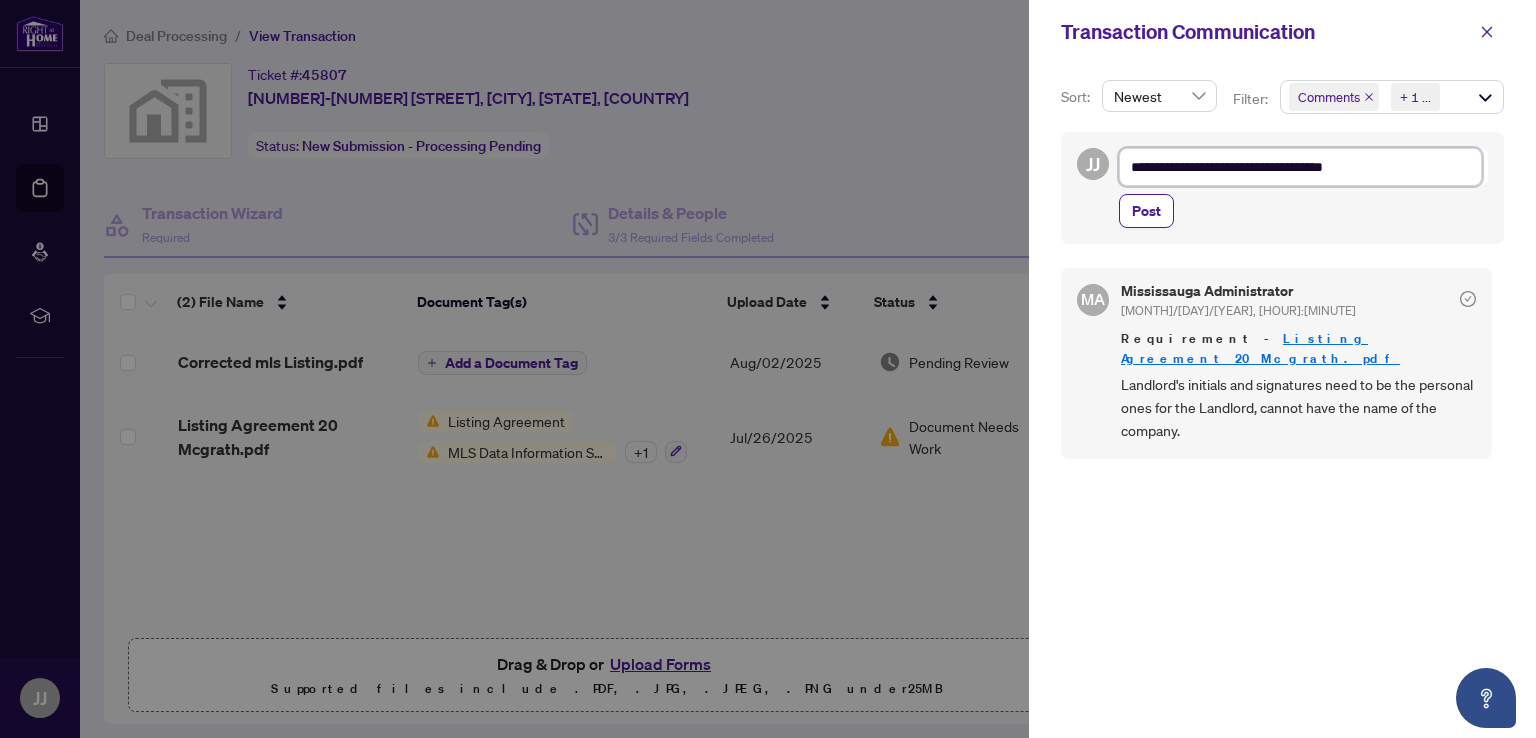 type on "**********" 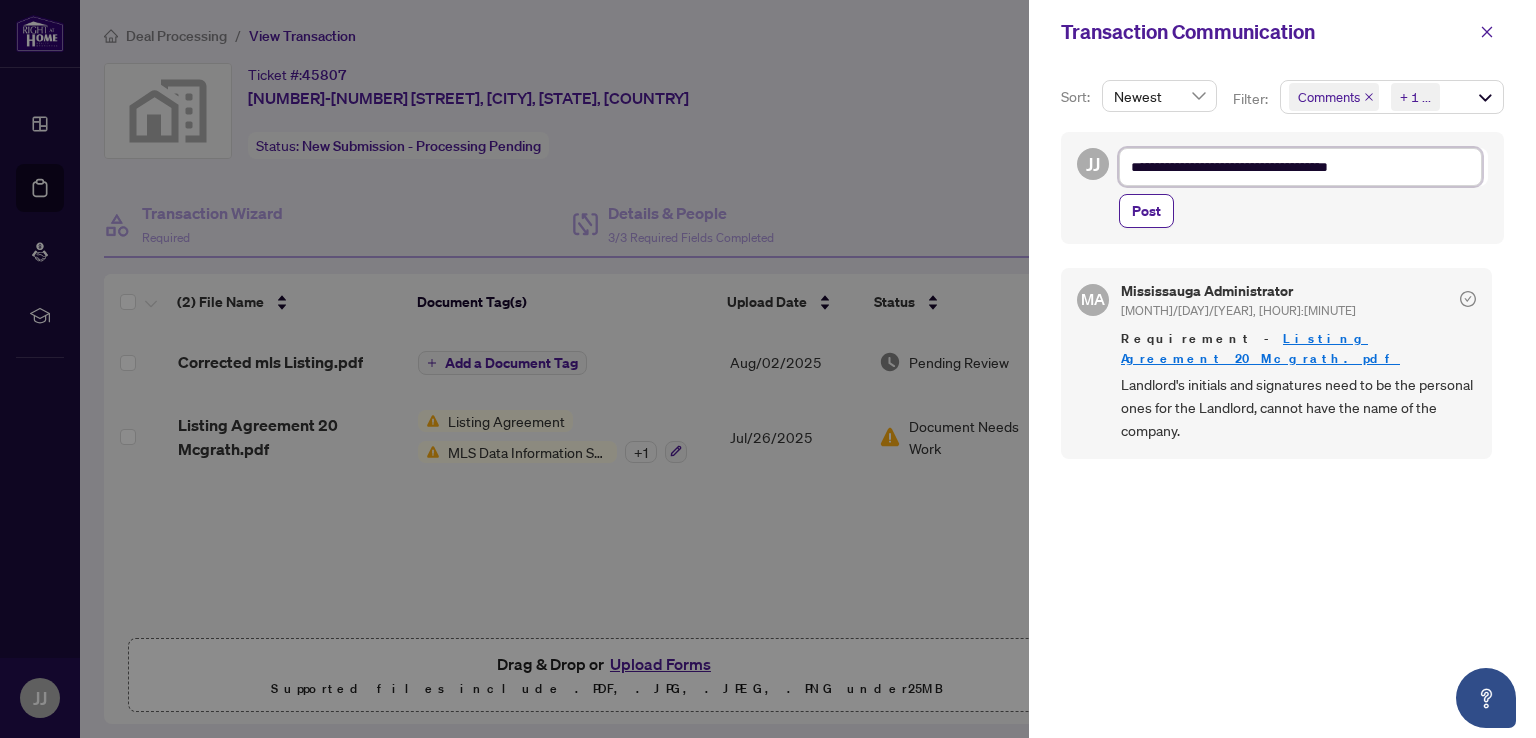 type on "**********" 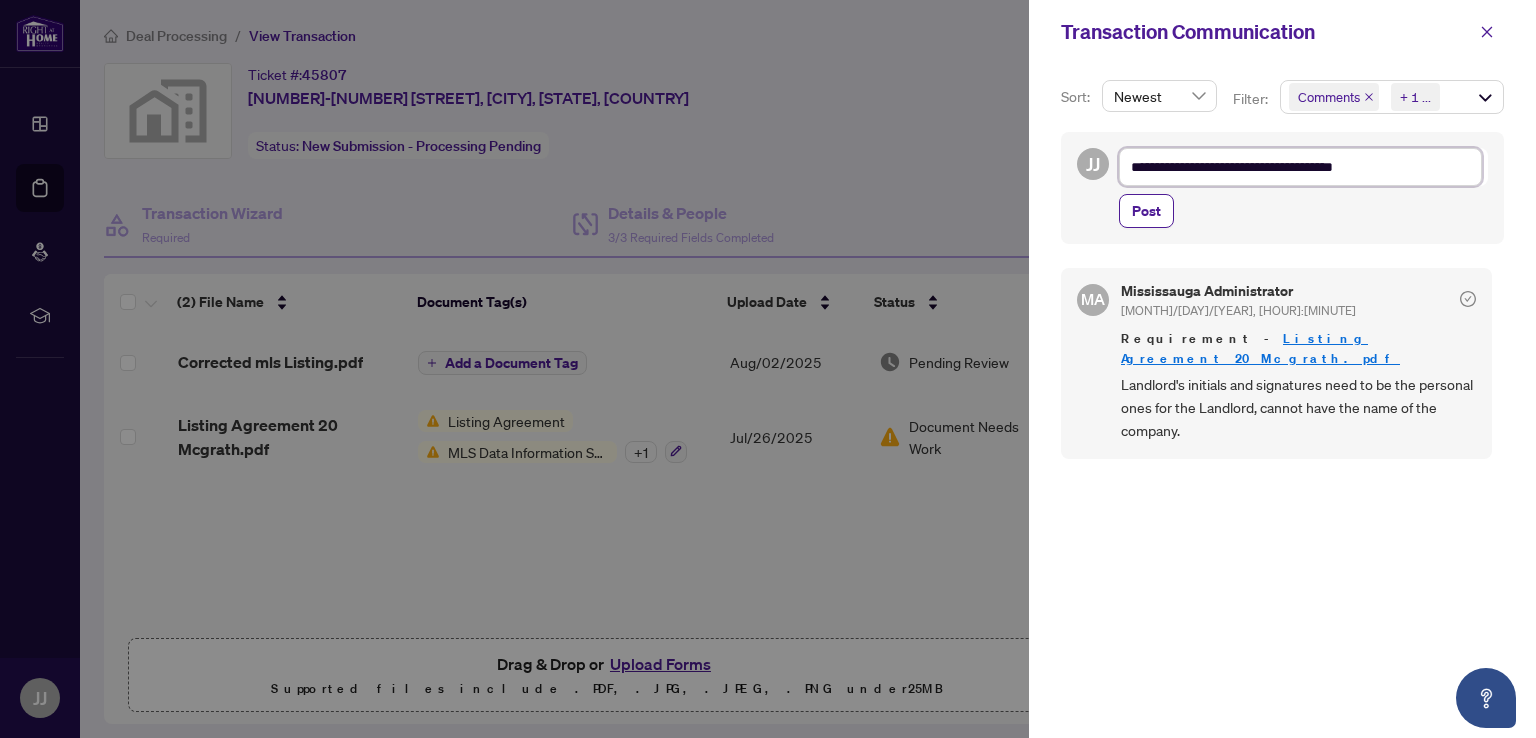 type on "**********" 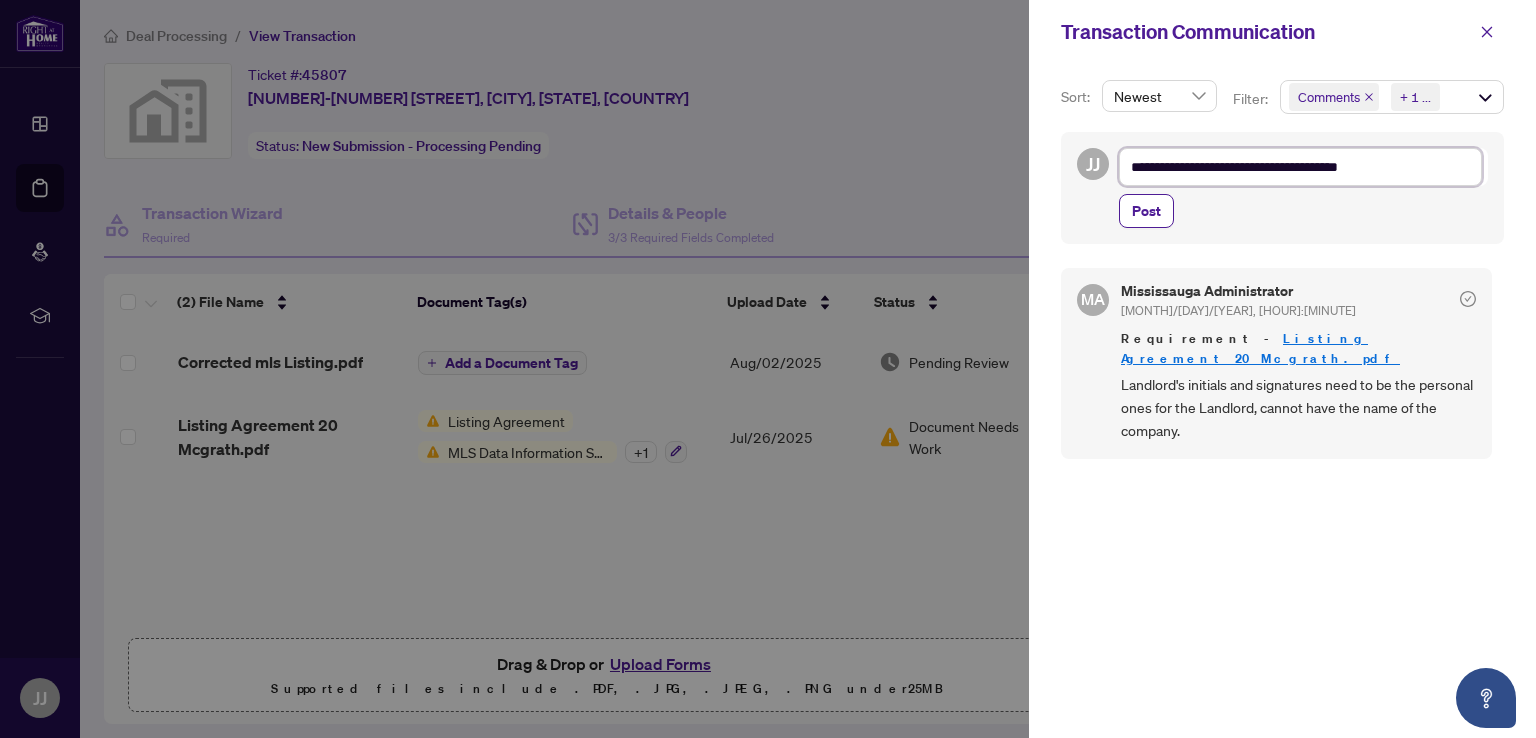 type on "**********" 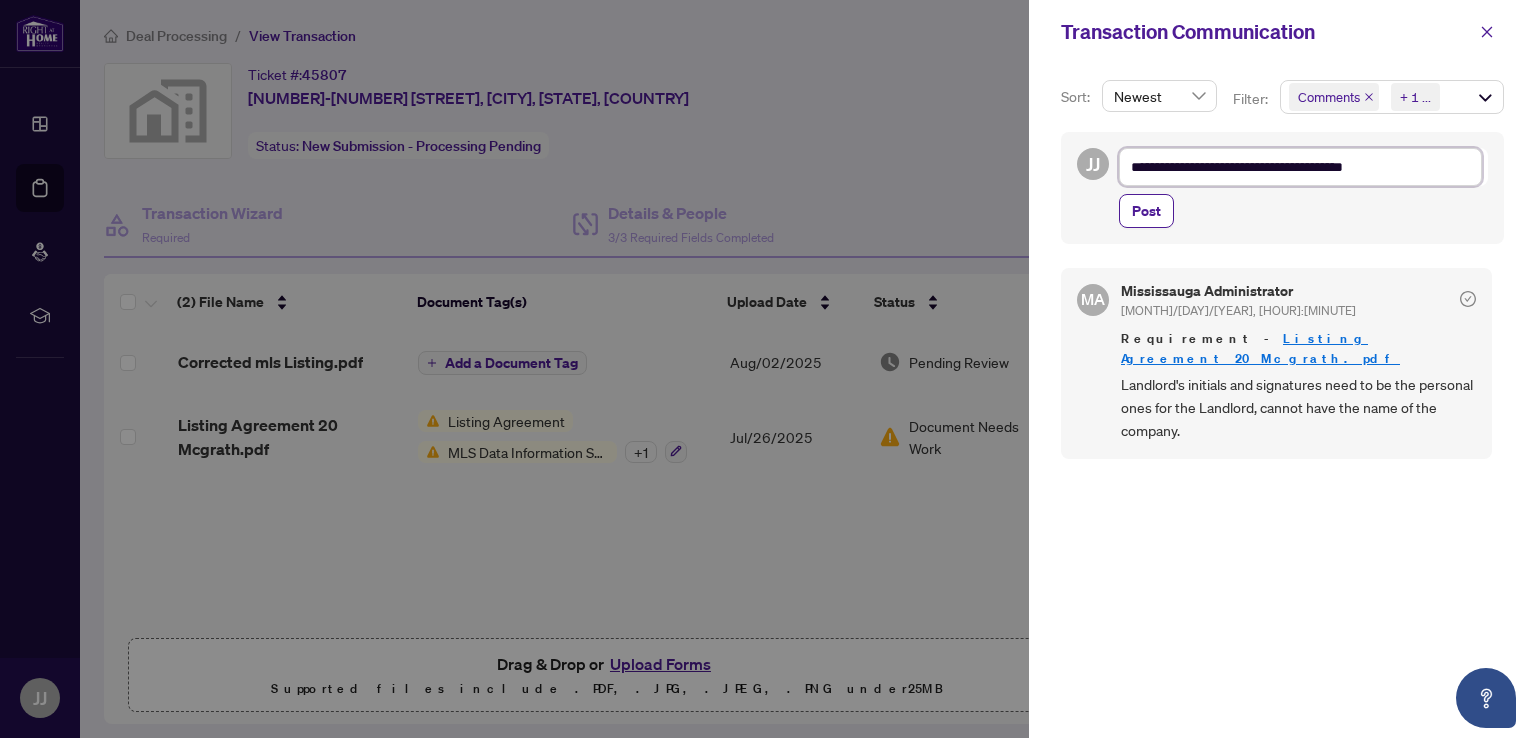 type on "**********" 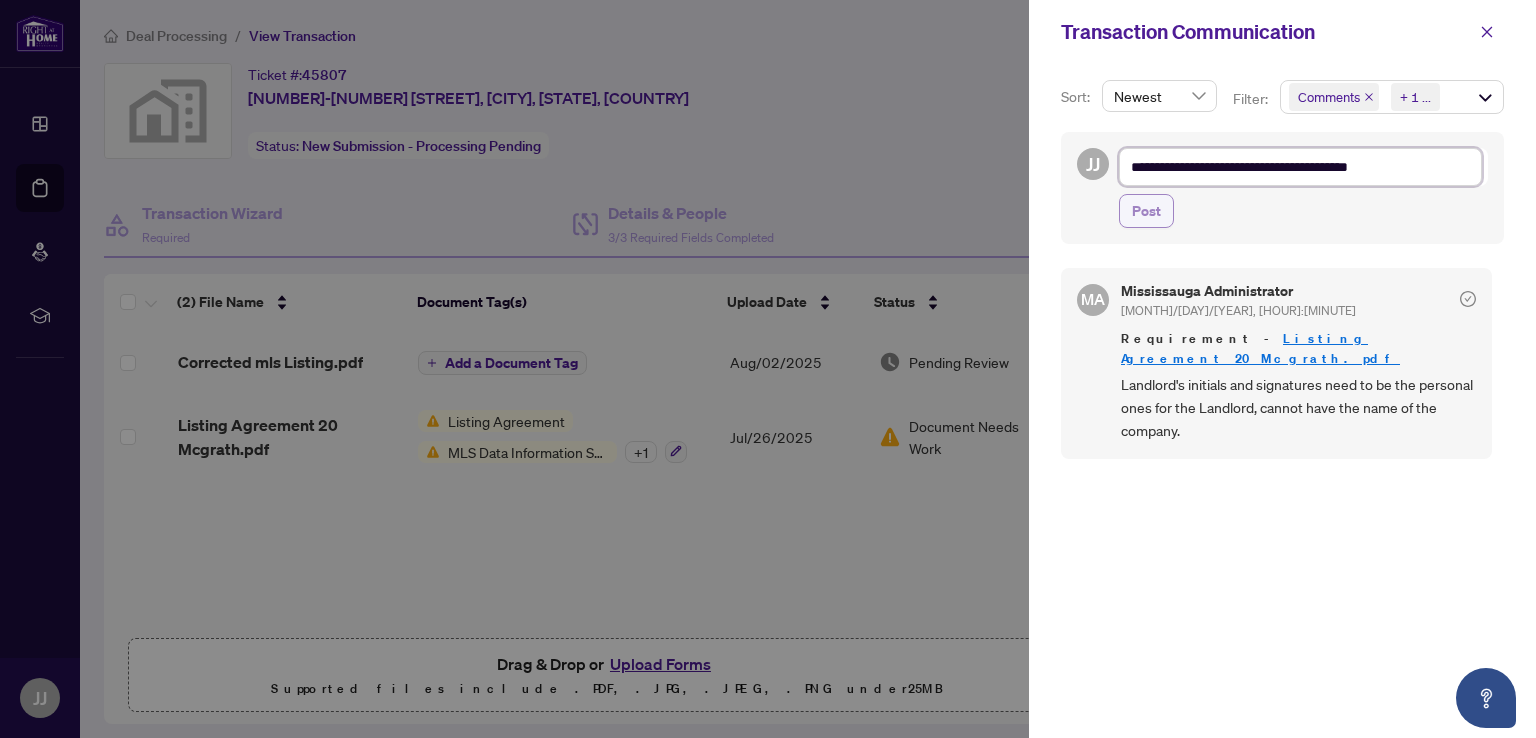type on "**********" 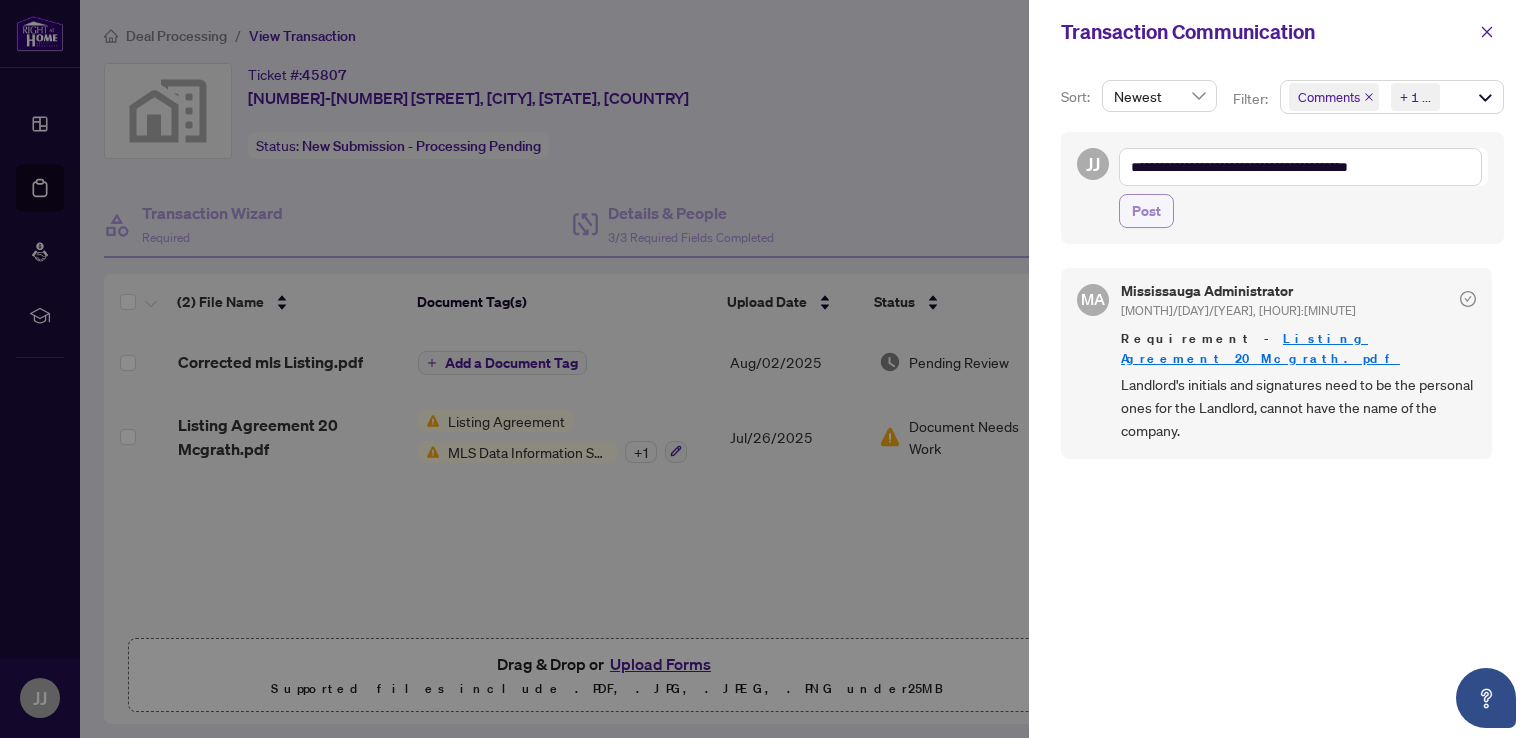click on "Post" at bounding box center [1146, 211] 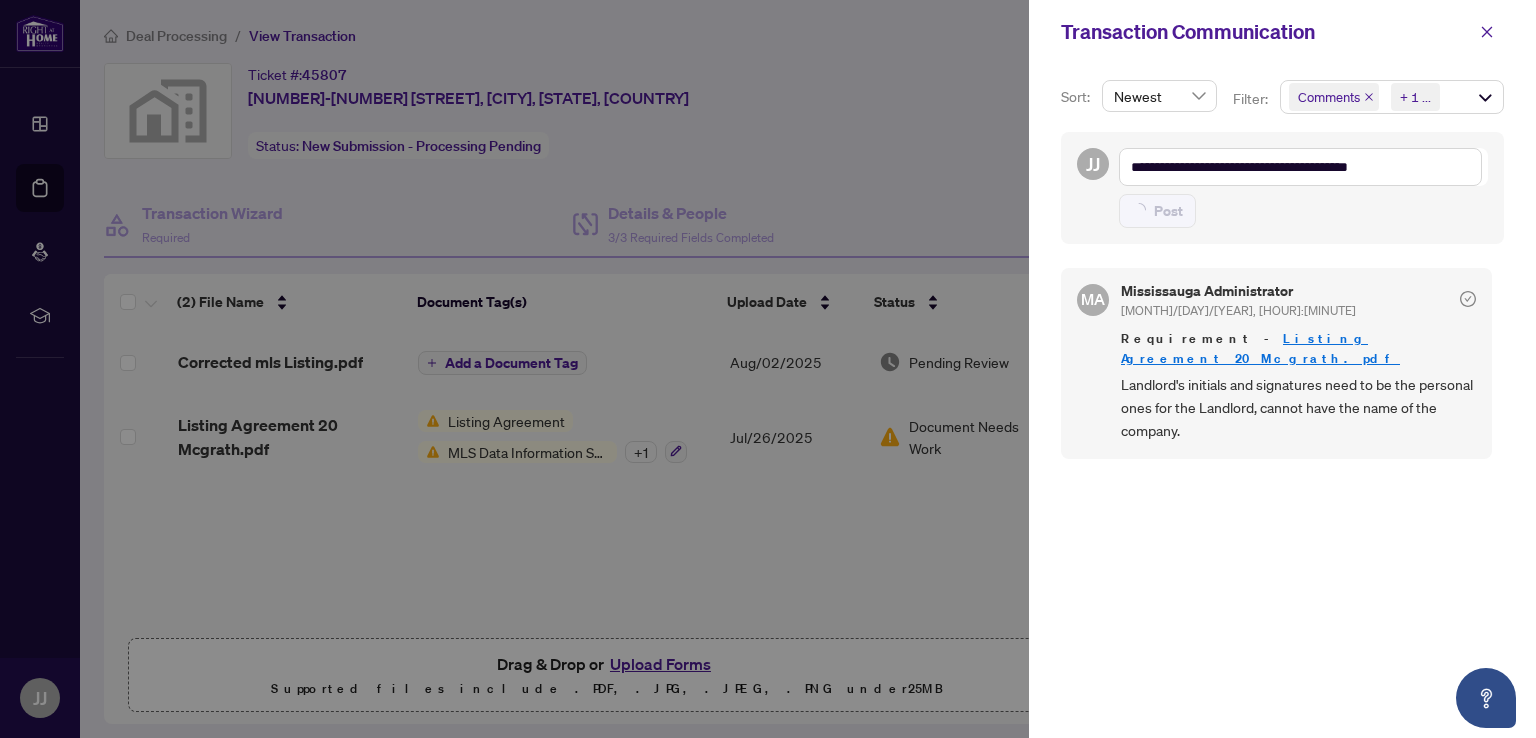type 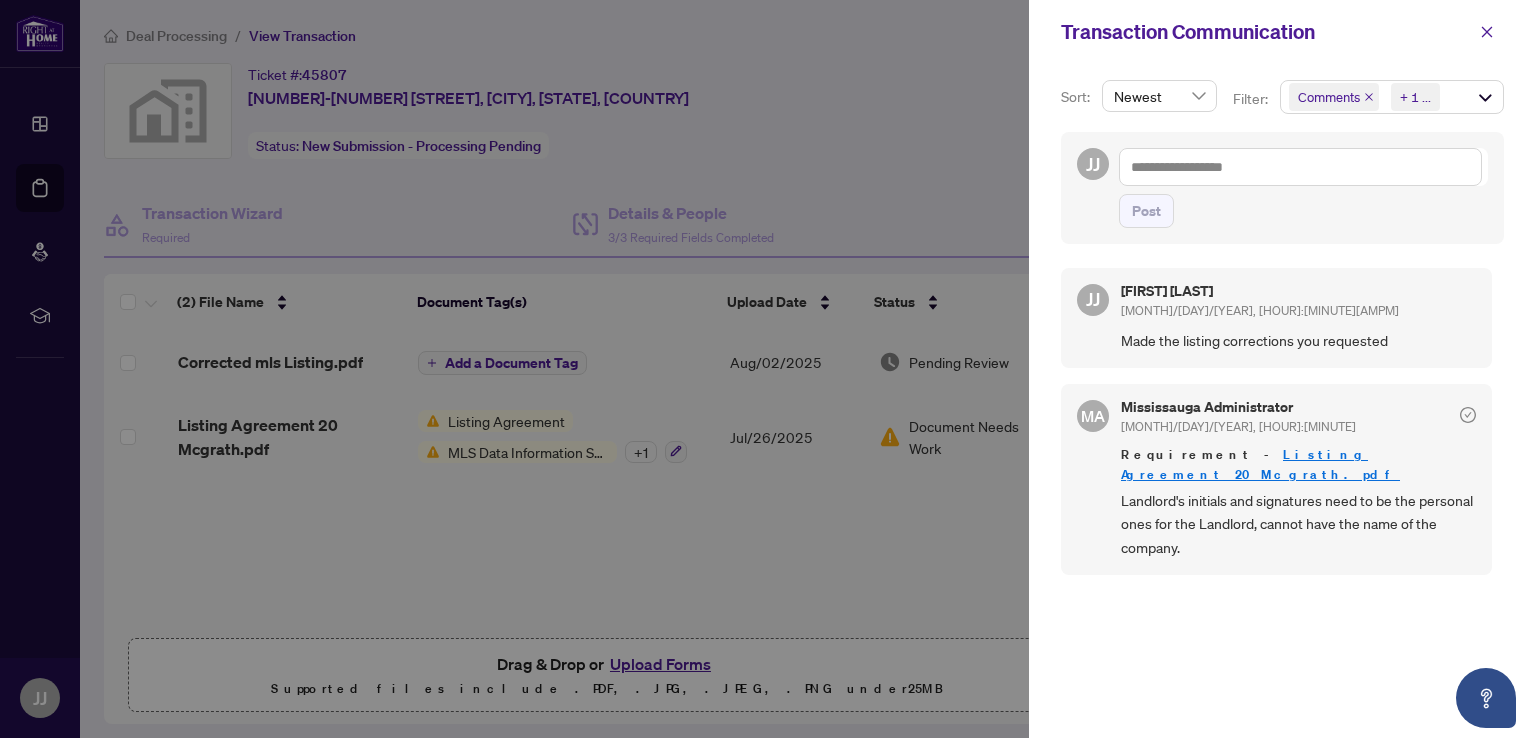 click at bounding box center (768, 369) 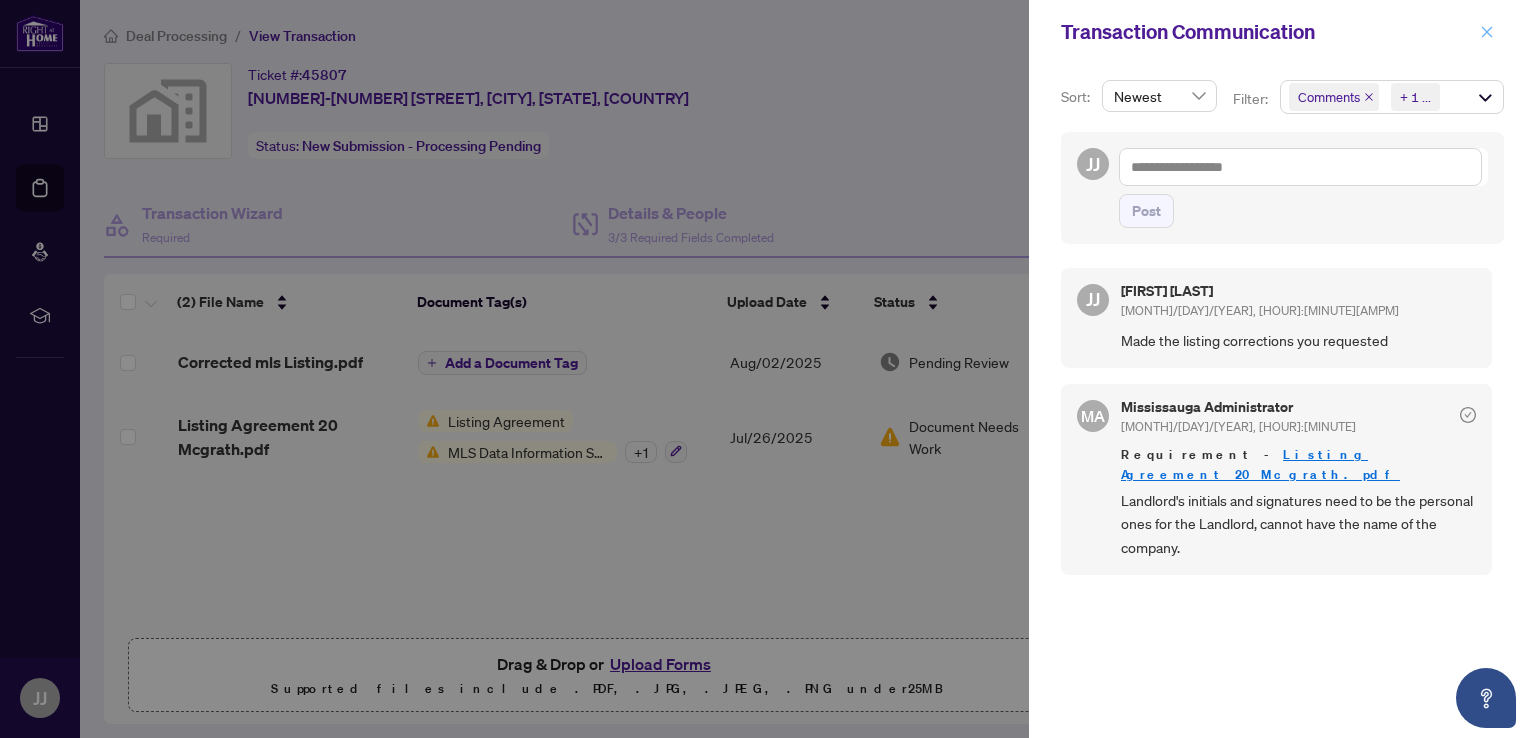 click 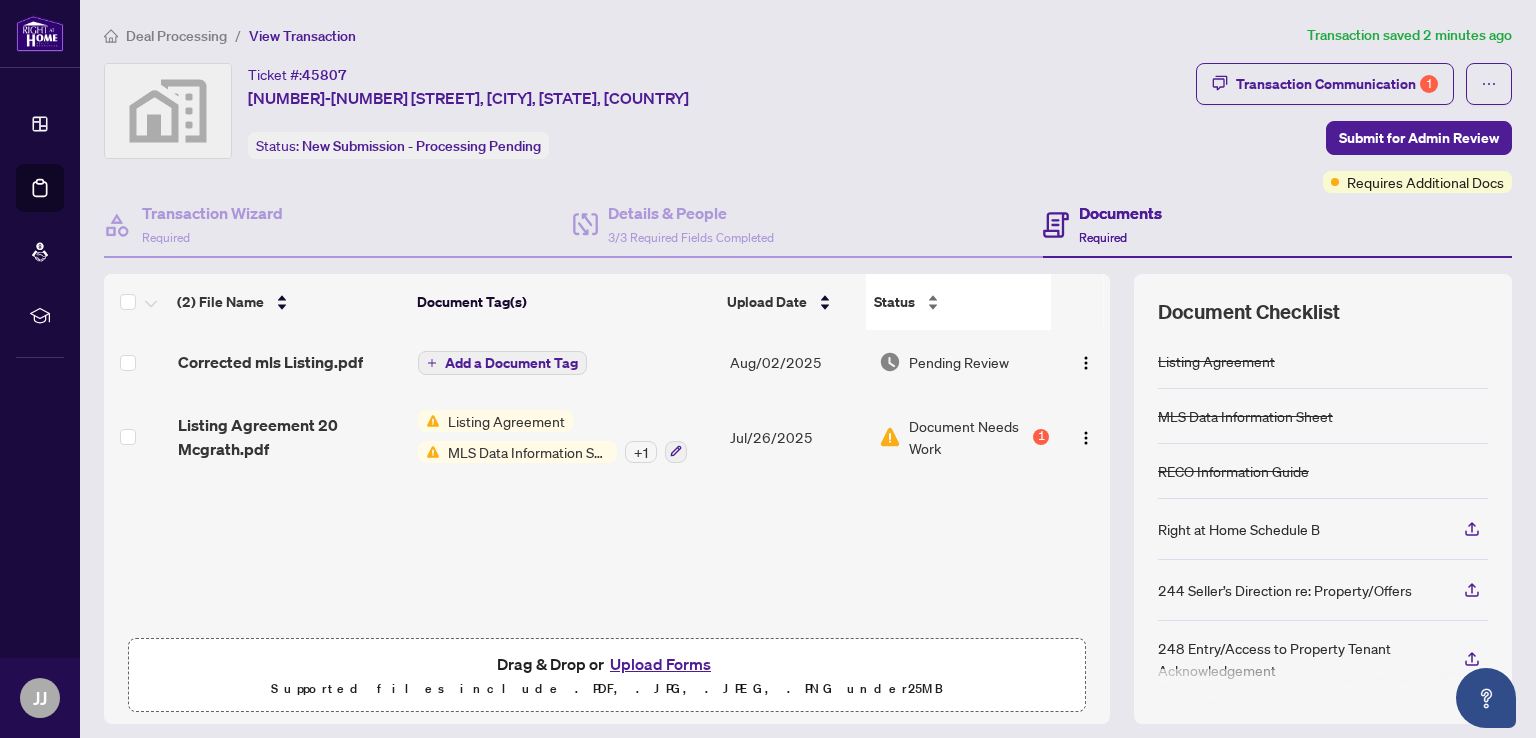 scroll, scrollTop: 135, scrollLeft: 0, axis: vertical 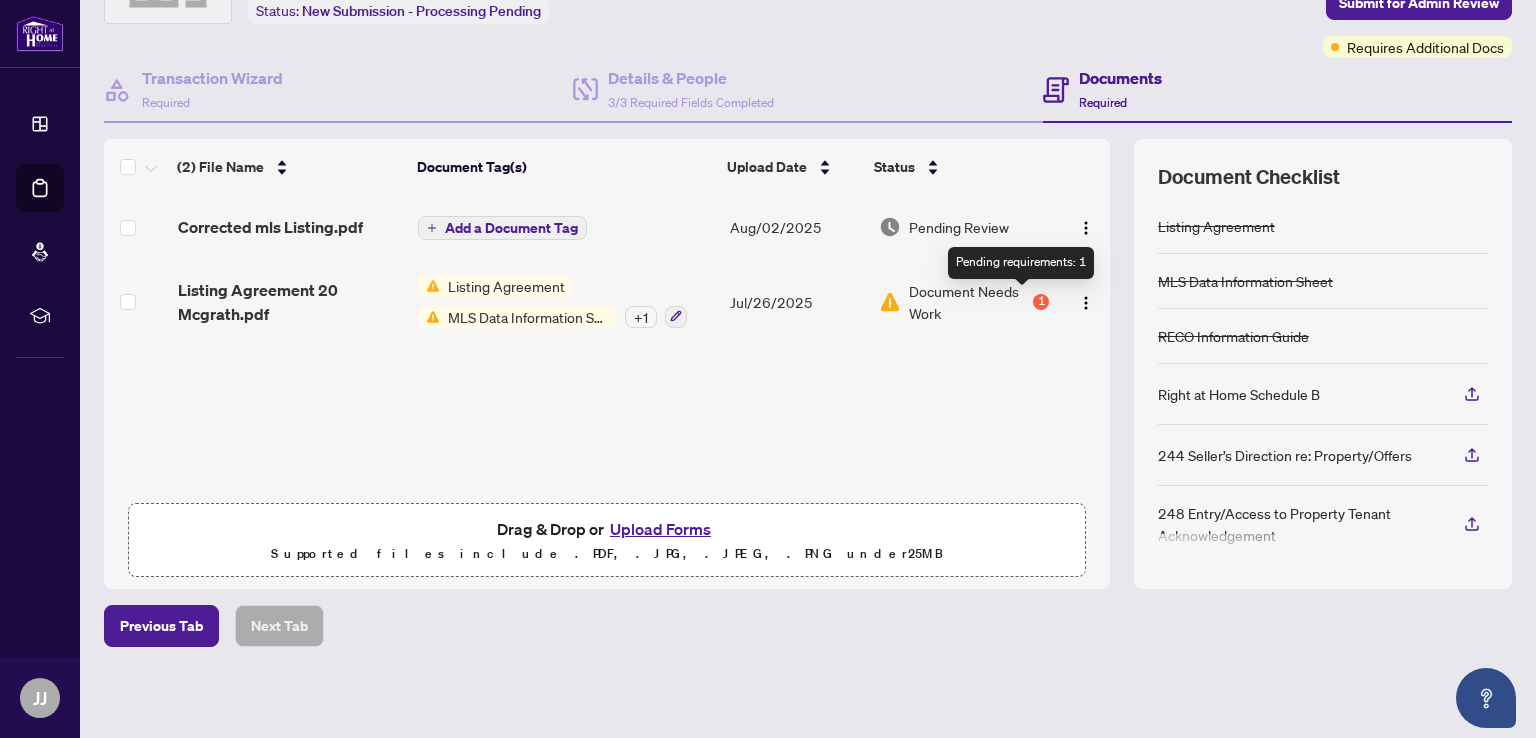 click on "1" at bounding box center (1041, 302) 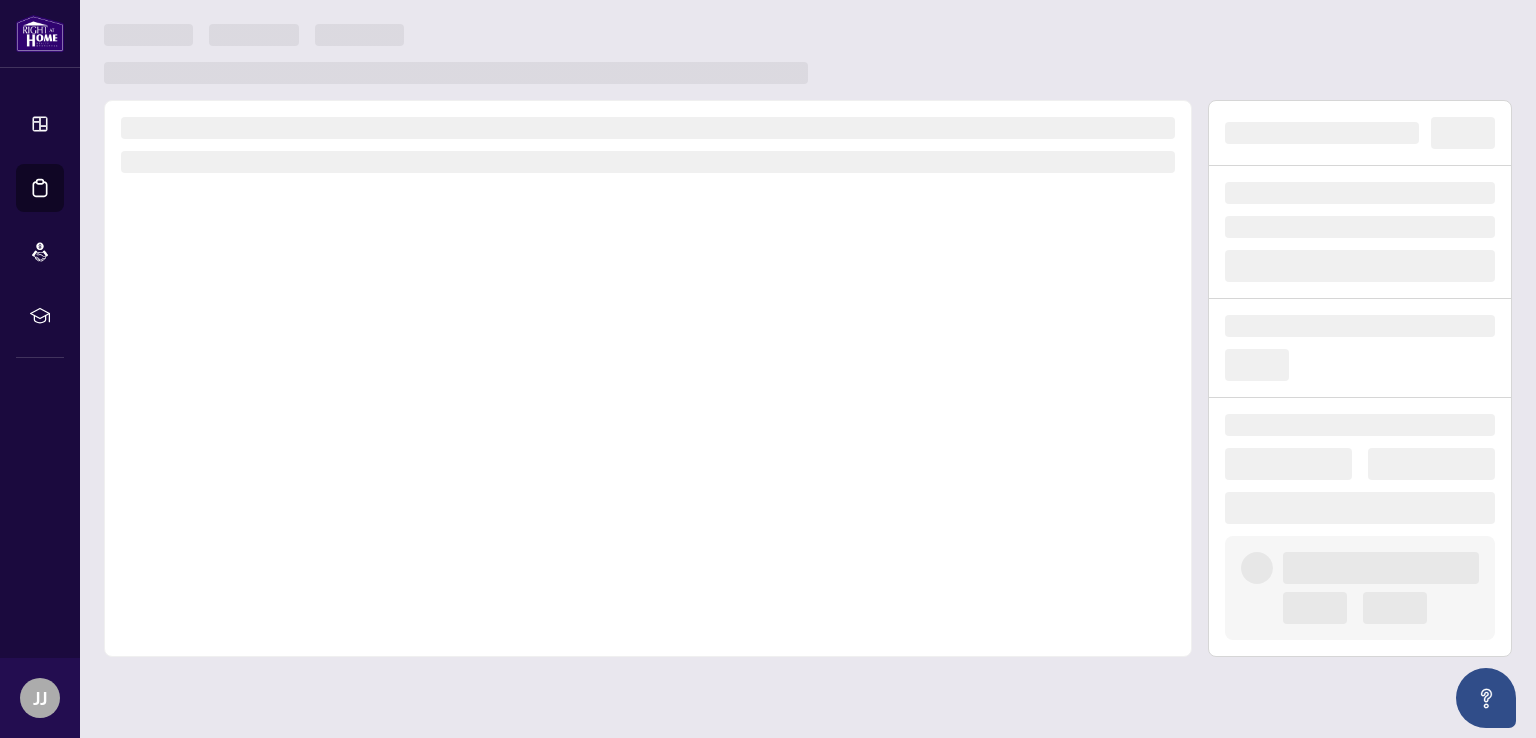 scroll, scrollTop: 0, scrollLeft: 0, axis: both 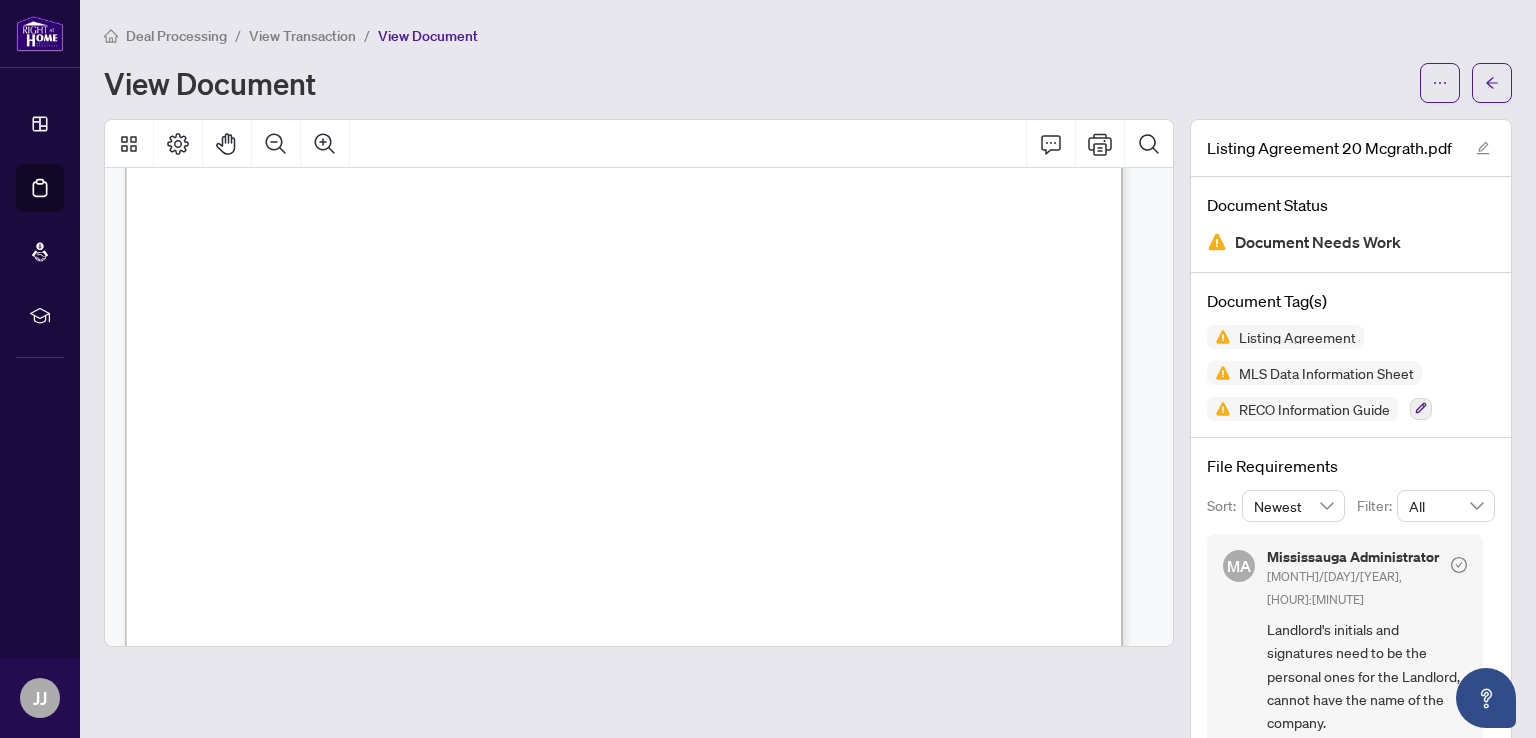 click on "View Document" at bounding box center [756, 83] 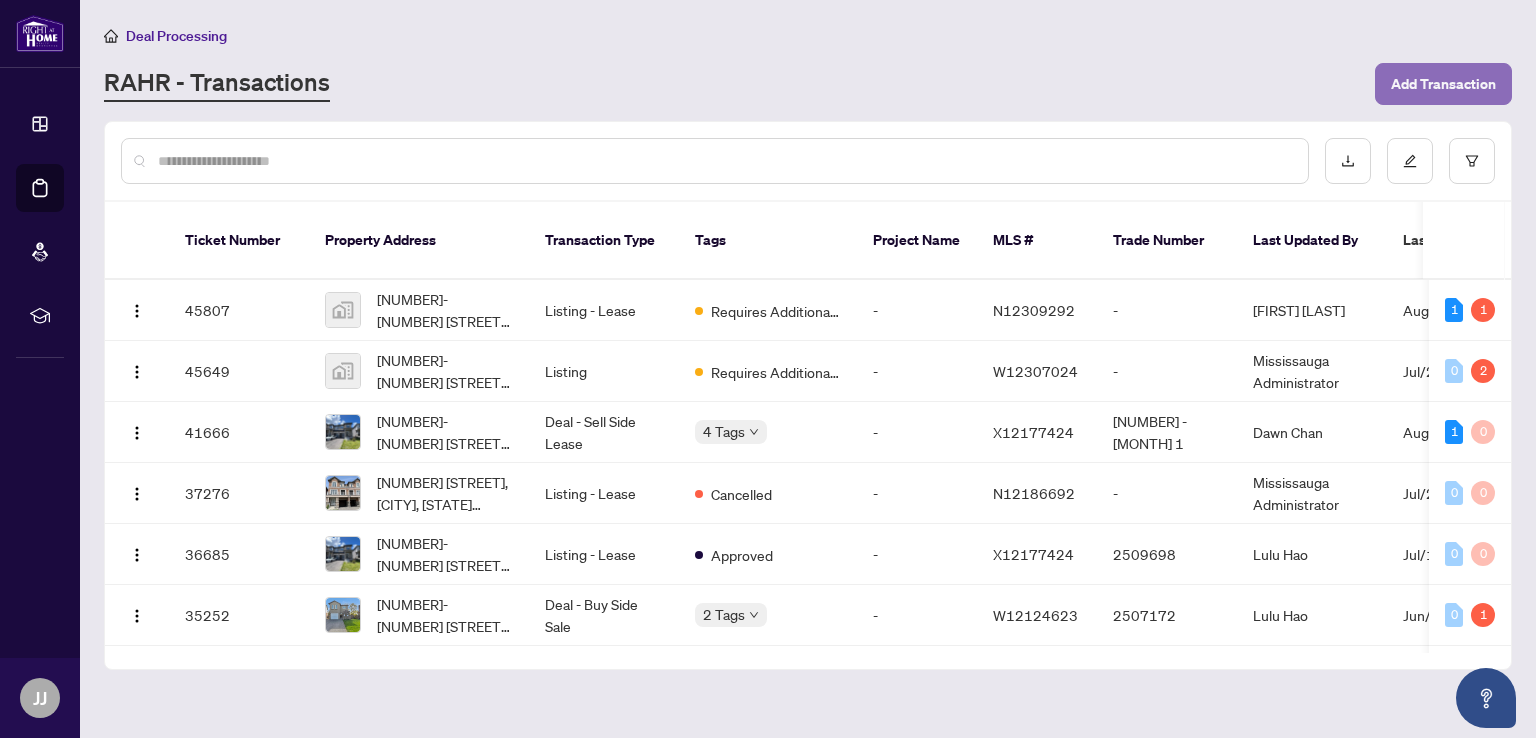 click on "Add Transaction" at bounding box center [1443, 84] 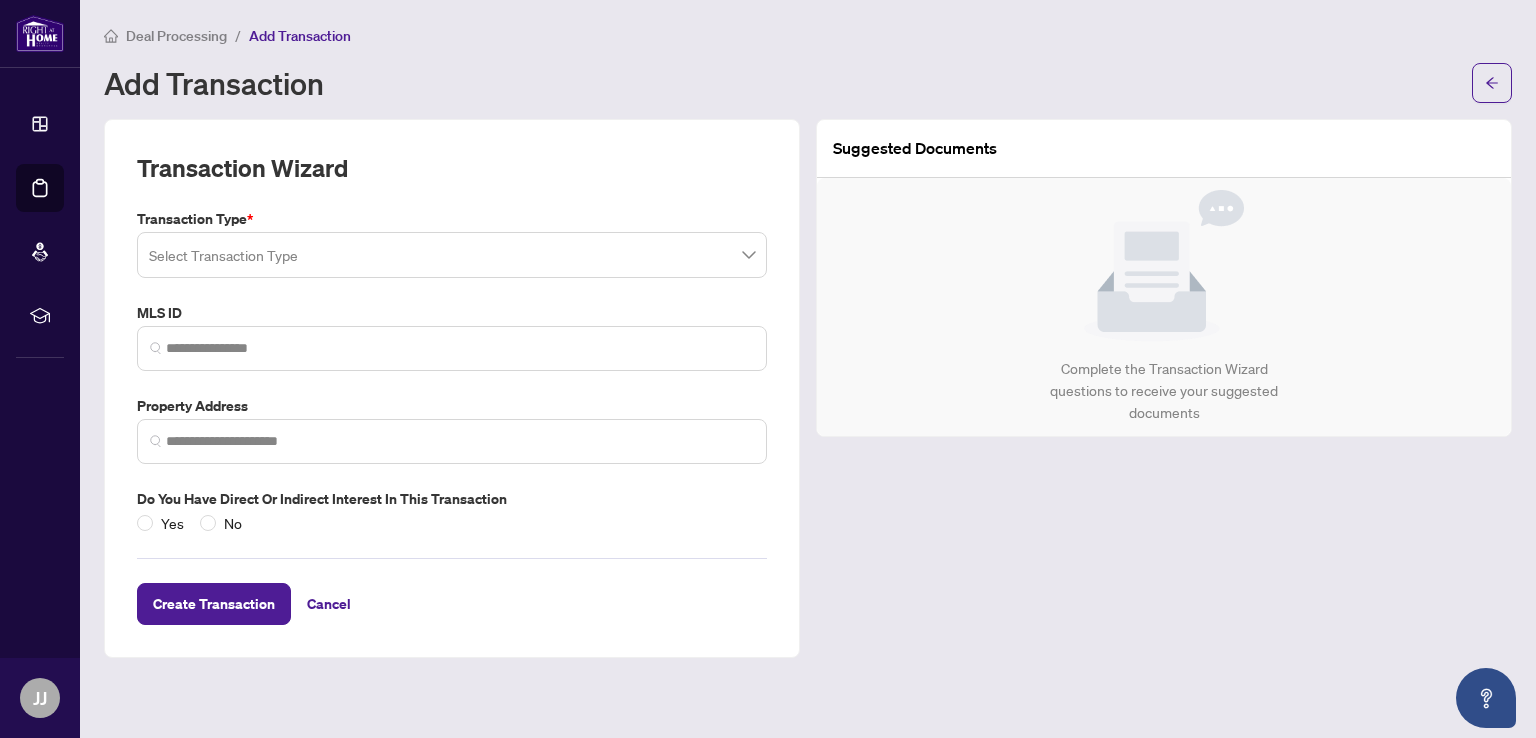 click at bounding box center (452, 255) 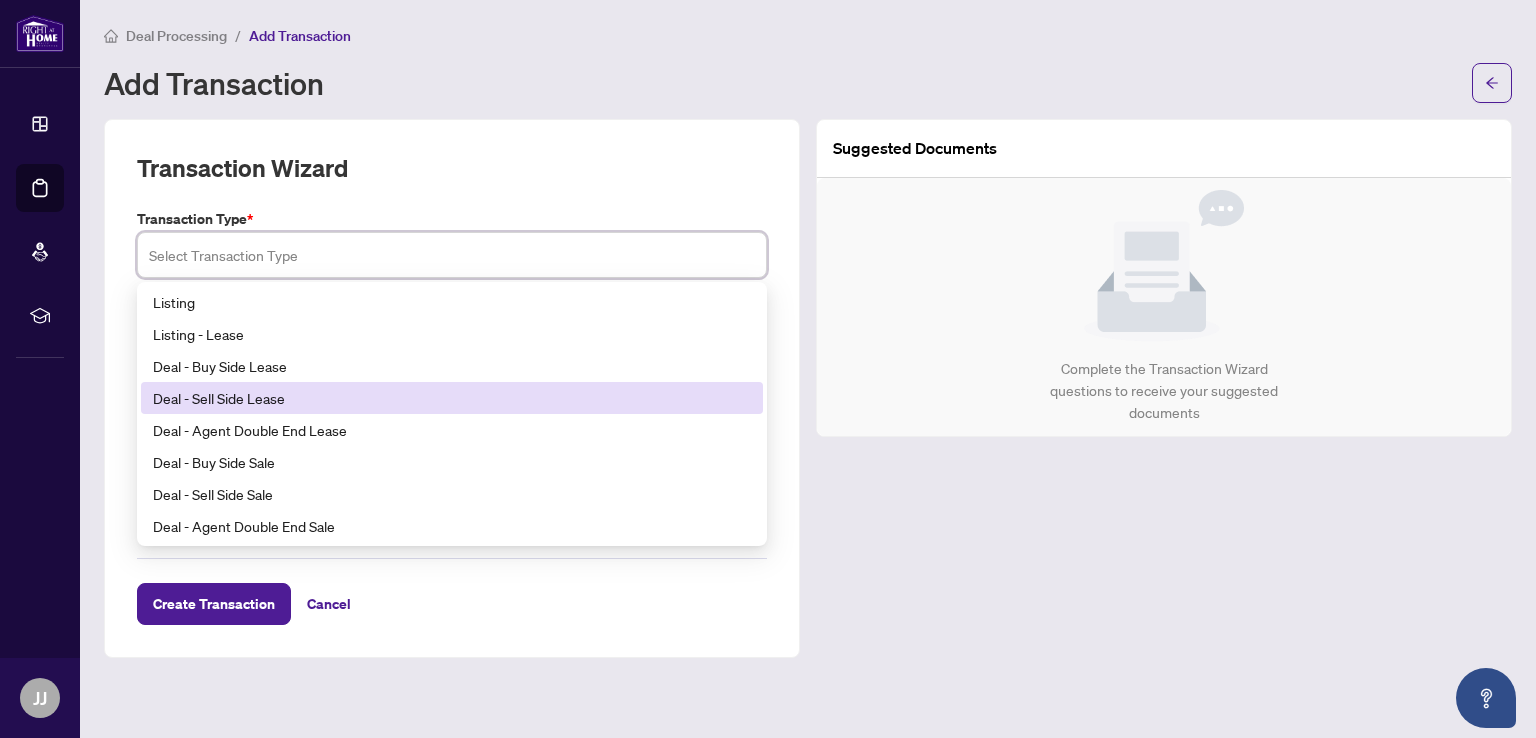 click on "Deal - Sell Side Lease" at bounding box center (452, 398) 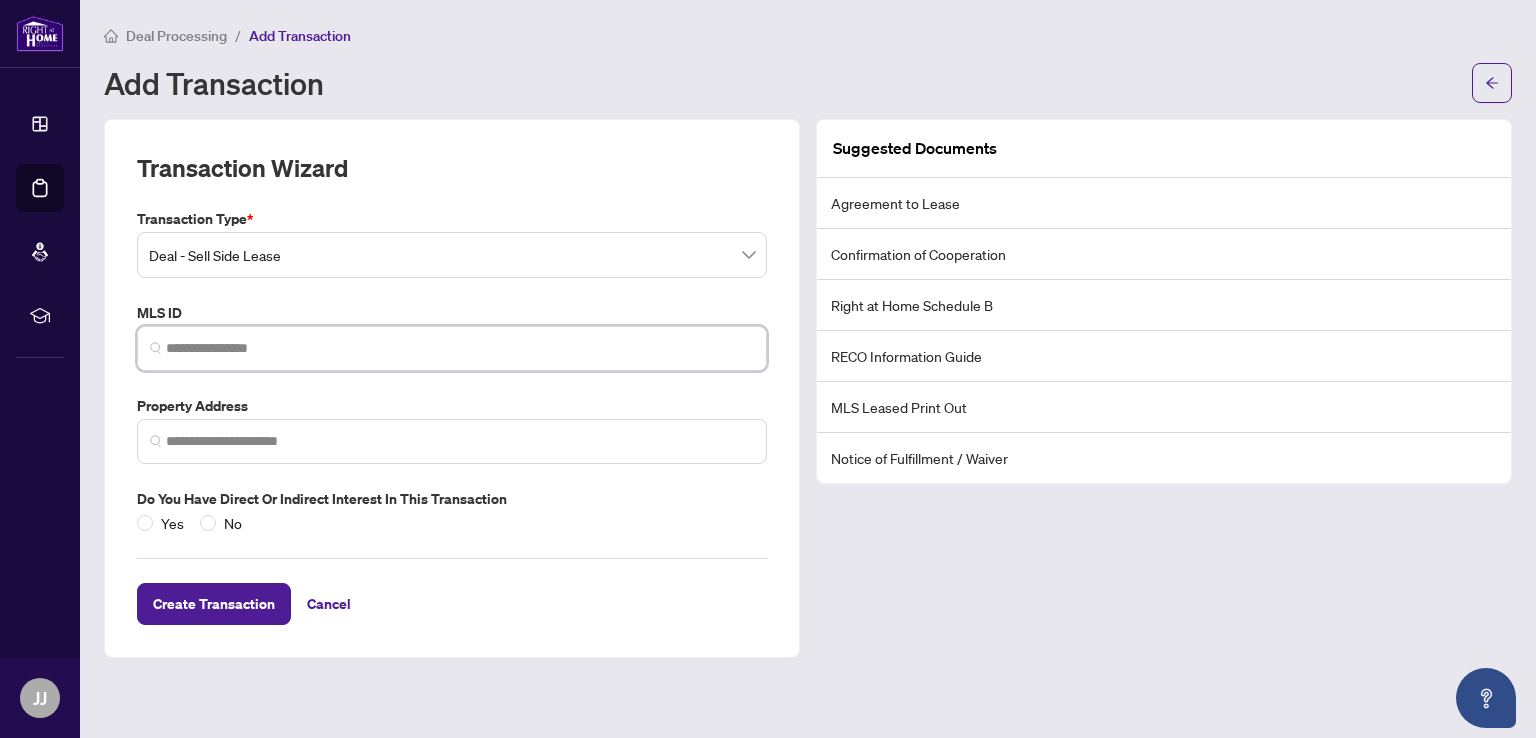 click at bounding box center [460, 348] 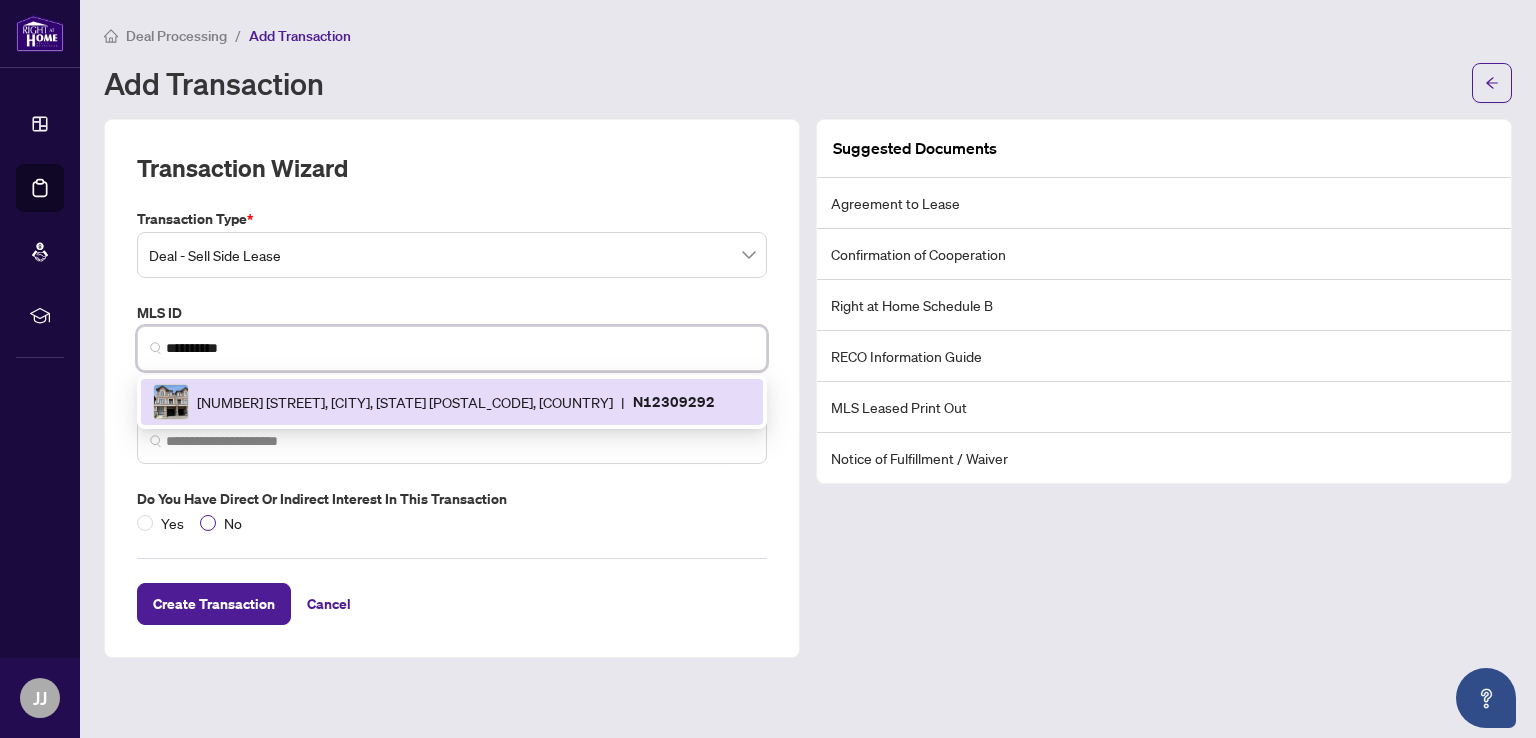 type on "*********" 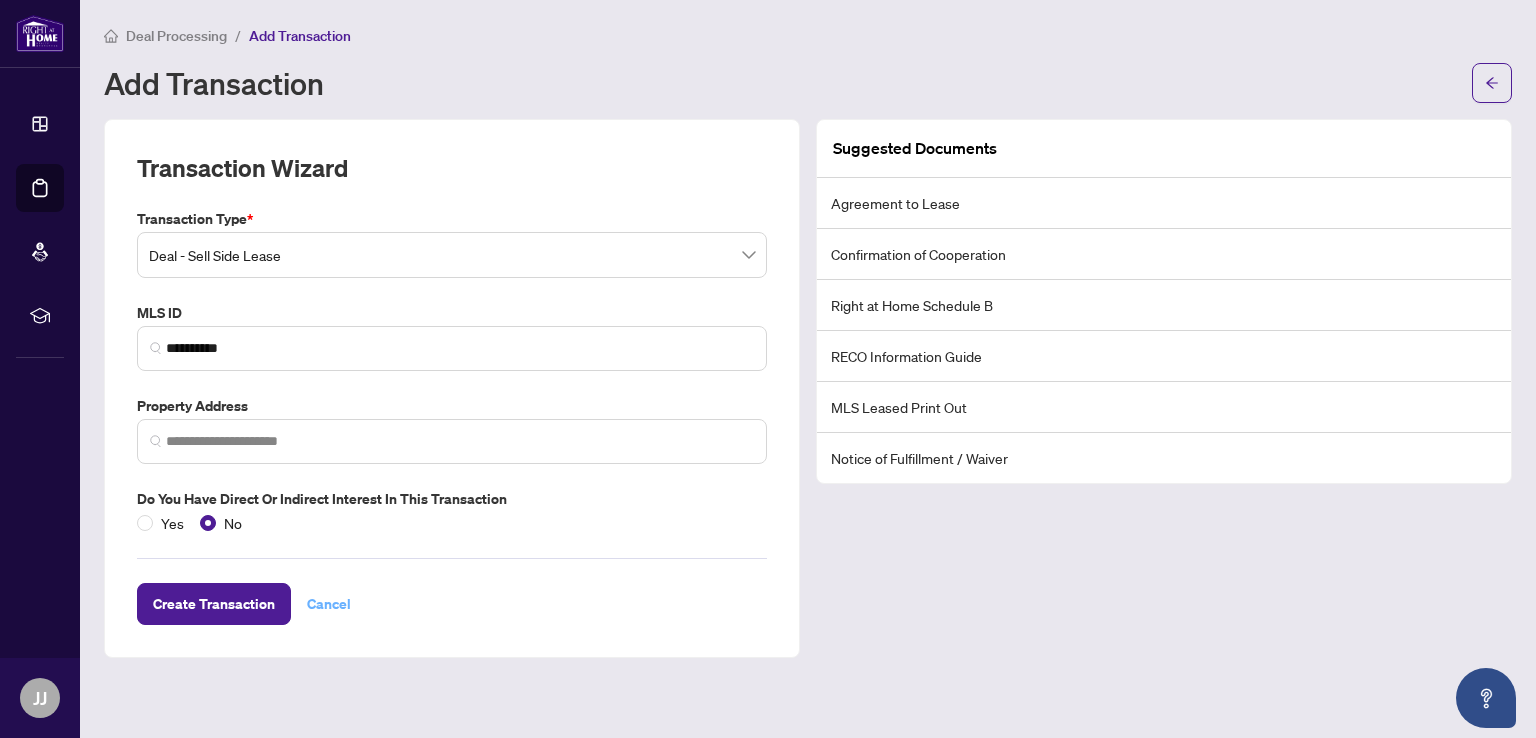 click on "Cancel" at bounding box center (329, 604) 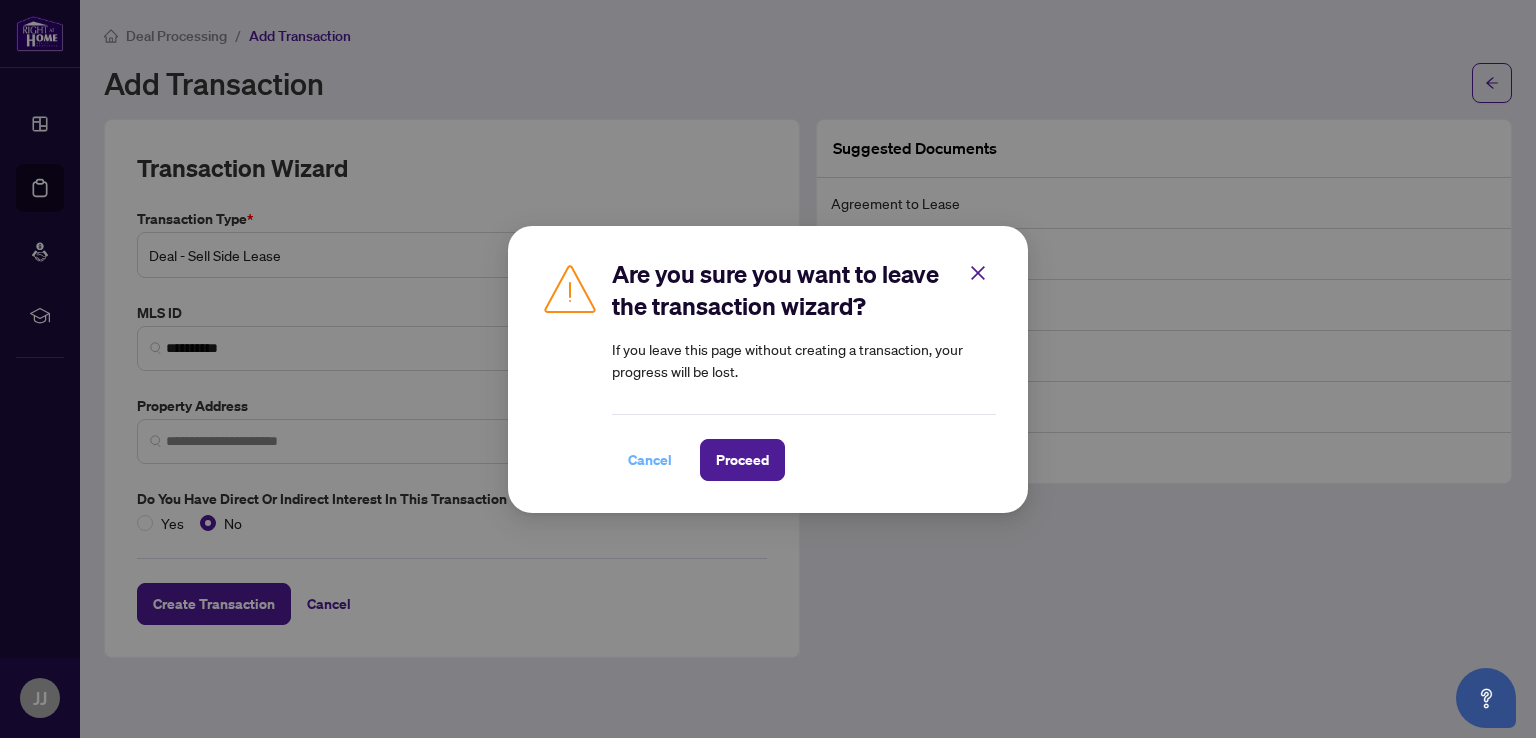 click on "Cancel" at bounding box center [650, 460] 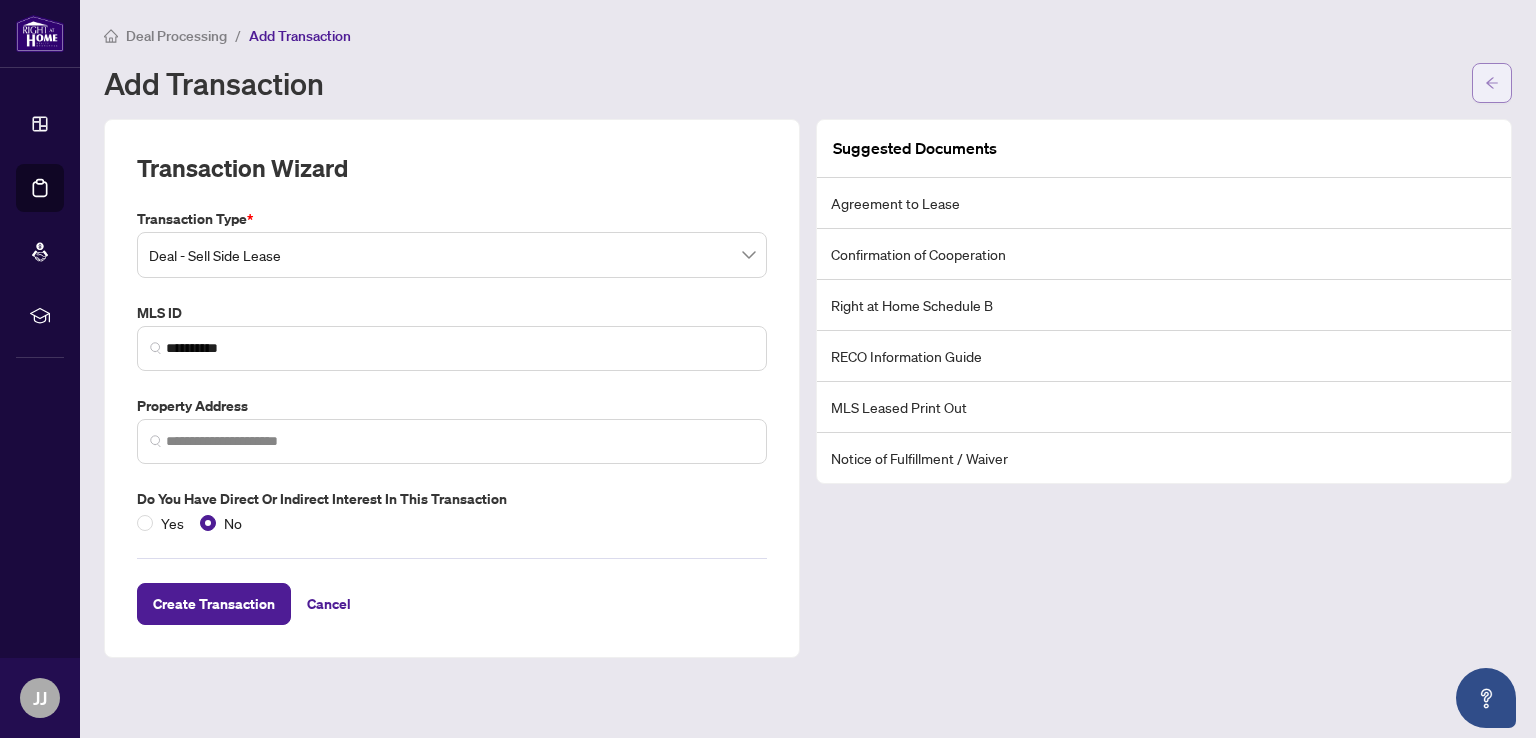 click 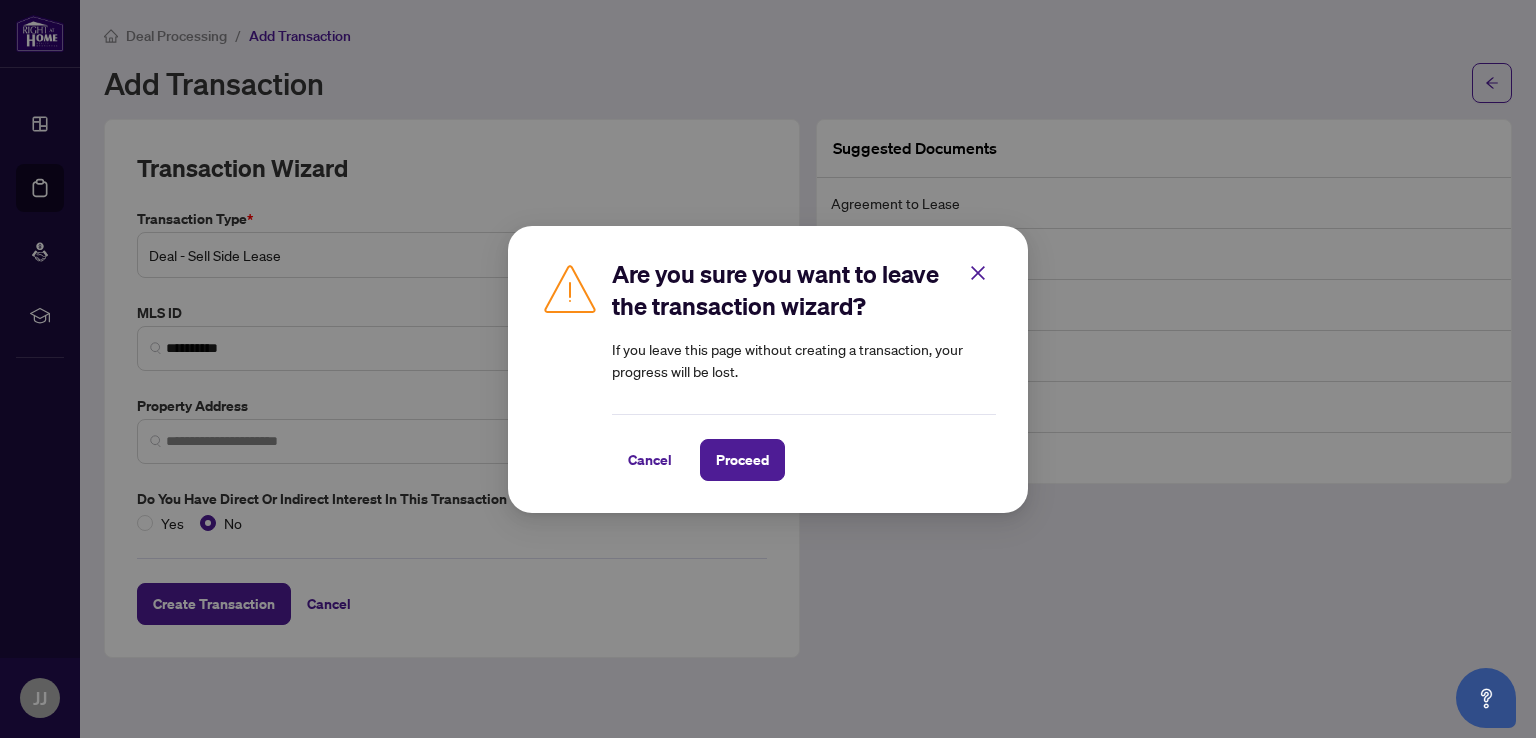 click on "Are you sure you want to leave the transaction wizard? If you leave this page without creating a transaction, your progress will be lost. Cancel Proceed Cancel OK" at bounding box center (768, 369) 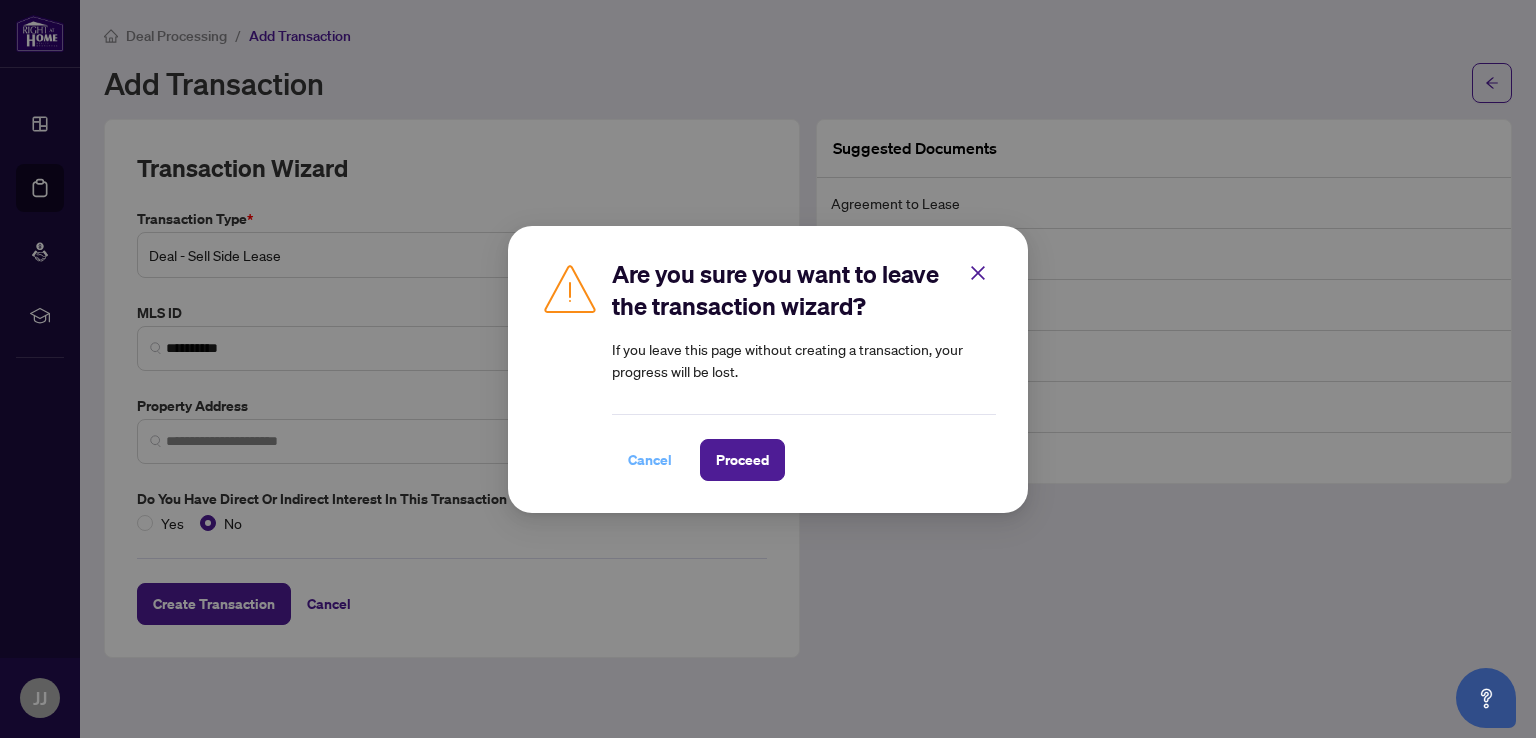 click on "Cancel" at bounding box center (650, 460) 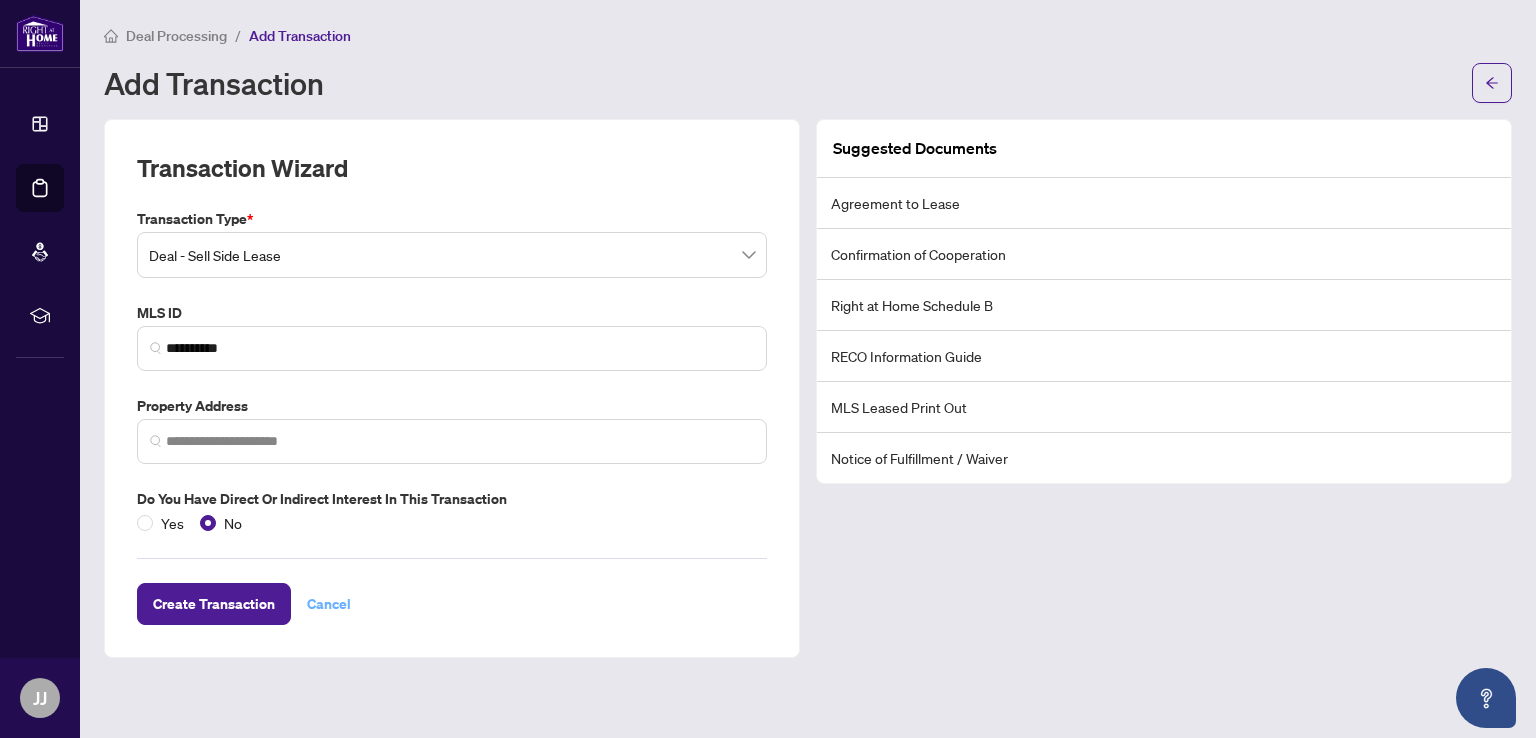 click on "Cancel" at bounding box center [329, 604] 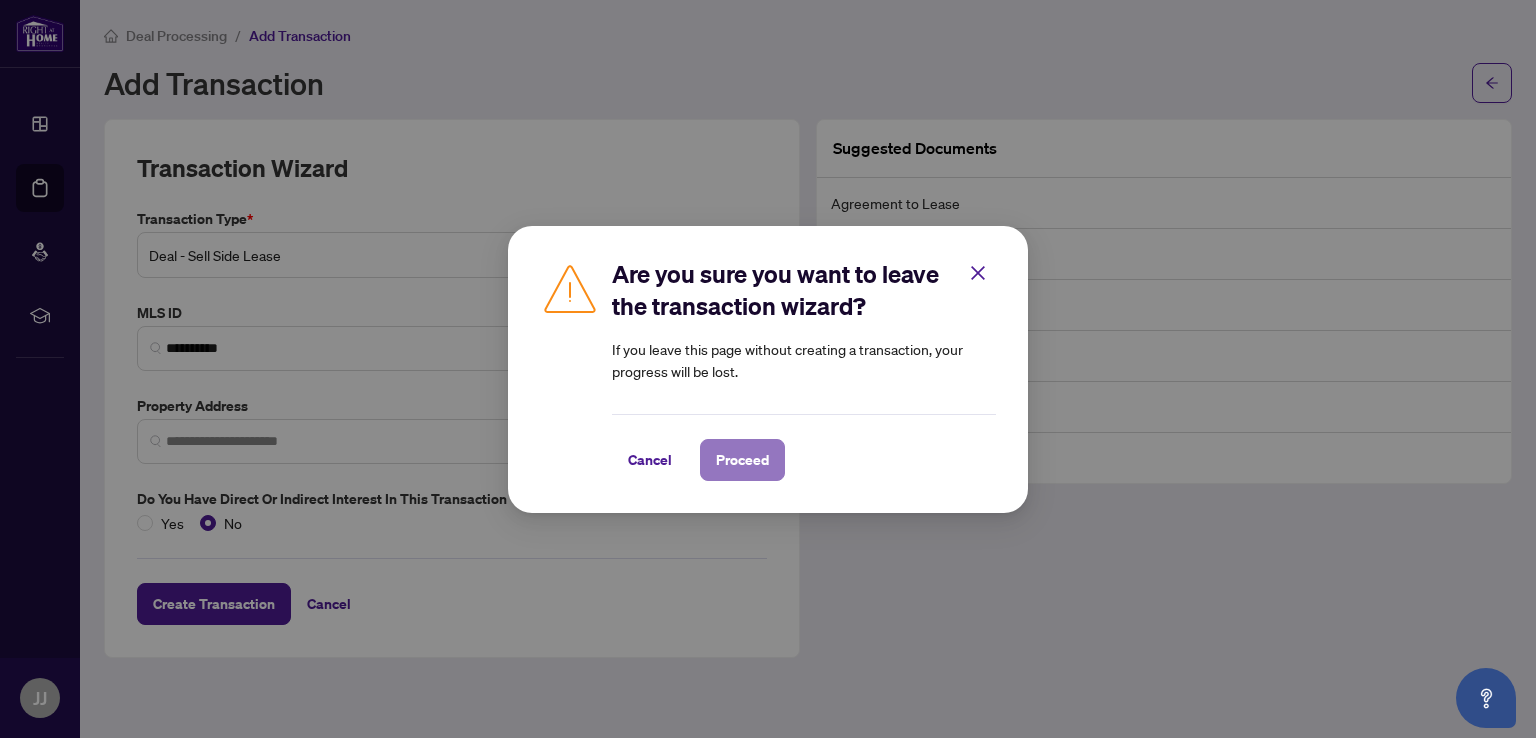 click on "Proceed" at bounding box center (742, 460) 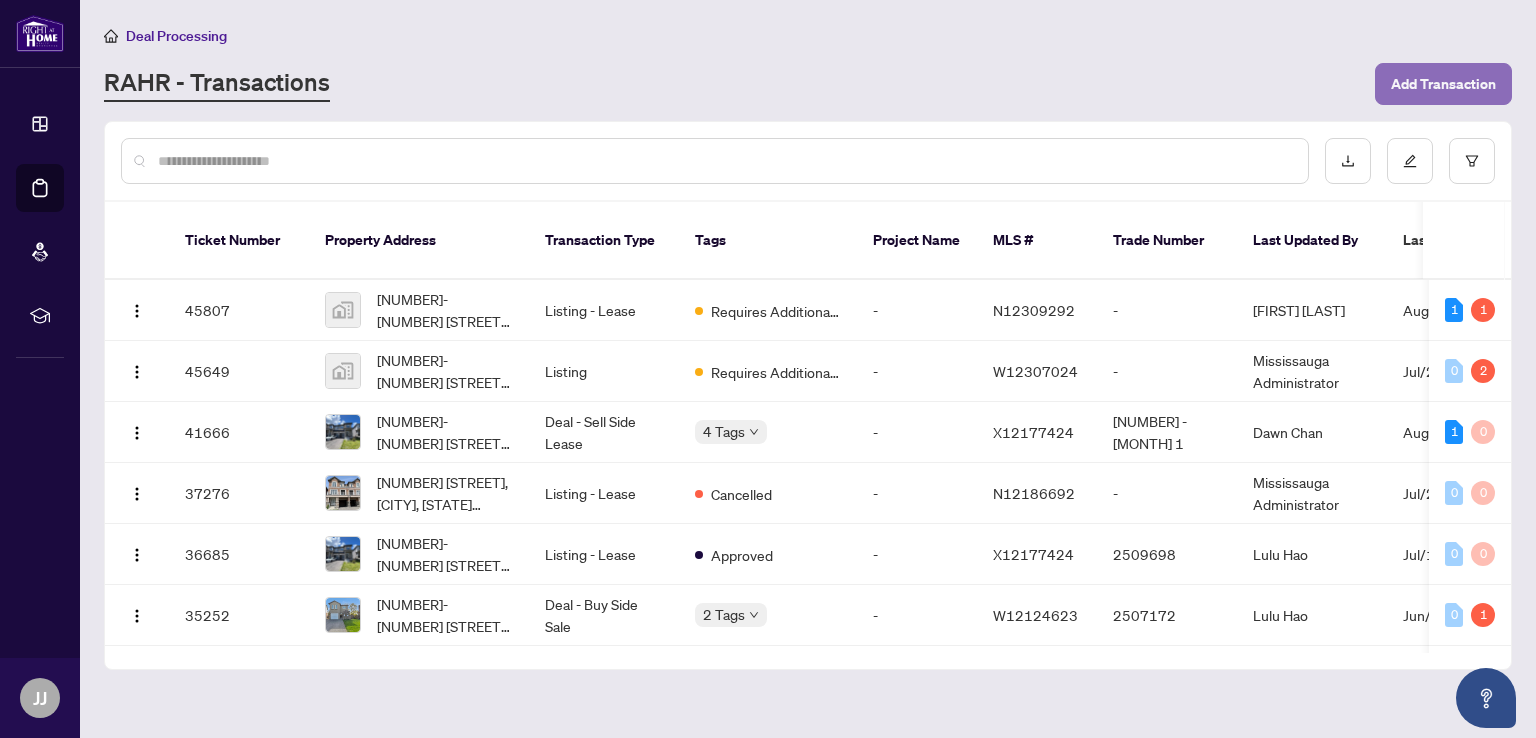 click on "Add Transaction" at bounding box center [1443, 84] 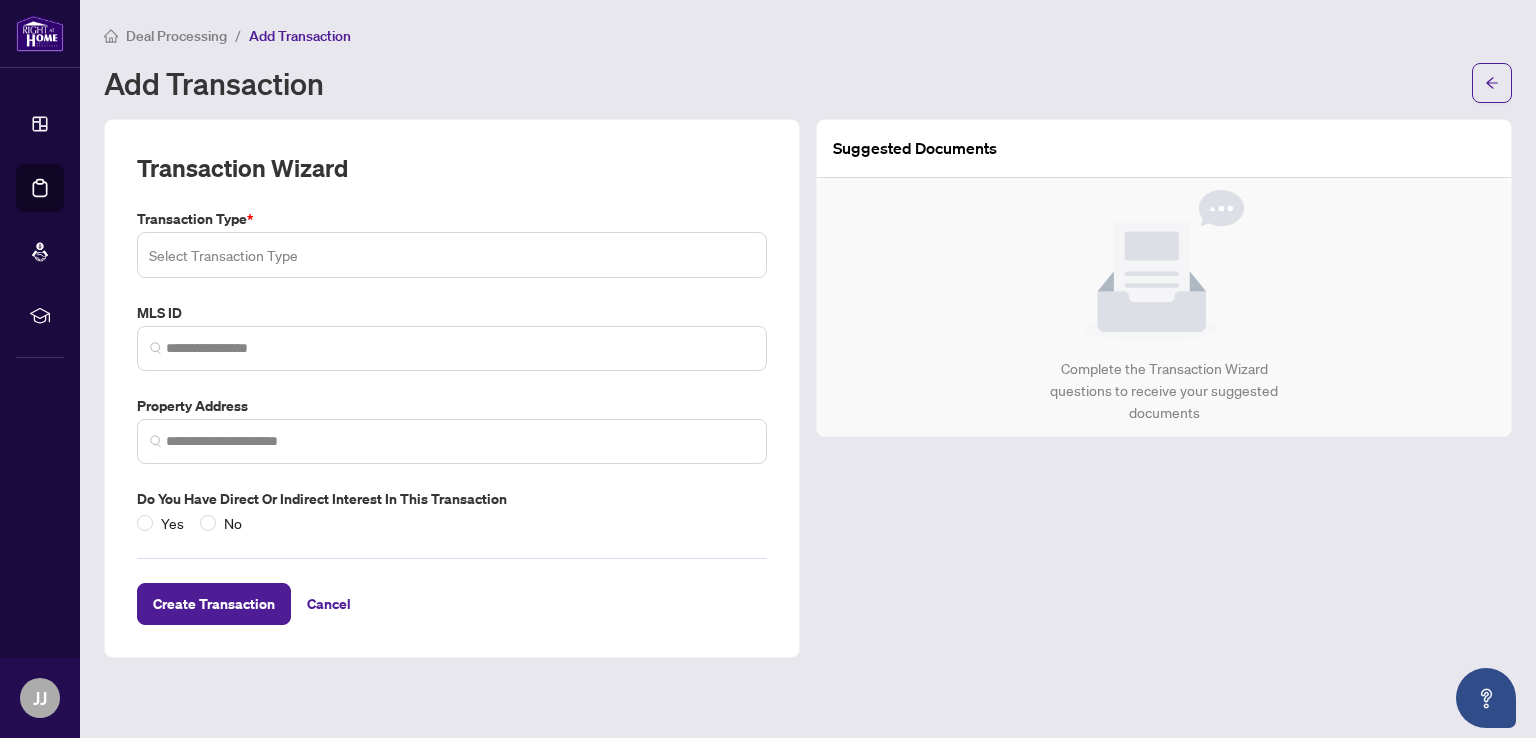 click at bounding box center [452, 255] 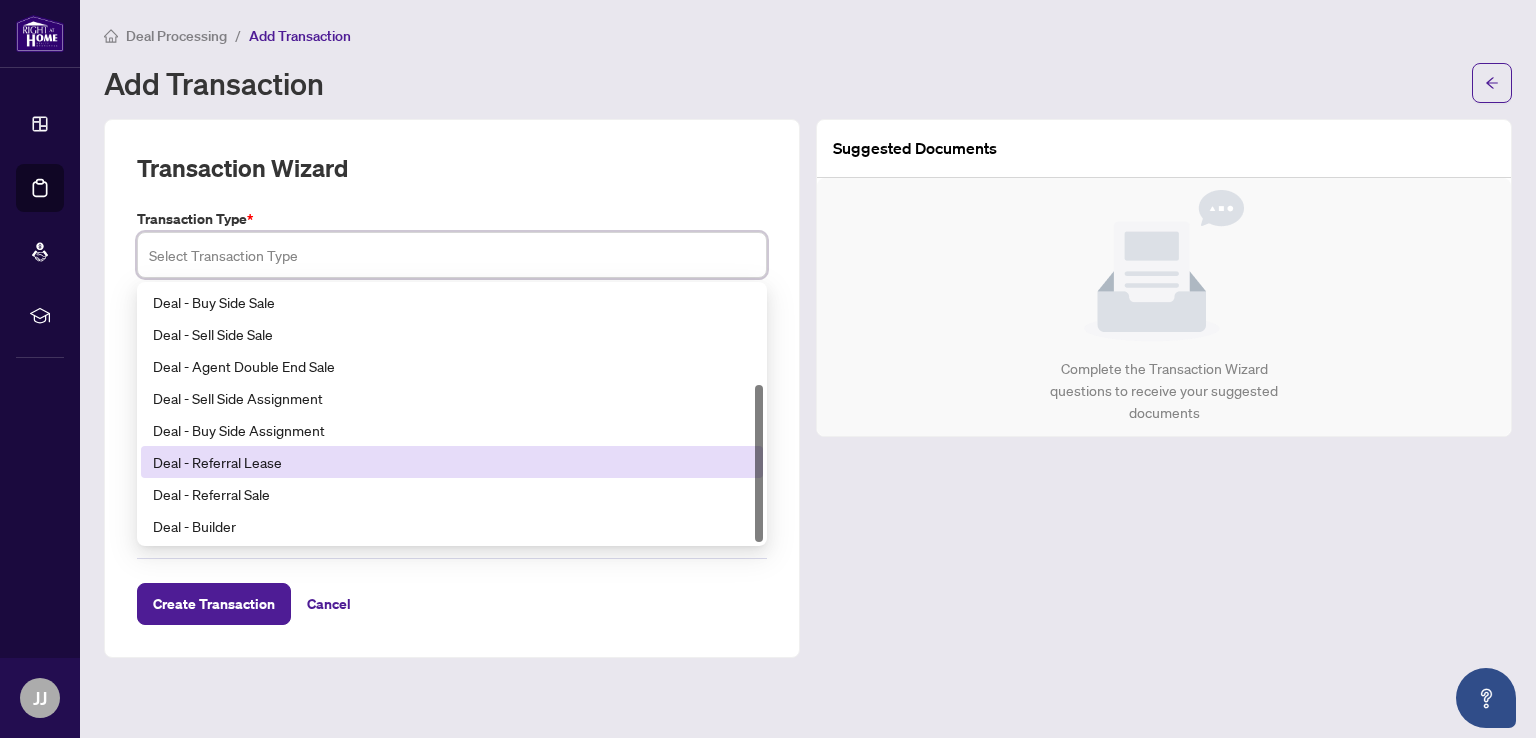 scroll, scrollTop: 0, scrollLeft: 0, axis: both 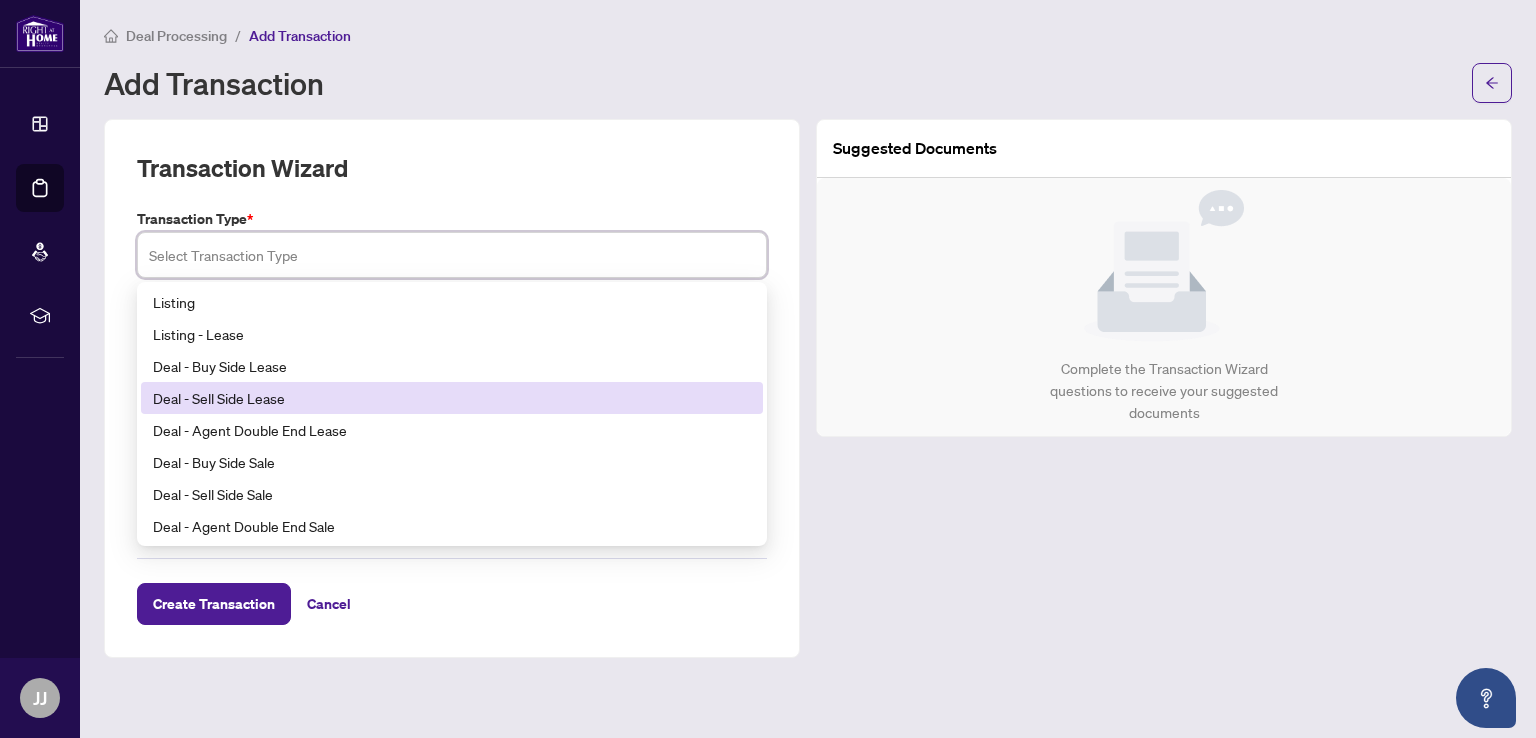 click on "Deal - Sell Side Lease" at bounding box center (452, 398) 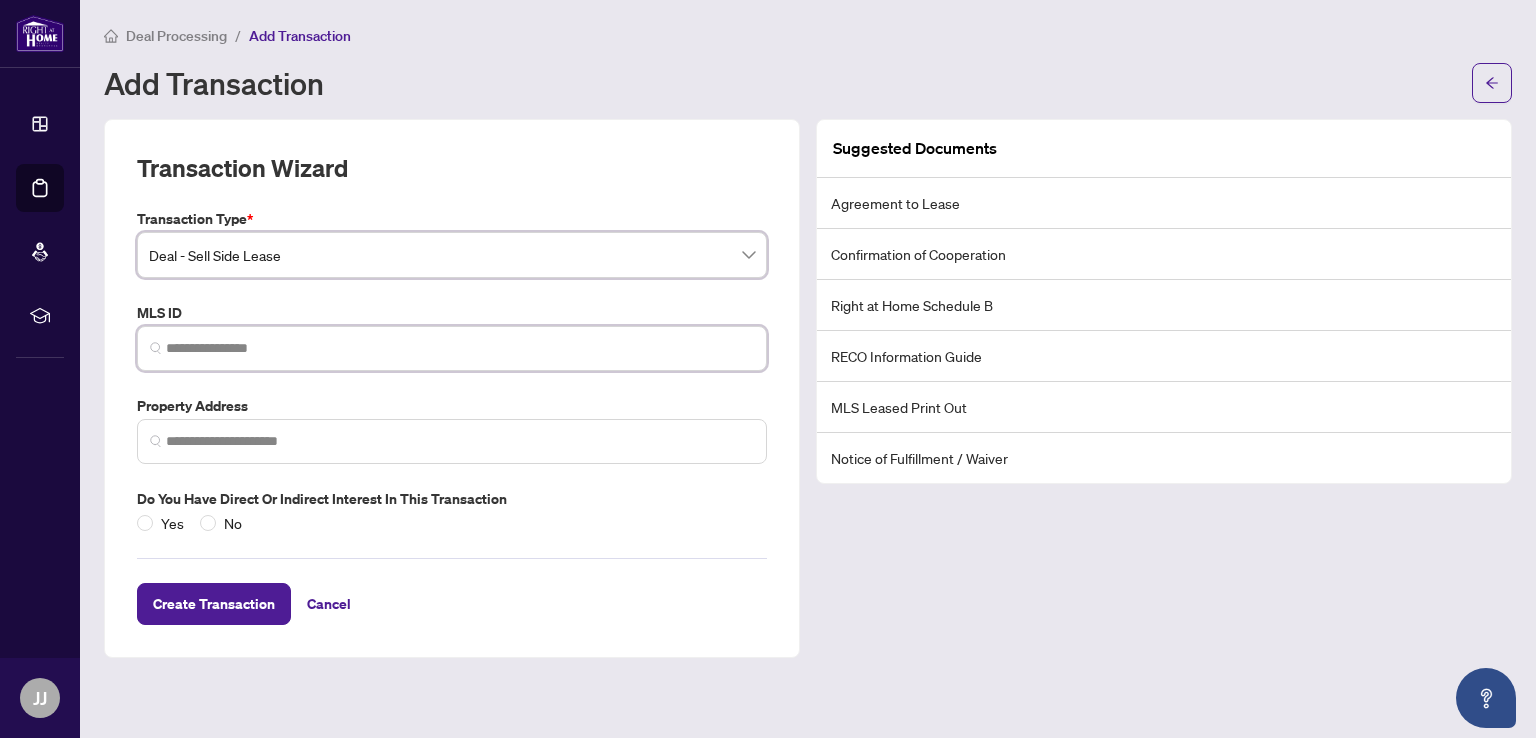 click at bounding box center [460, 348] 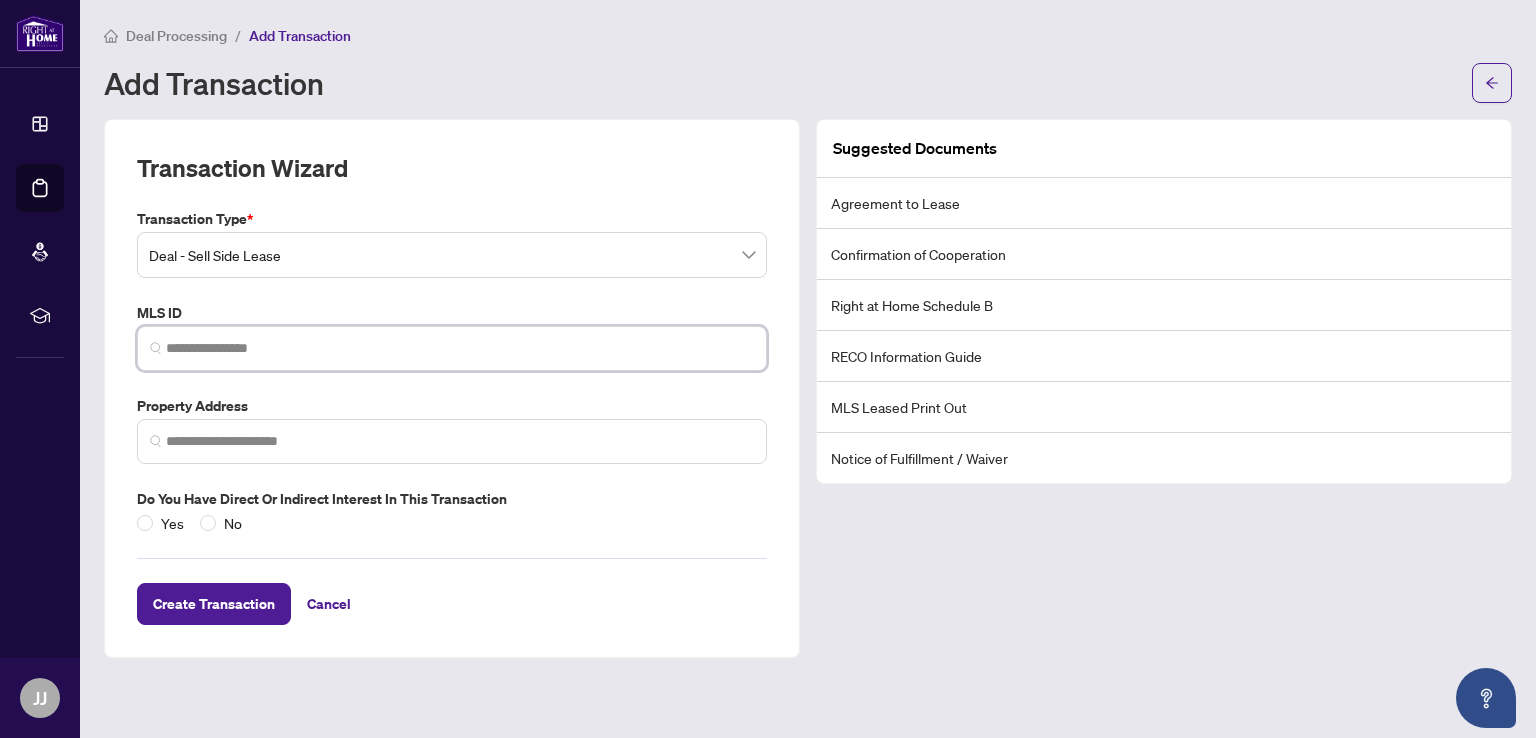 paste on "*********" 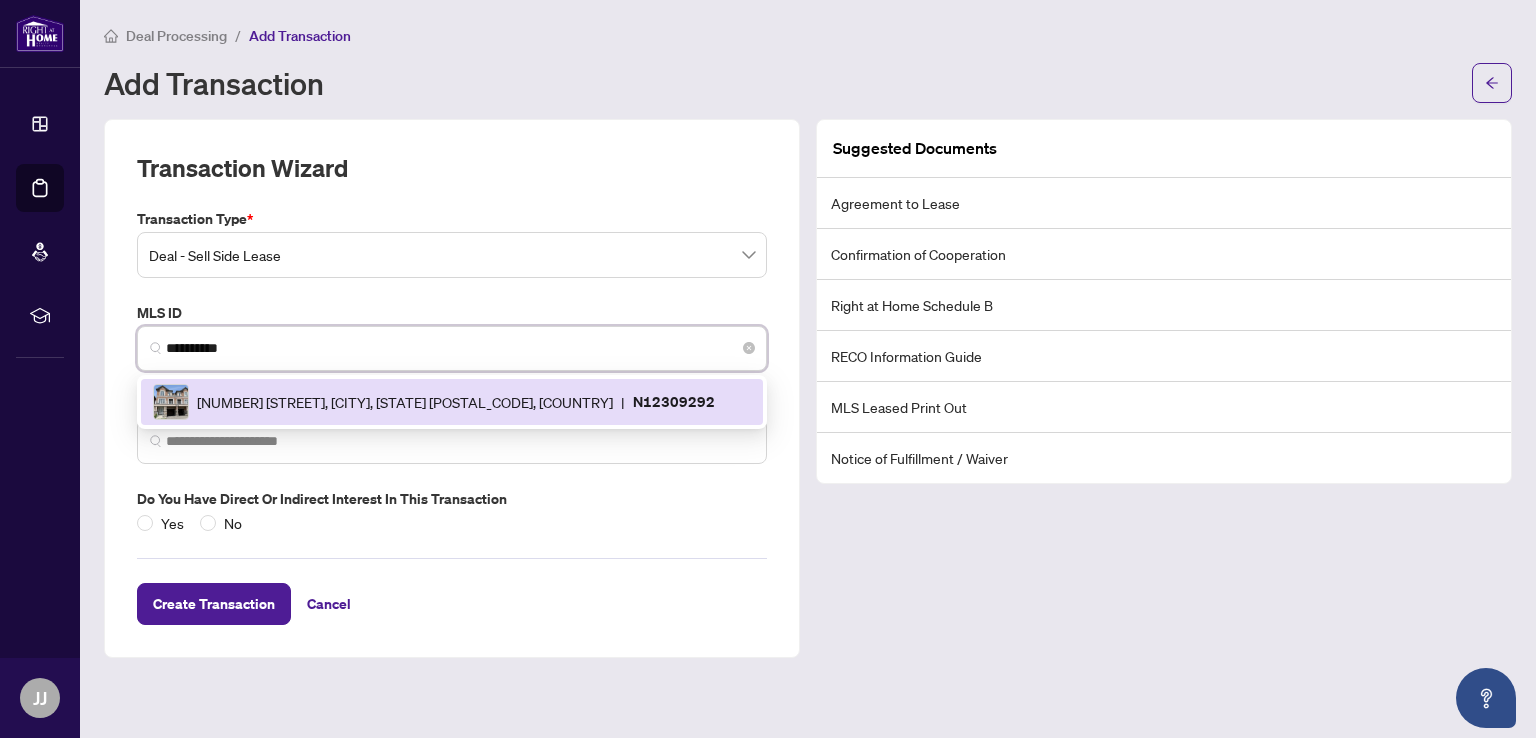 click on "[NUMBER] [STREET], [CITY], [STATE] [POSTAL_CODE], [COUNTRY]" at bounding box center (405, 402) 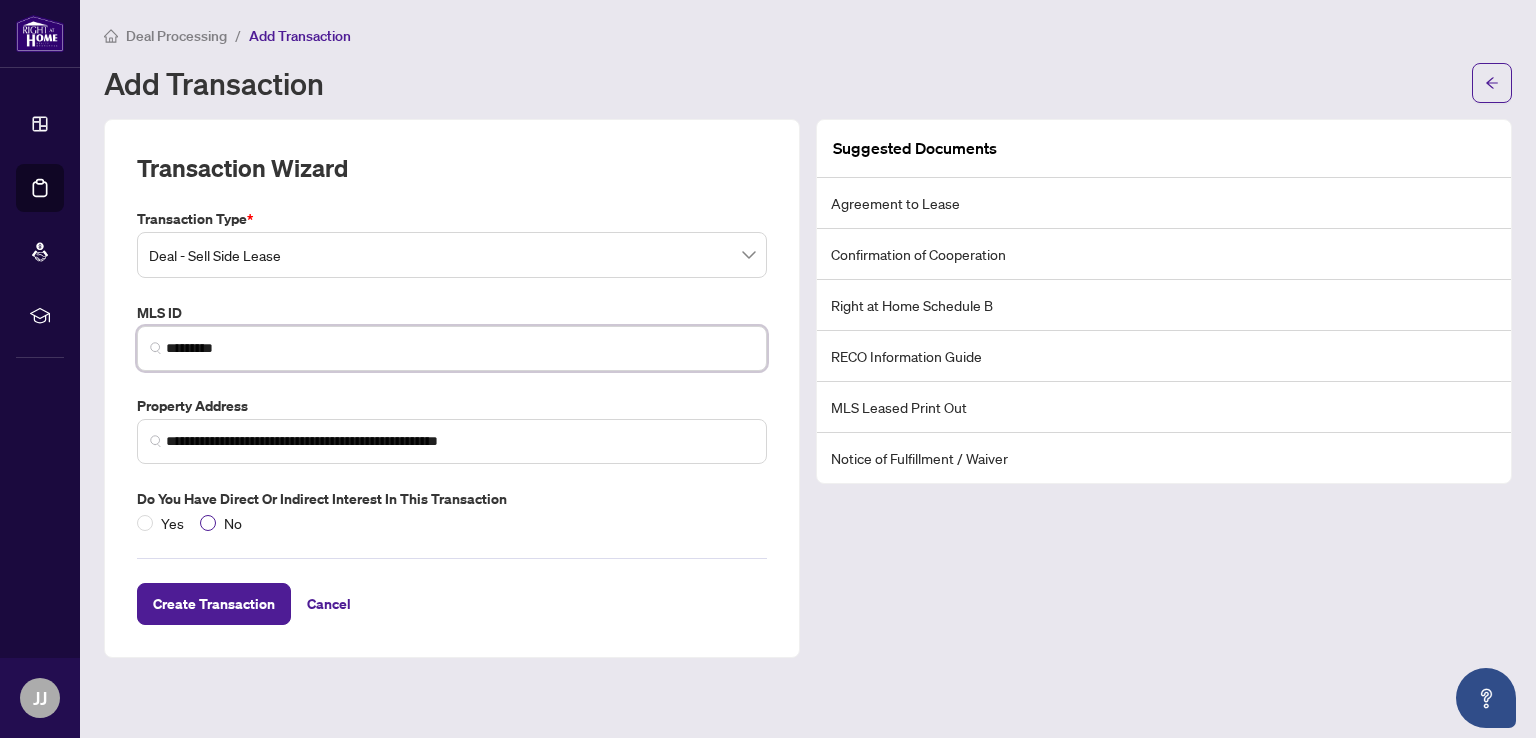 type on "*********" 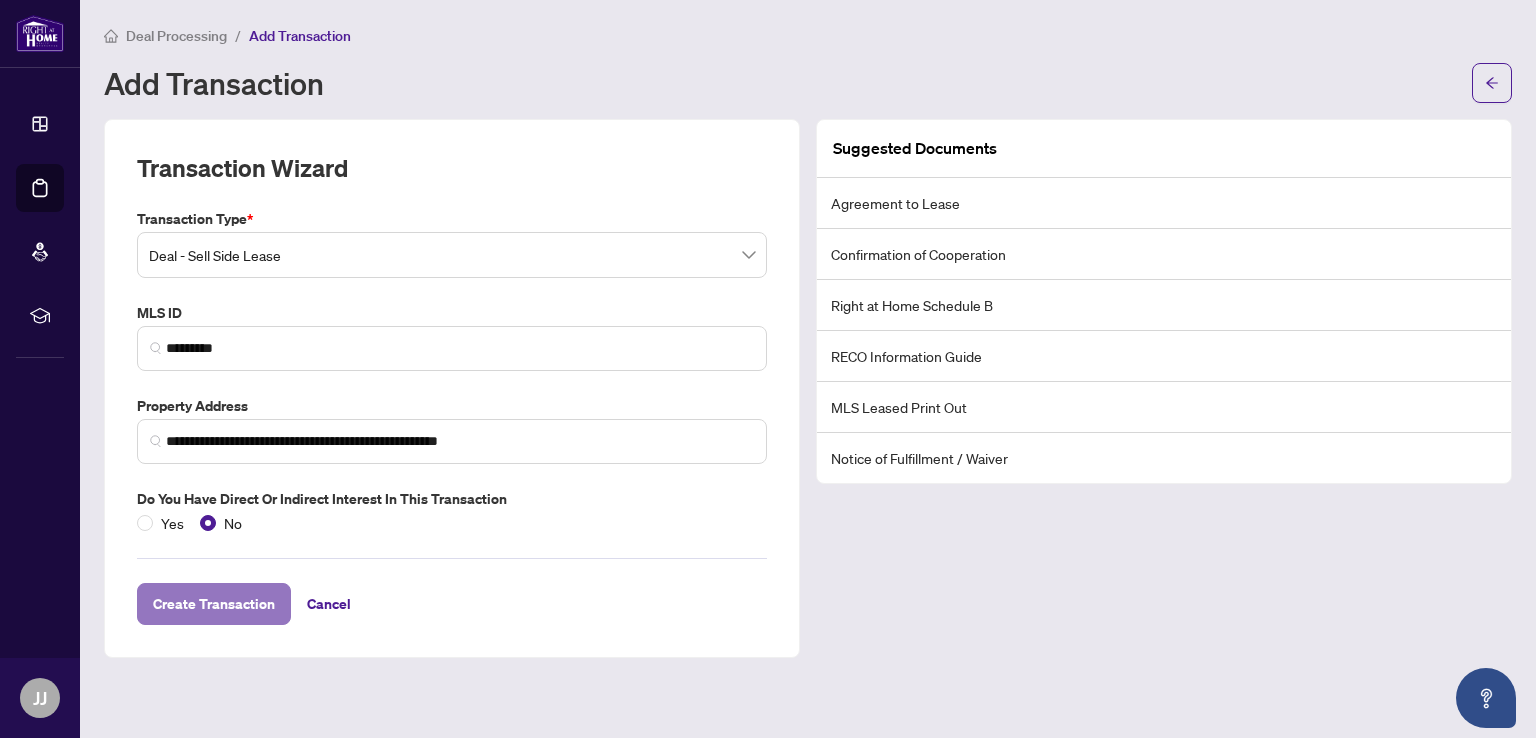 click on "Create Transaction" at bounding box center [214, 604] 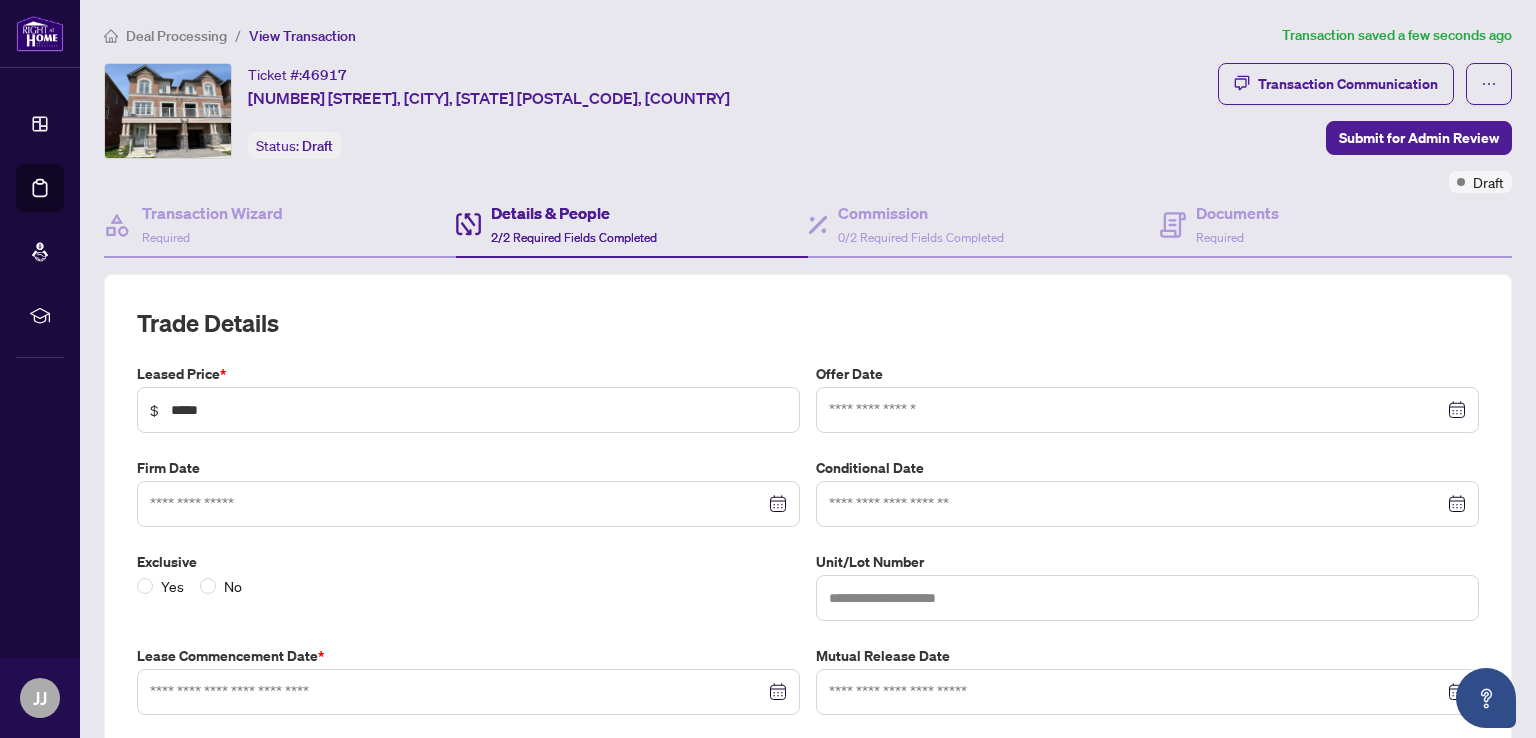 type on "**********" 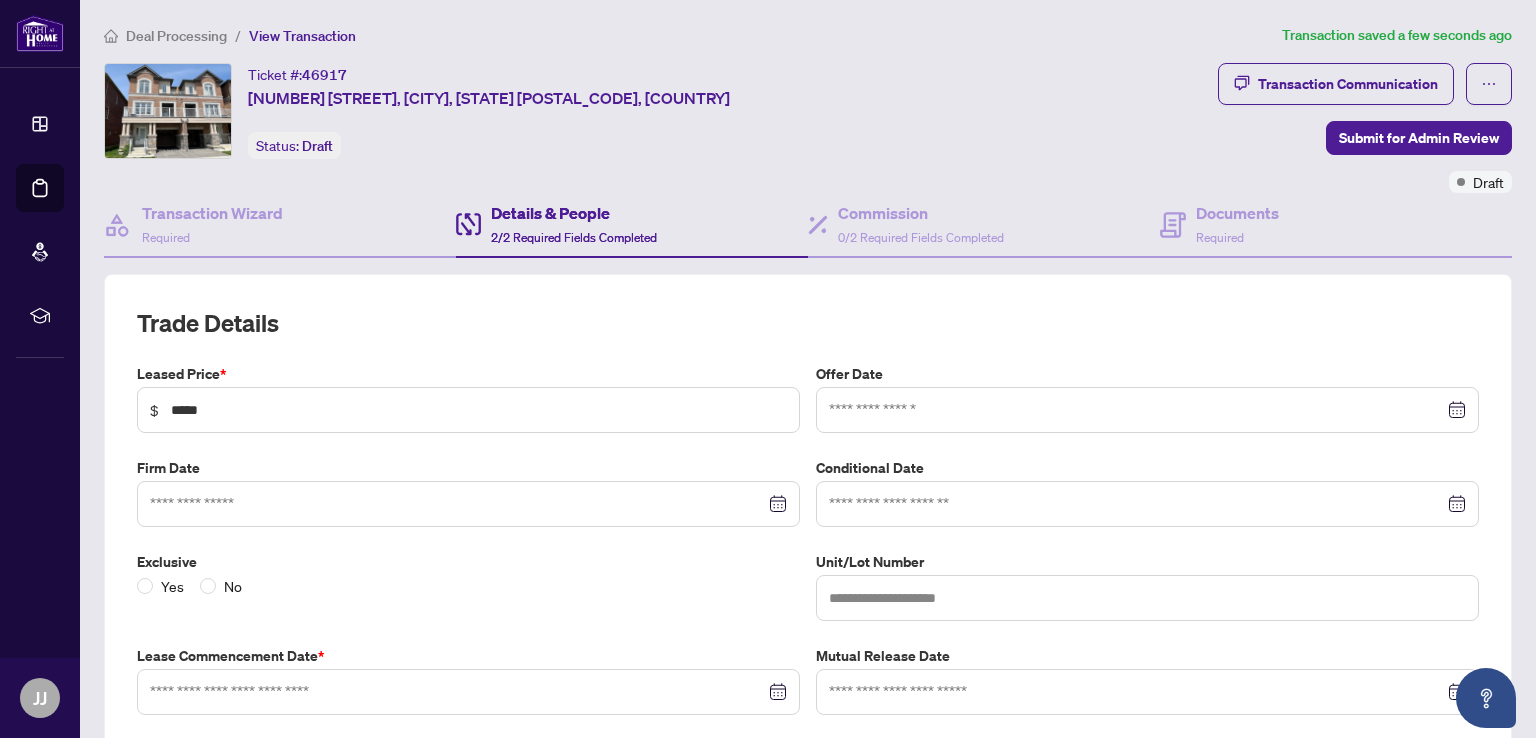 type on "**********" 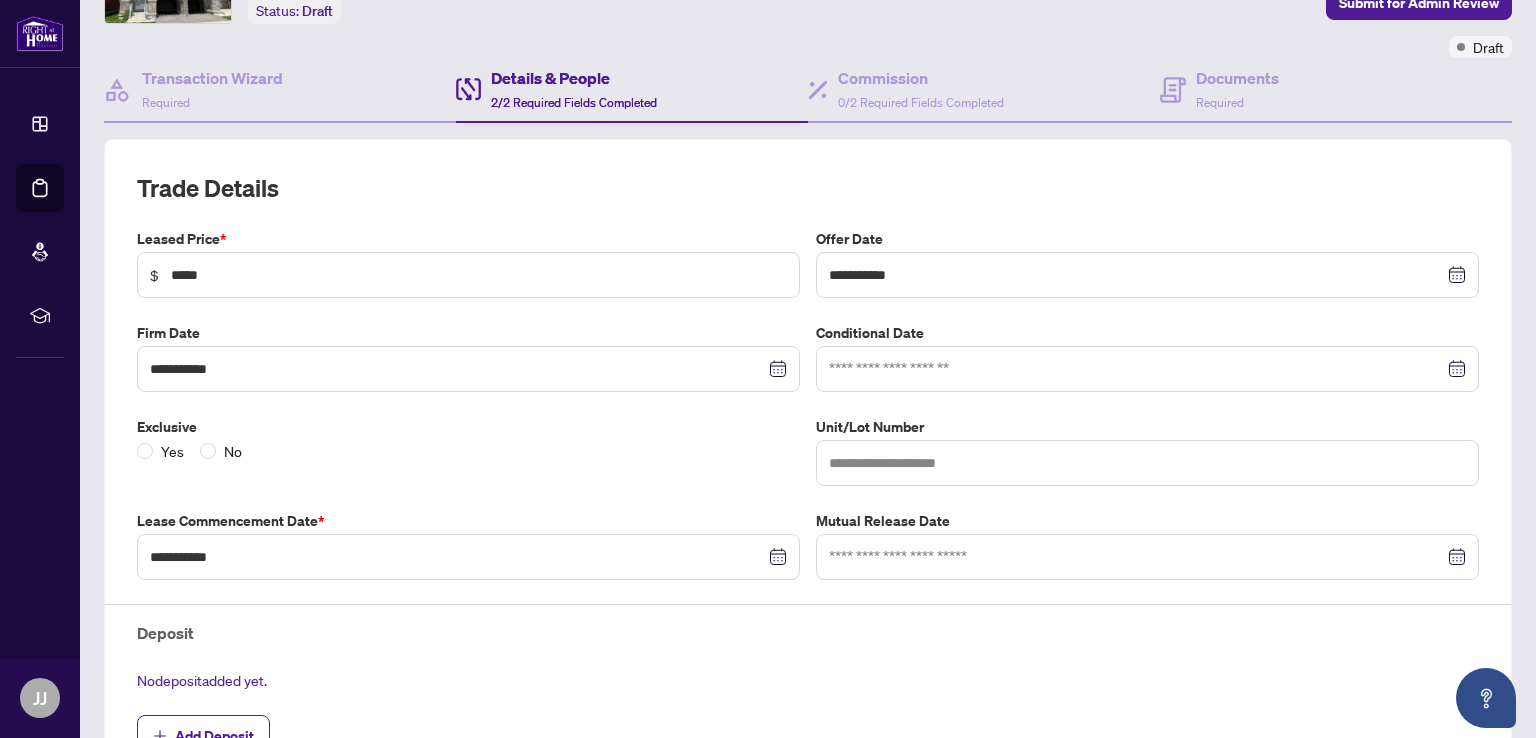 scroll, scrollTop: 200, scrollLeft: 0, axis: vertical 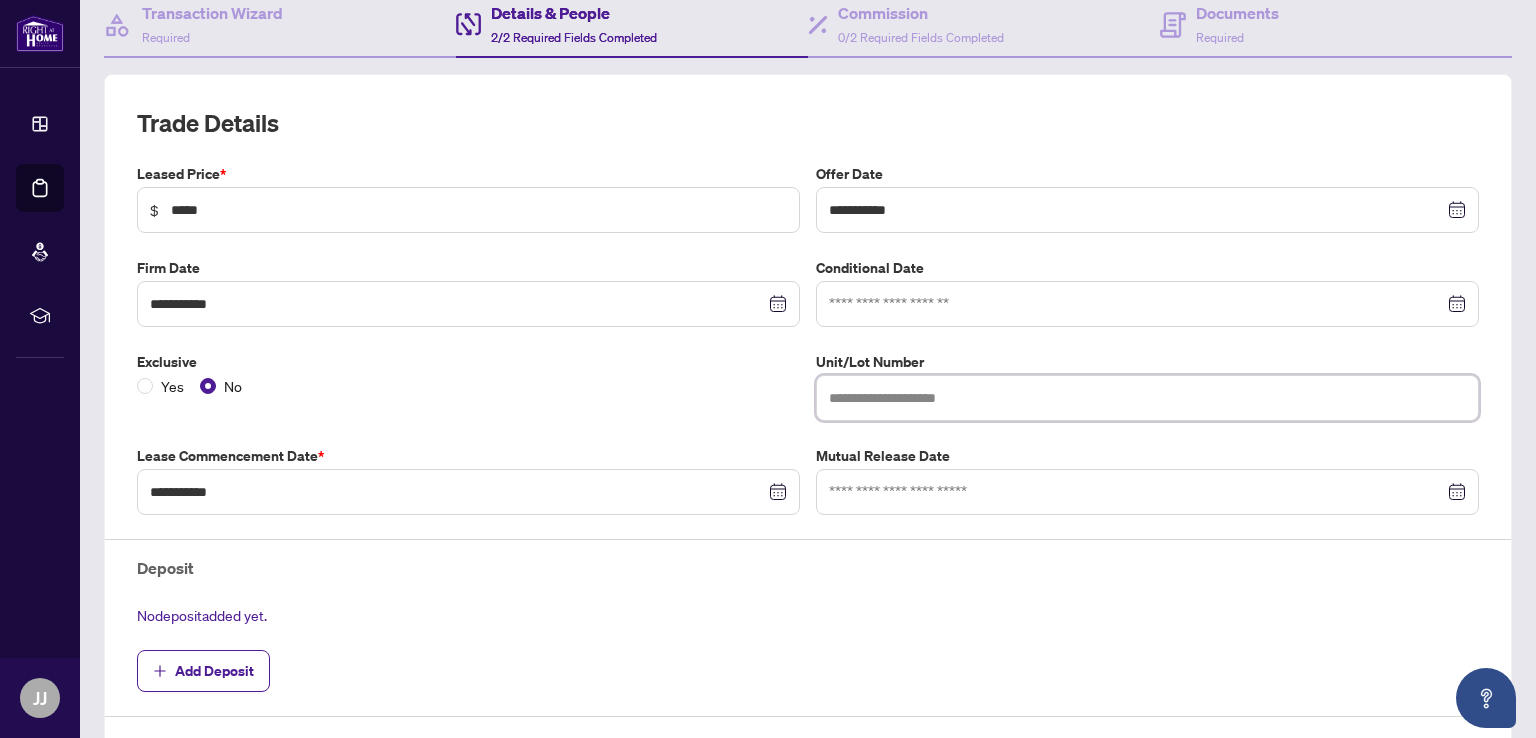 click at bounding box center (1147, 398) 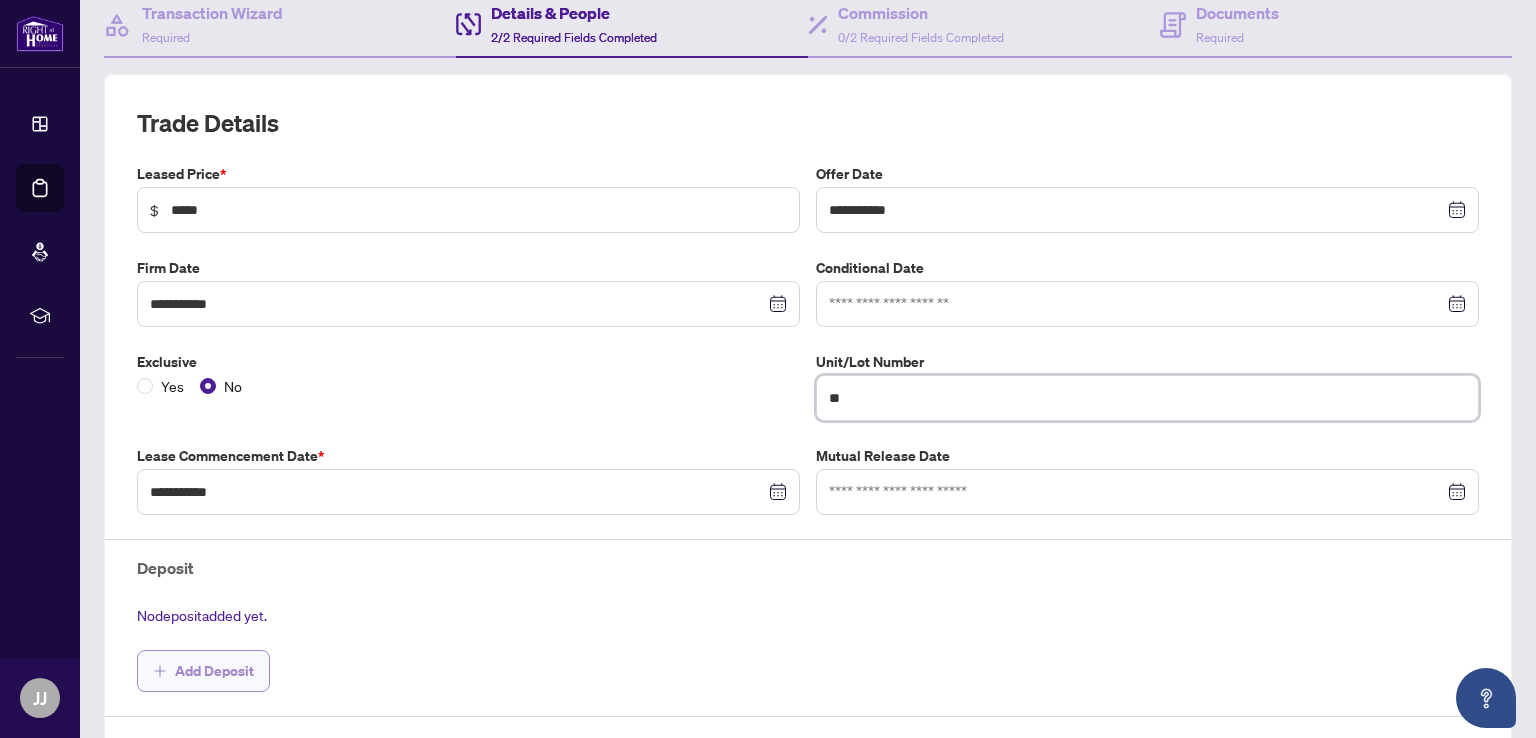 type on "**" 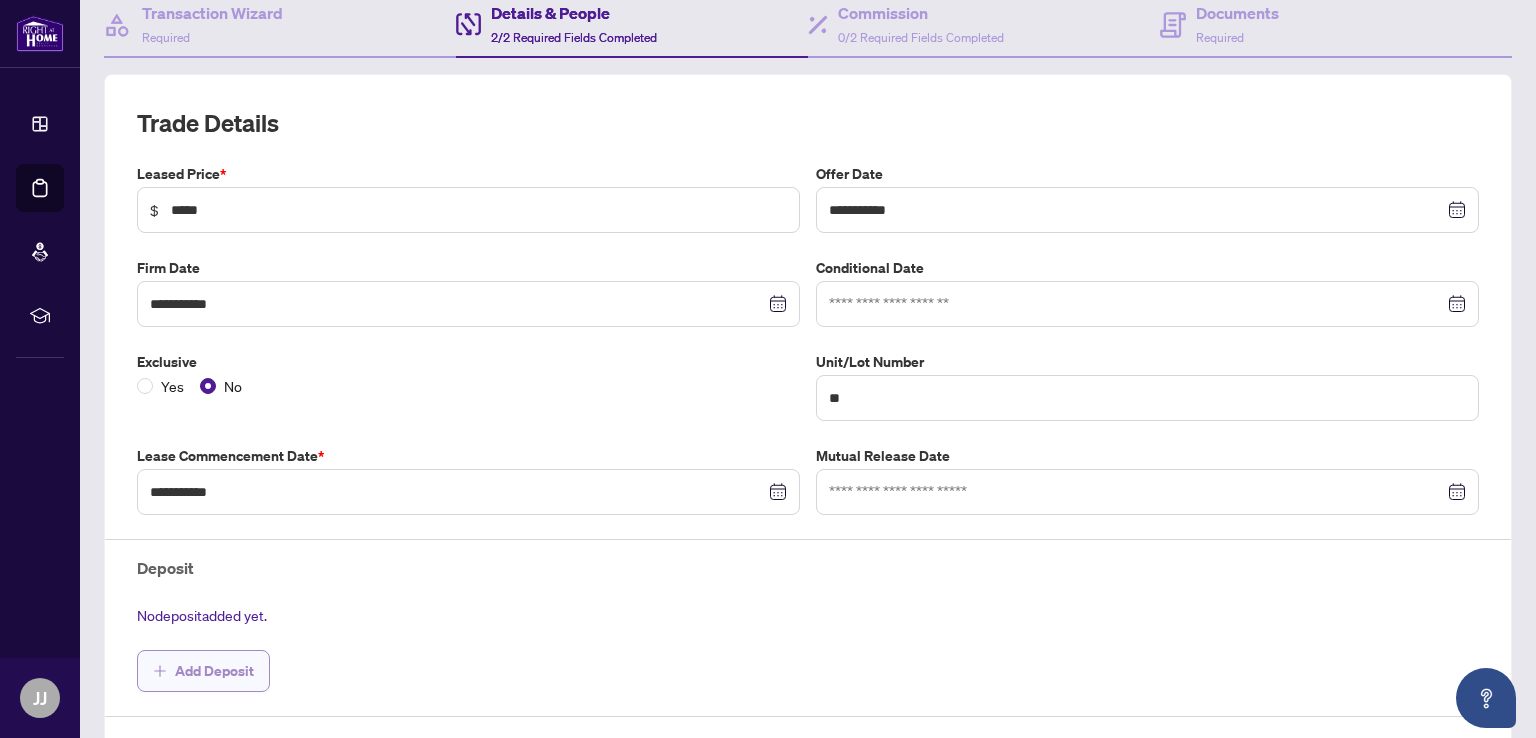 click on "Add Deposit" at bounding box center [214, 671] 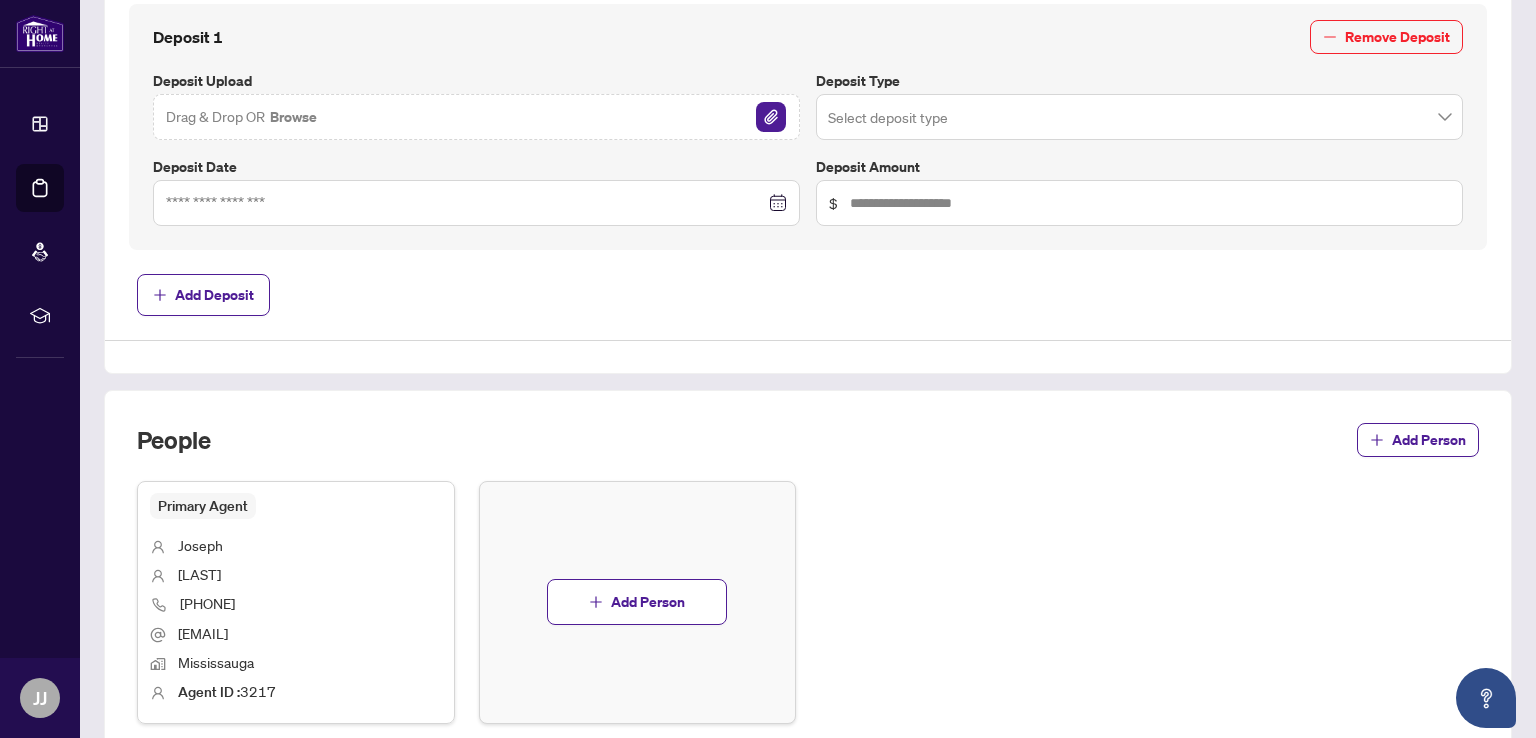 scroll, scrollTop: 700, scrollLeft: 0, axis: vertical 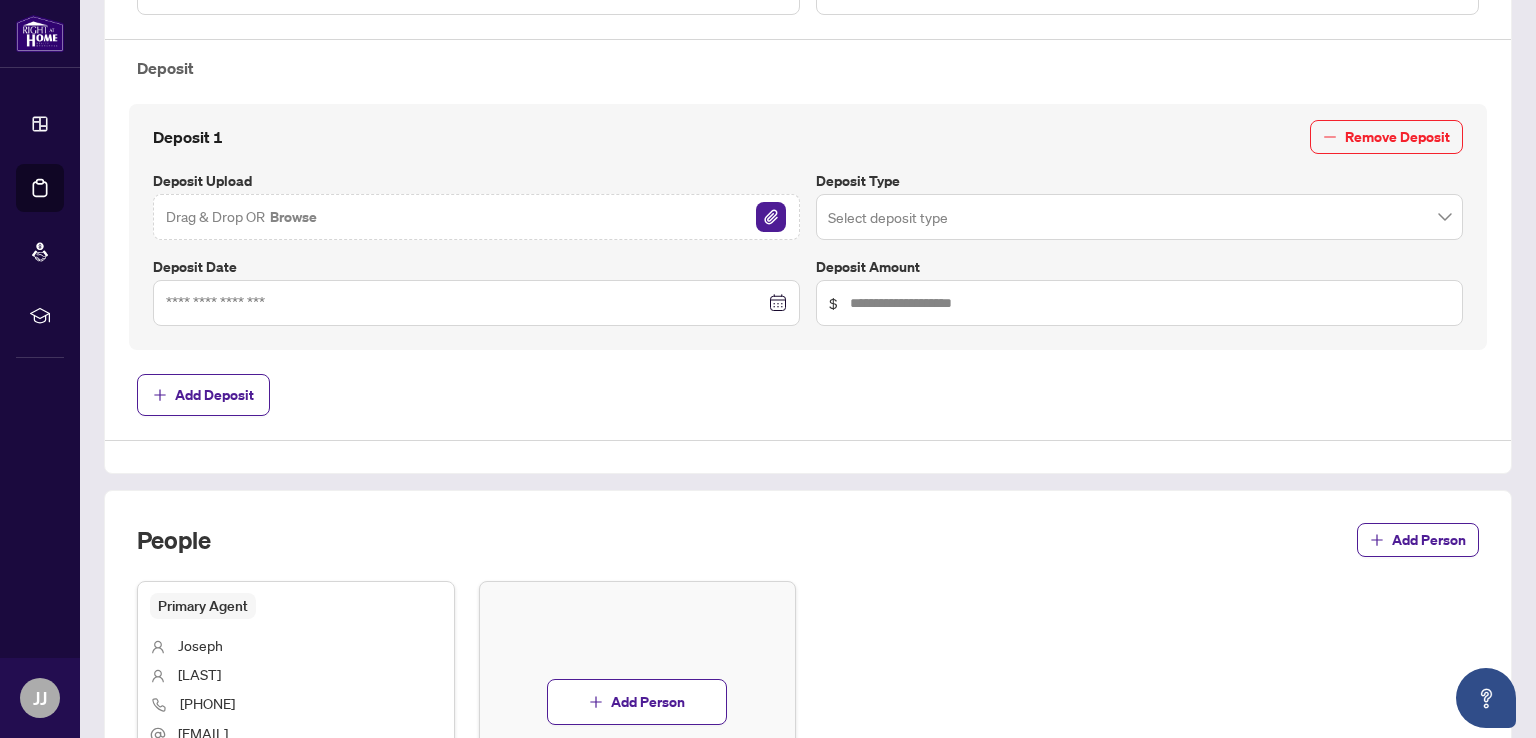 click on "**********" at bounding box center [808, 52] 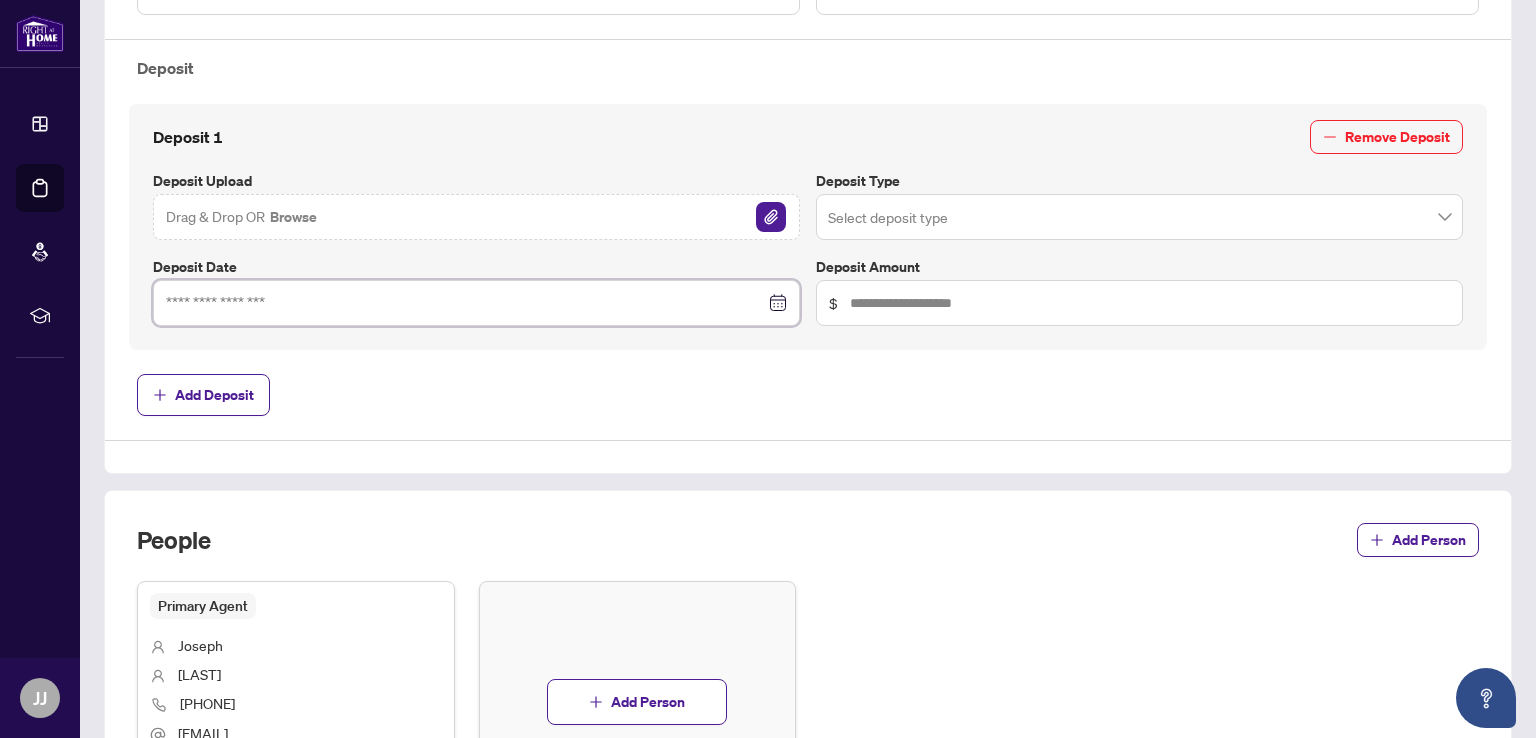 click at bounding box center (465, 303) 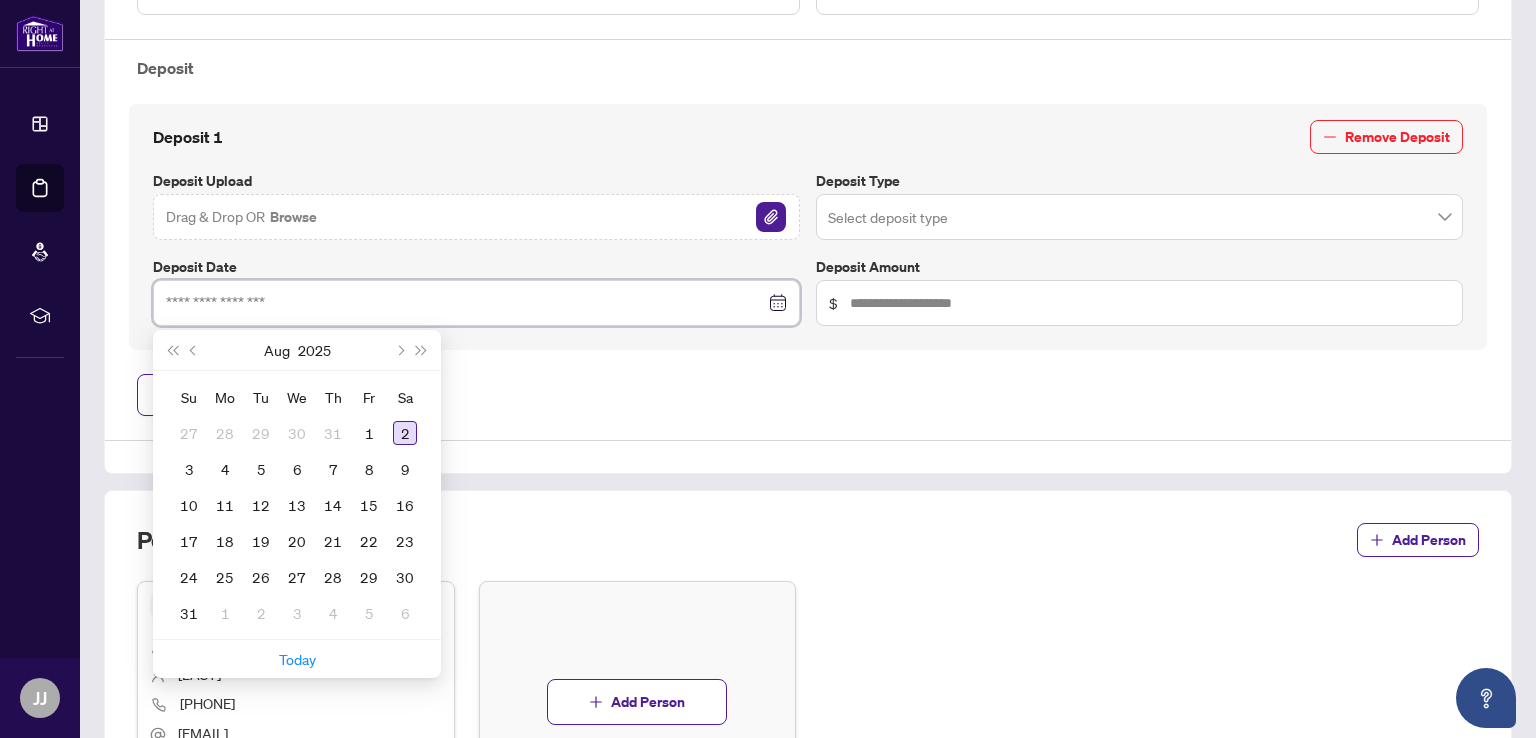 type on "**********" 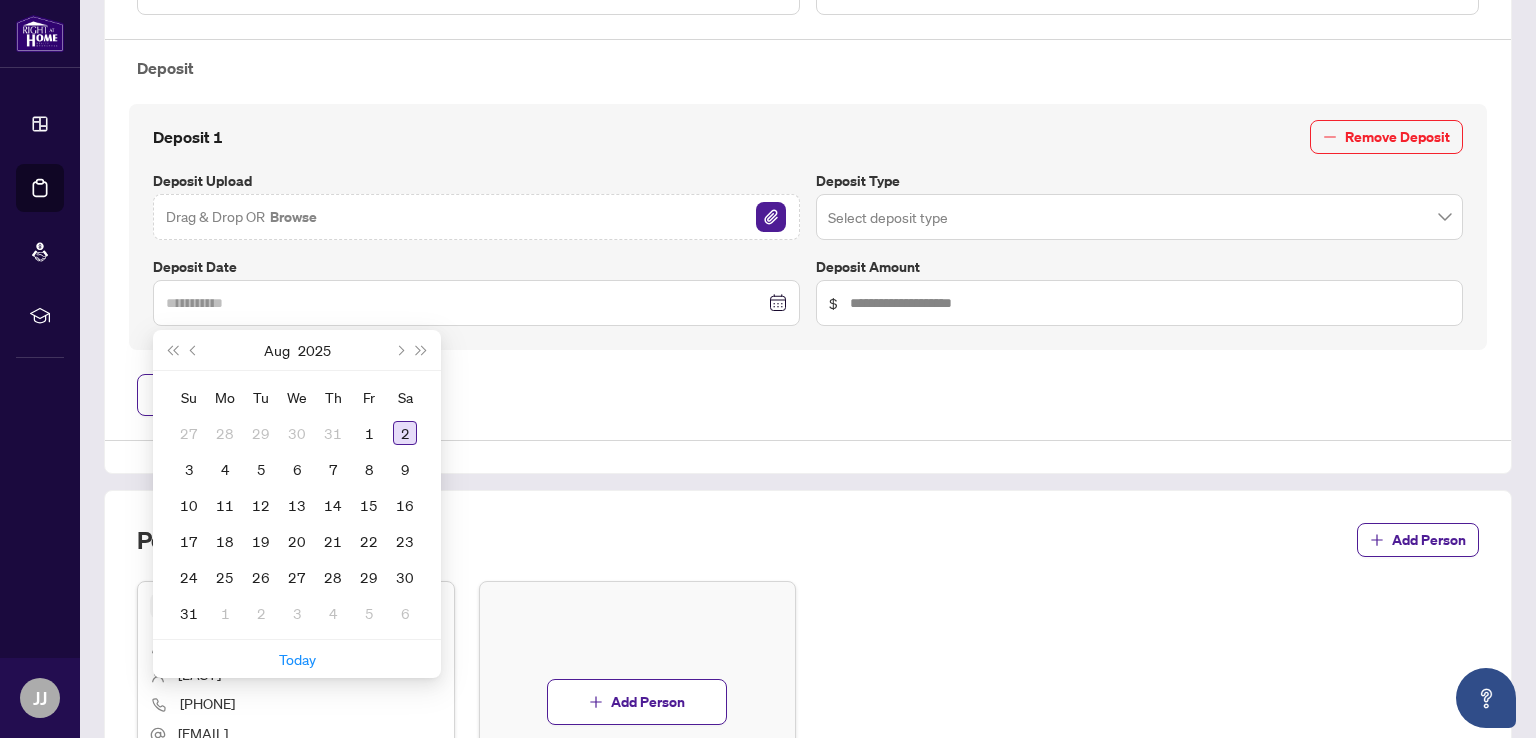 click on "2" at bounding box center (405, 433) 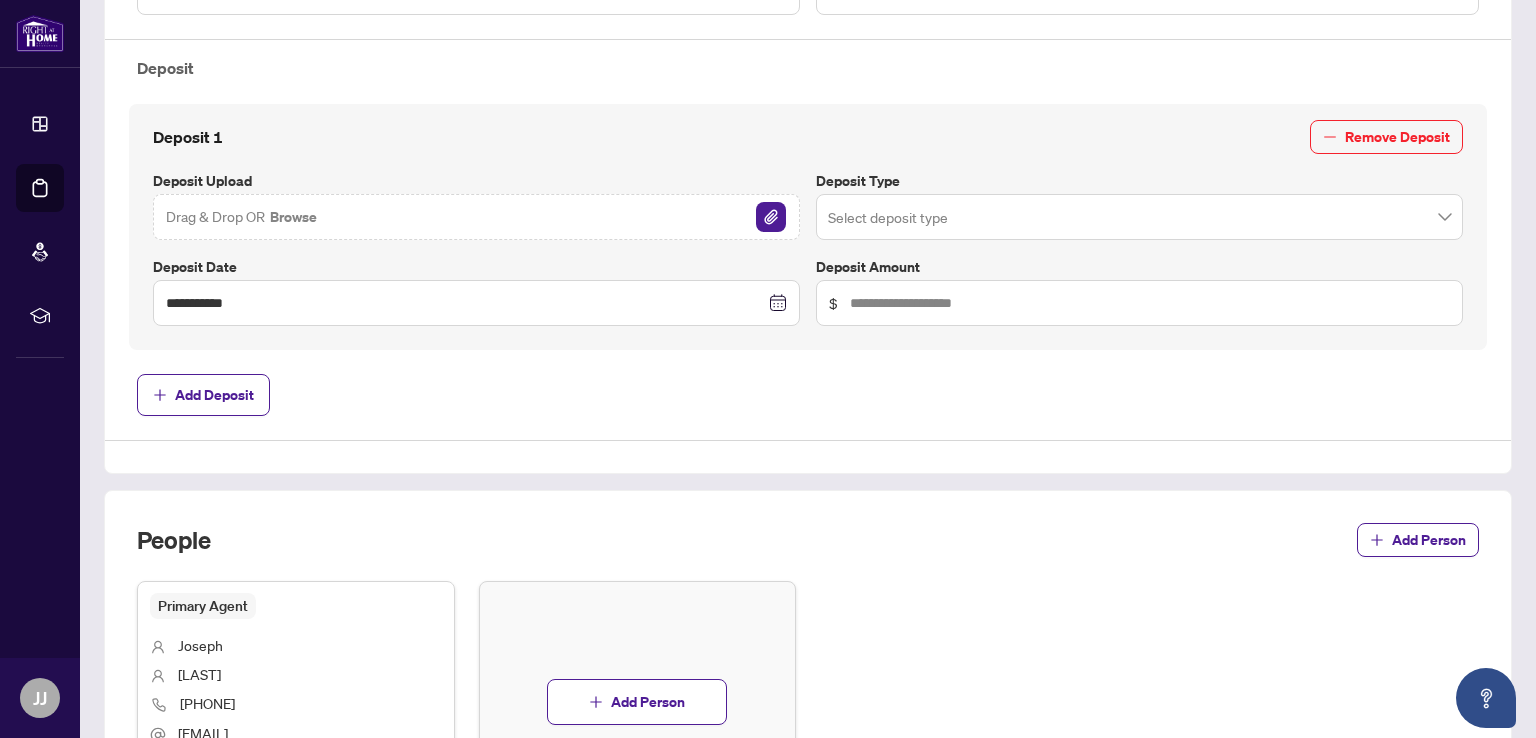 click at bounding box center [1139, 217] 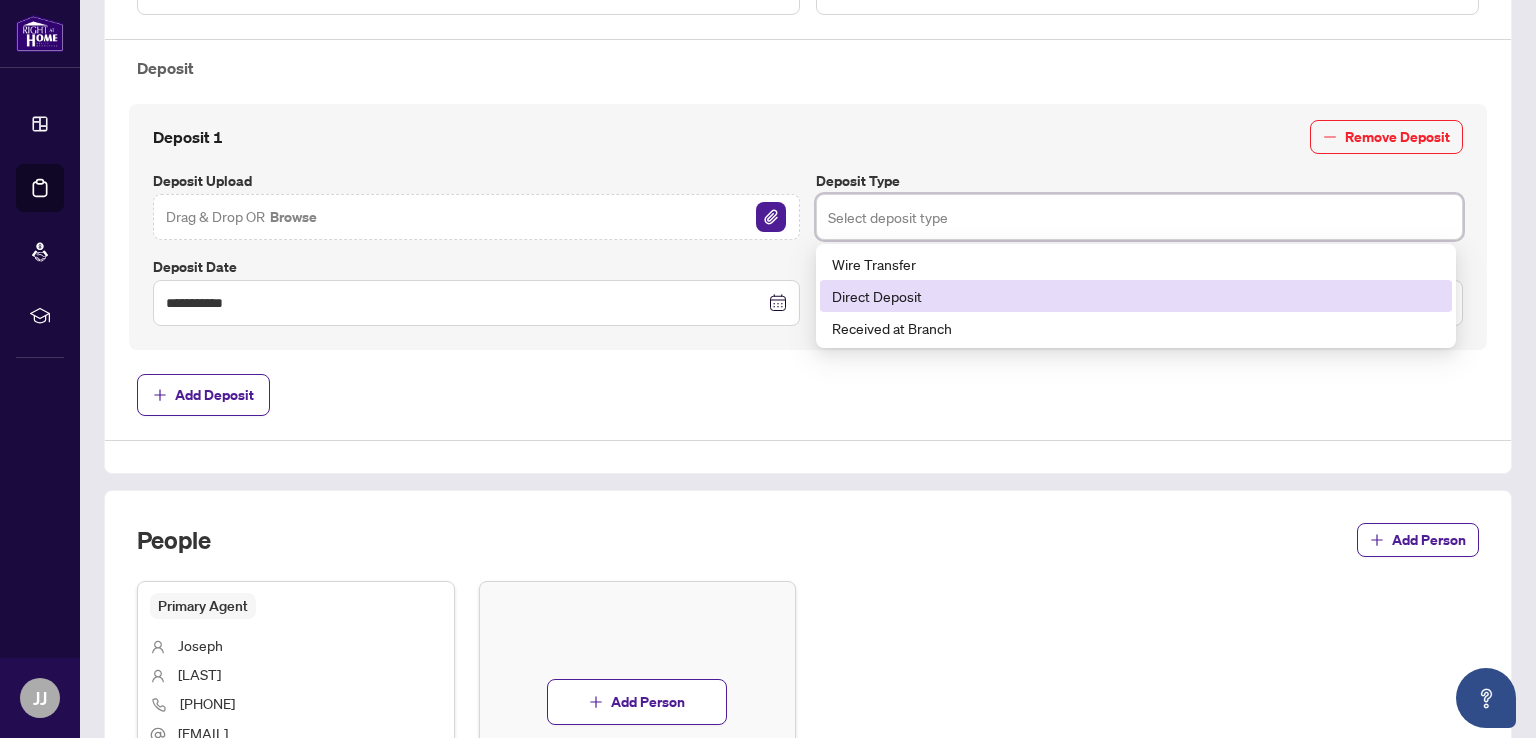 click on "Direct Deposit" at bounding box center [1136, 296] 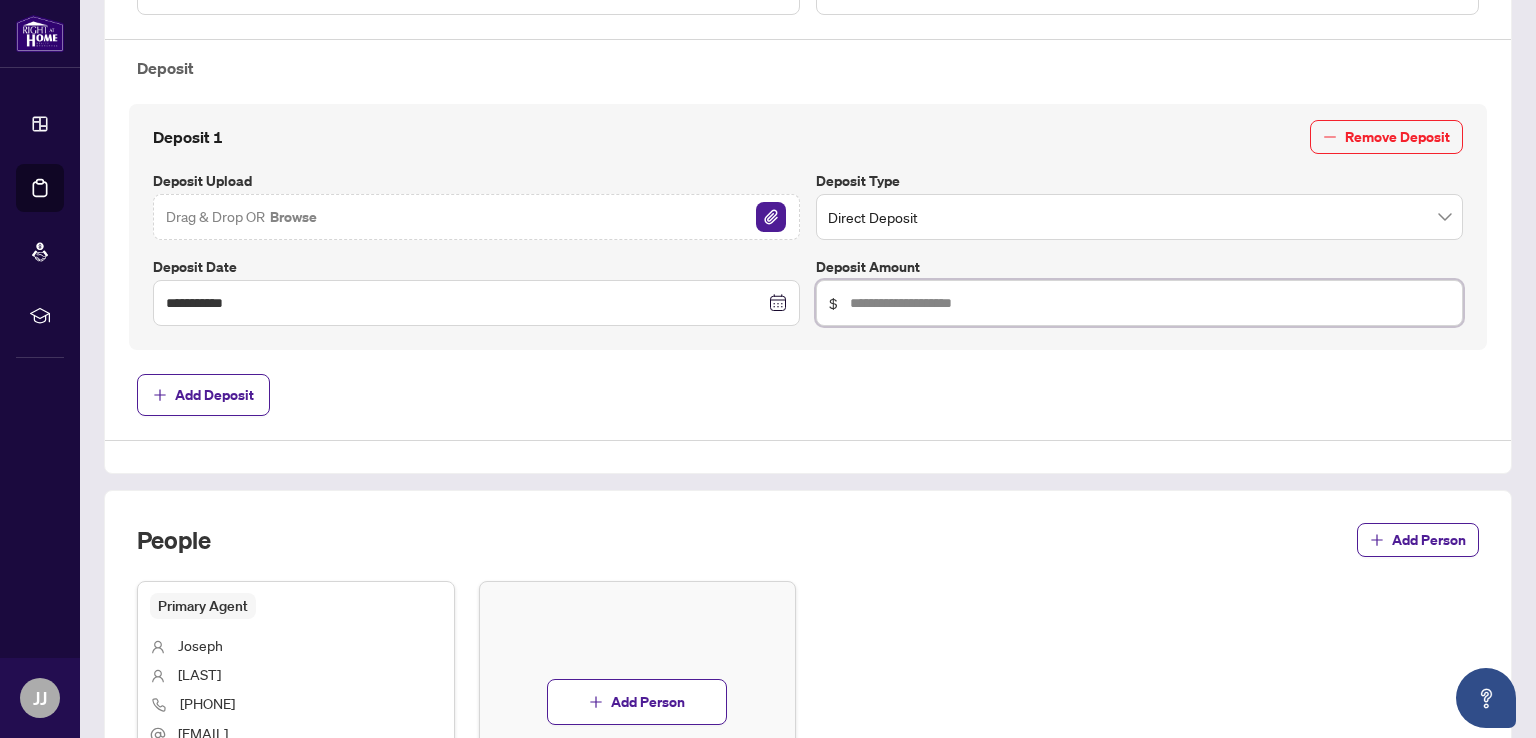 click at bounding box center [1150, 303] 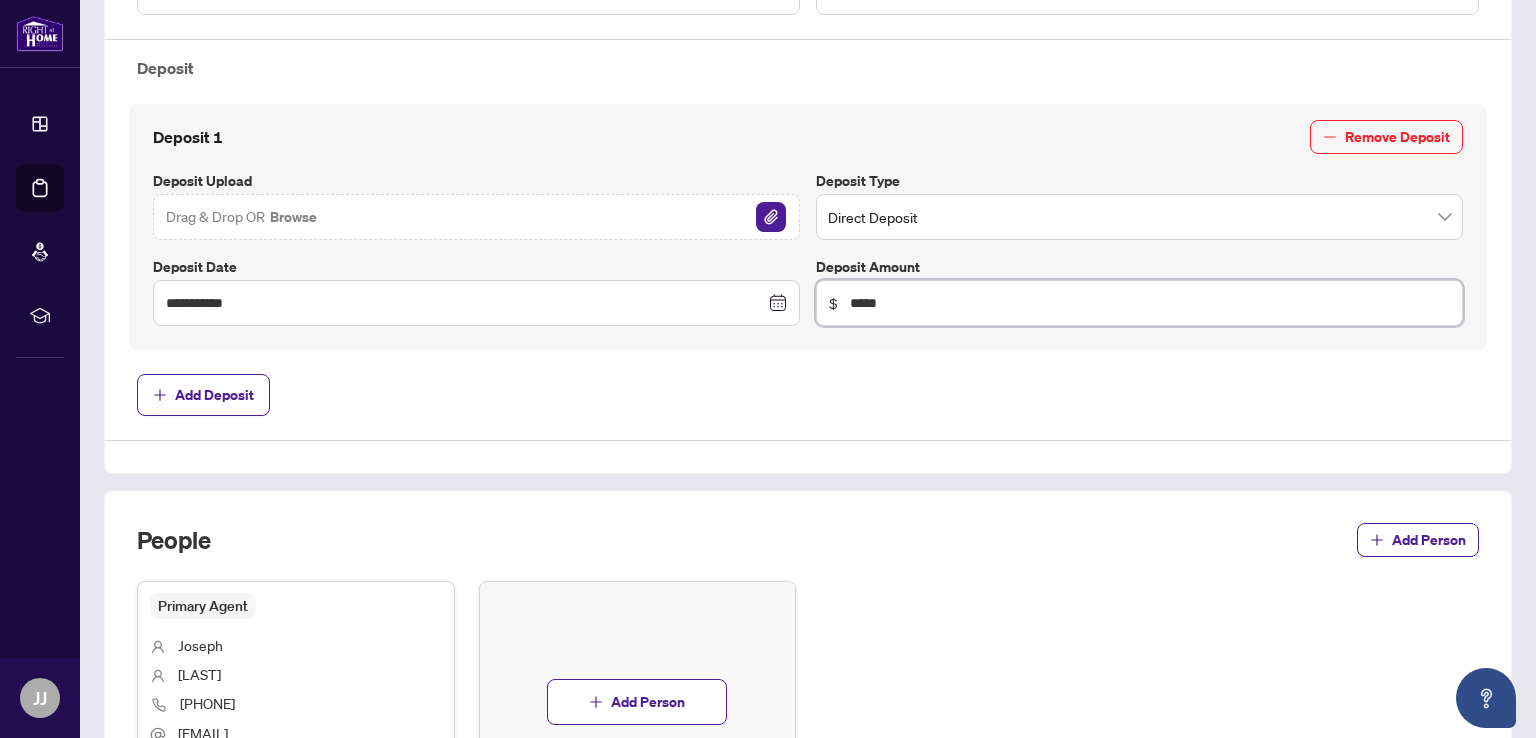 type on "*****" 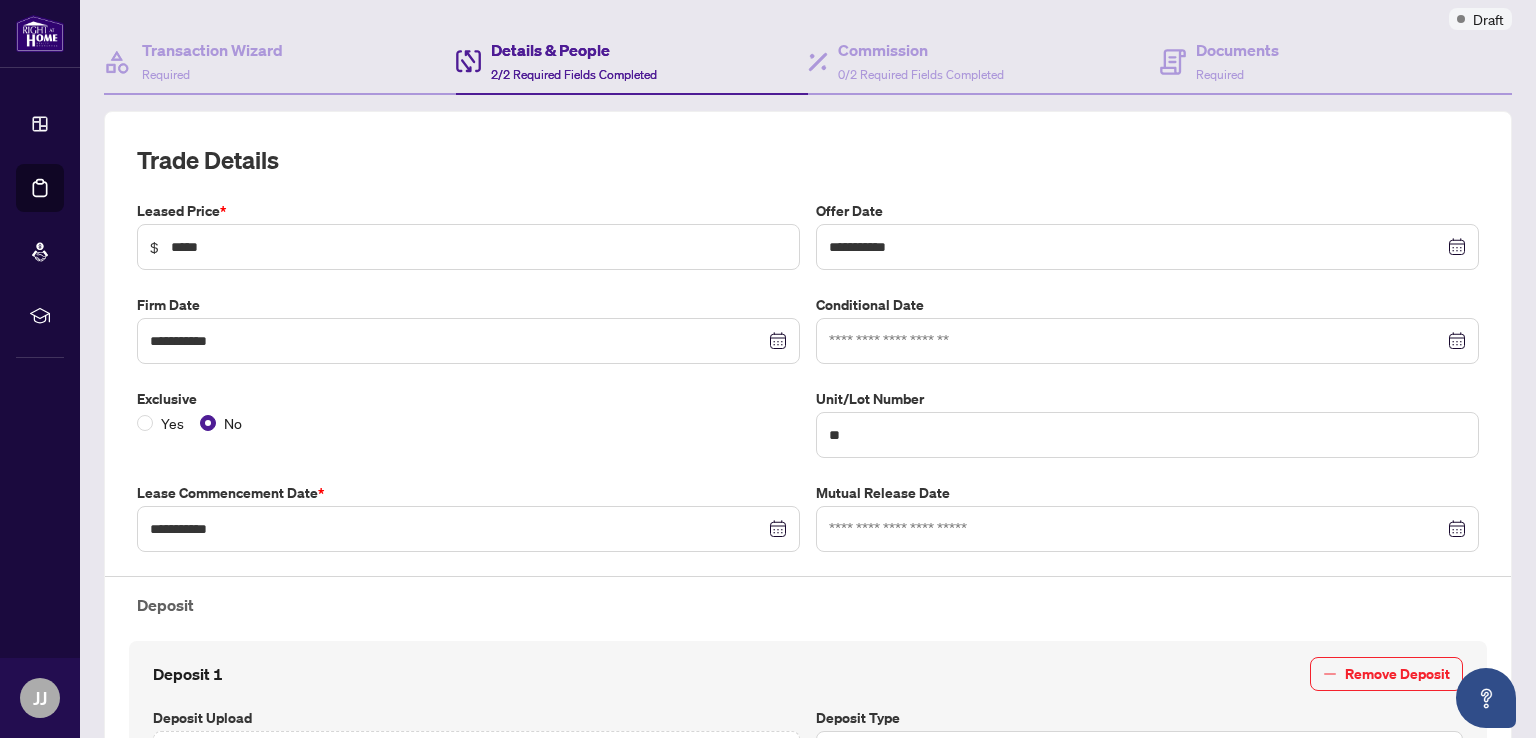 scroll, scrollTop: 563, scrollLeft: 0, axis: vertical 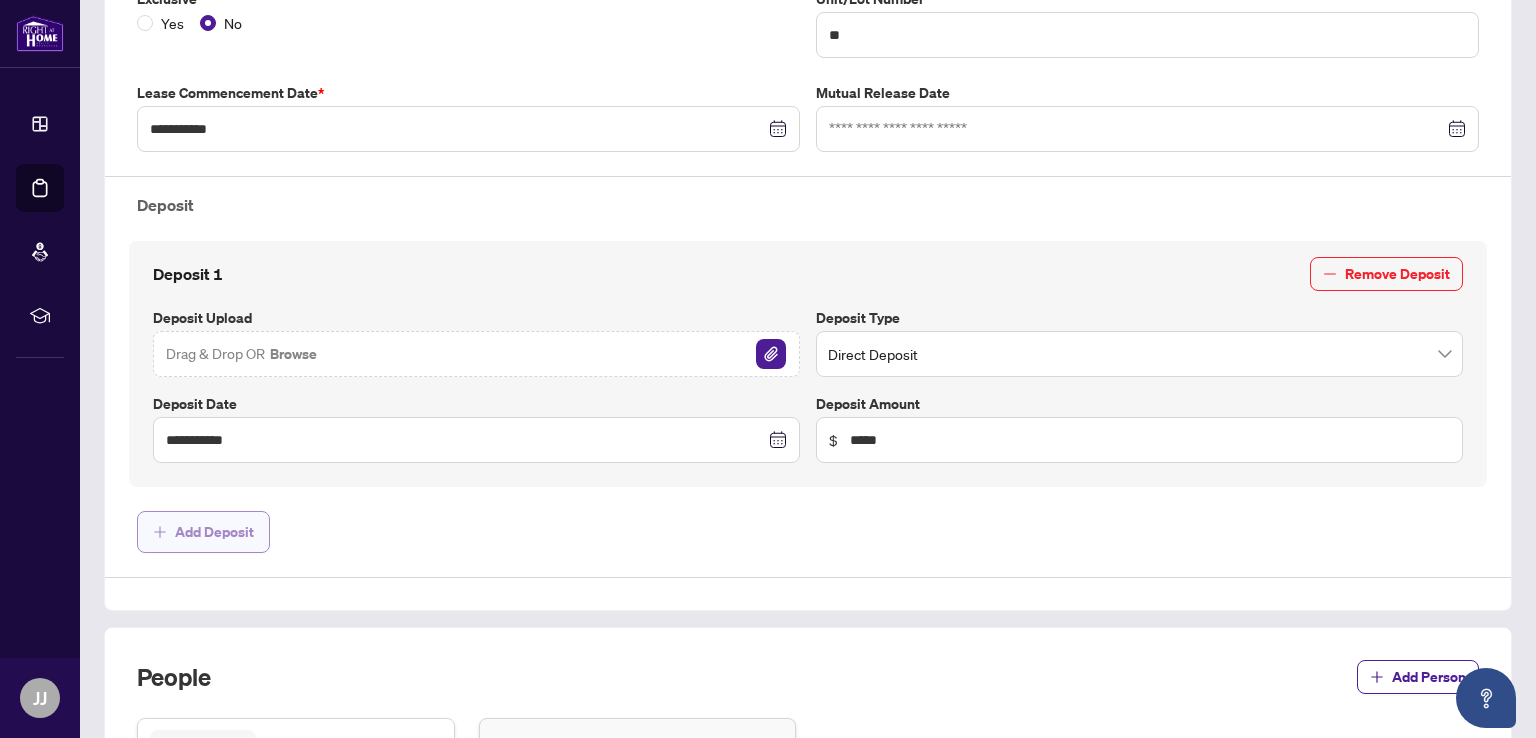 click on "Add Deposit" at bounding box center [214, 532] 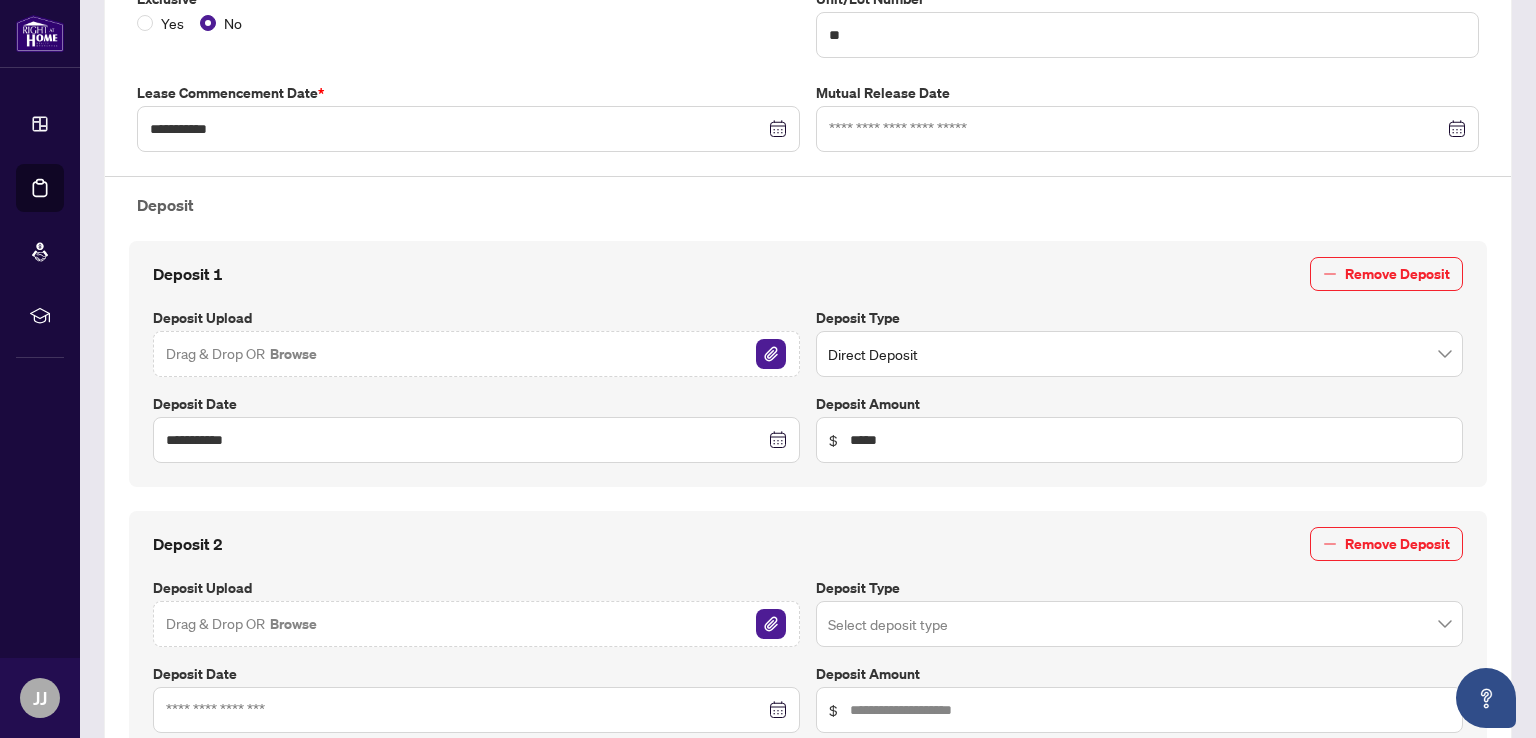 scroll, scrollTop: 763, scrollLeft: 0, axis: vertical 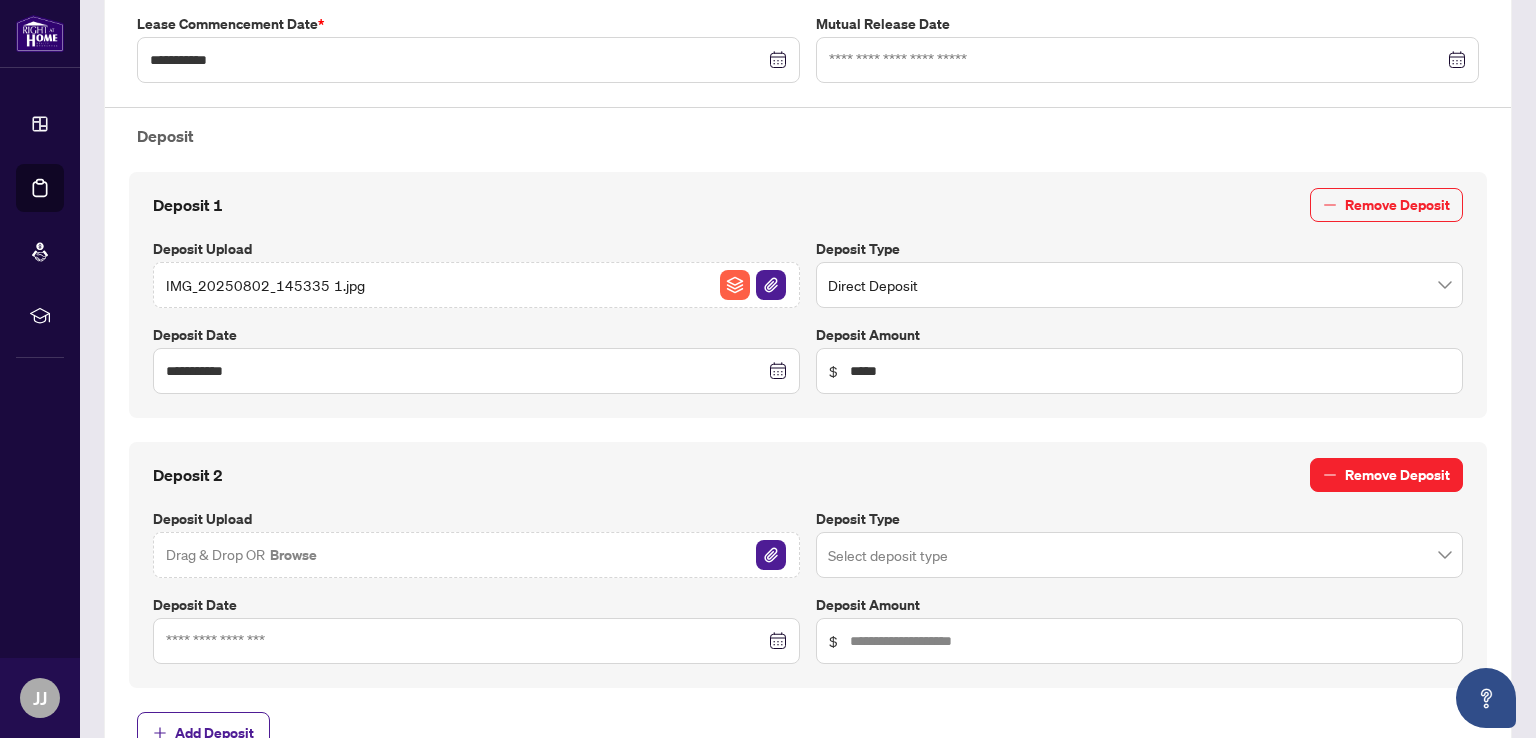 click on "Remove Deposit" at bounding box center (1397, 475) 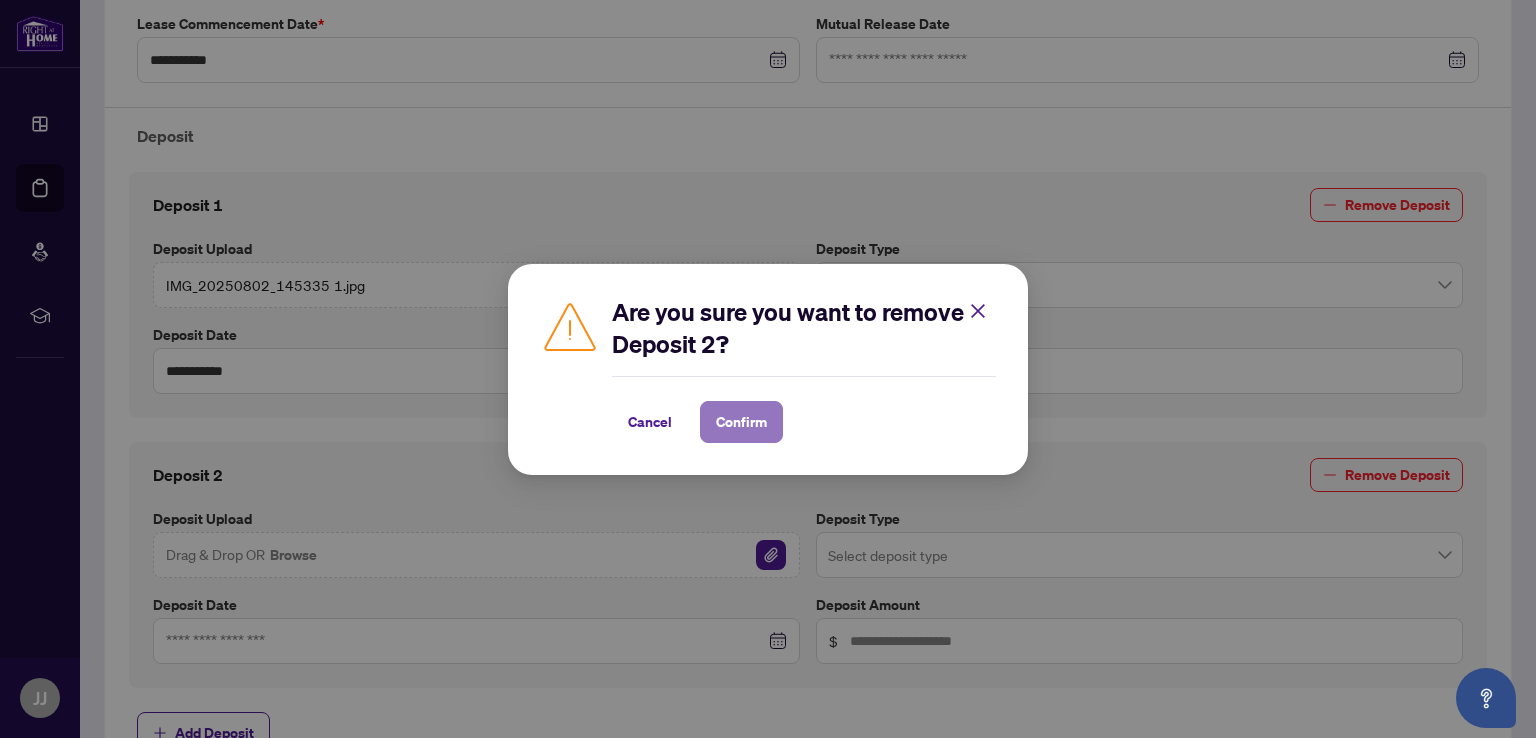click on "Confirm" at bounding box center [741, 422] 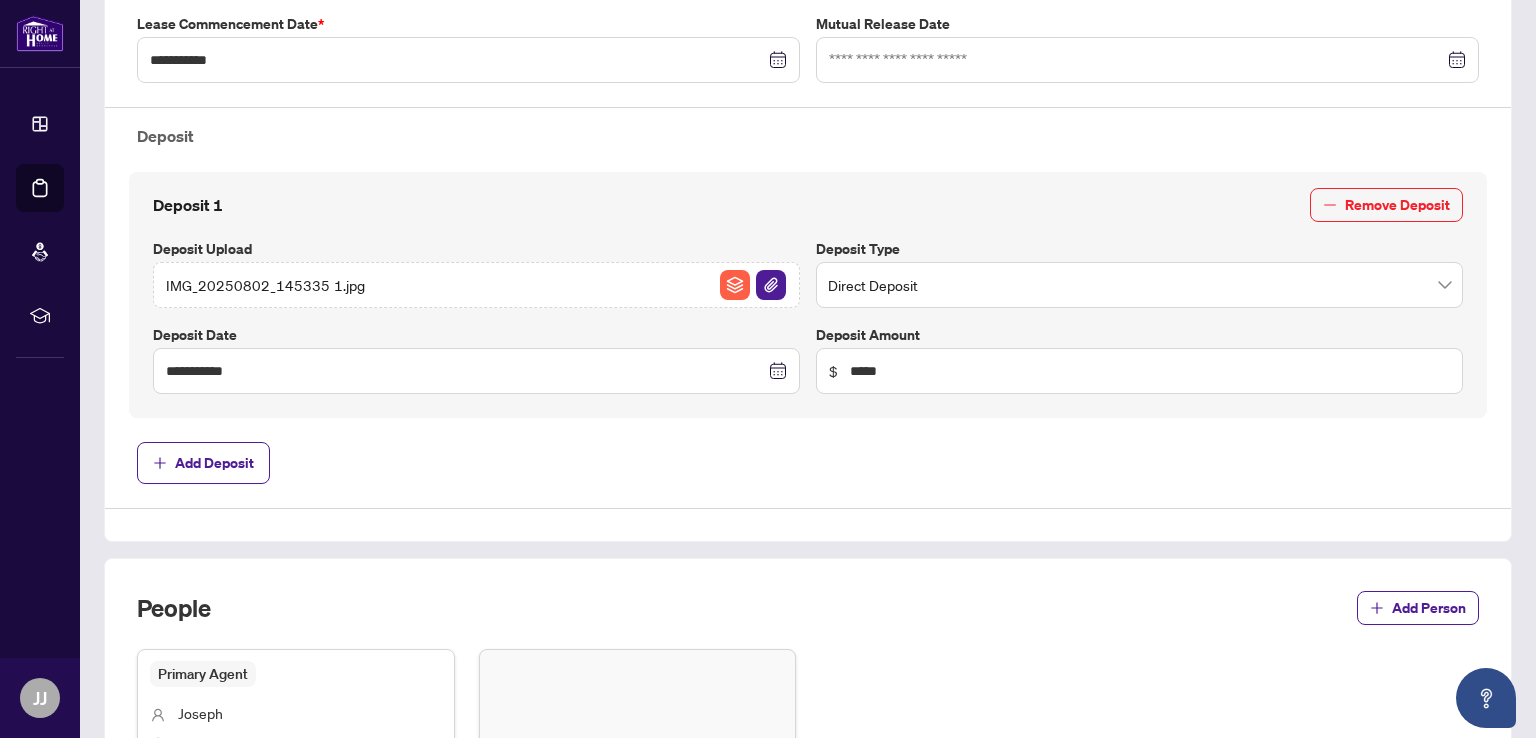 click on "IMG_20250802_145335 1.jpg" at bounding box center [476, 285] 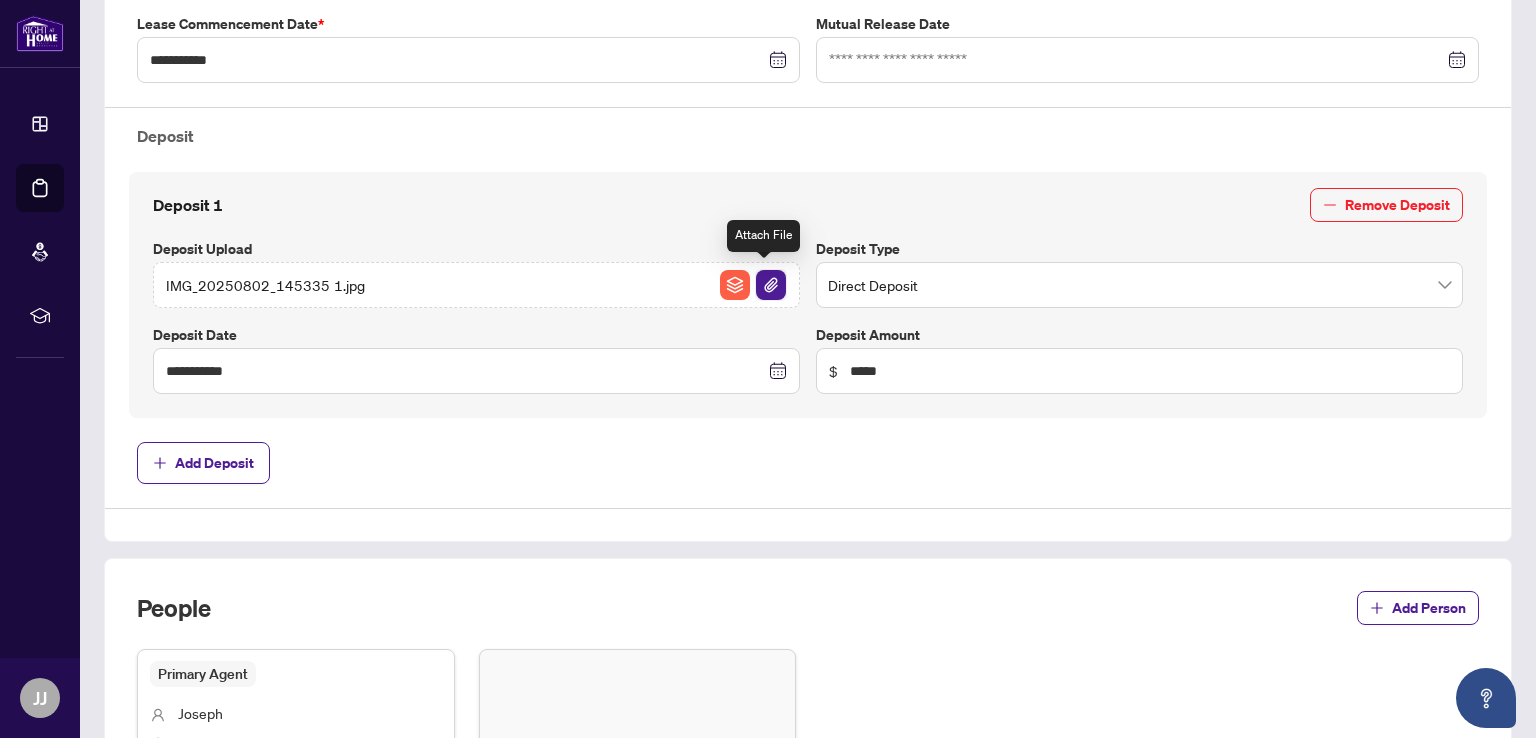 click at bounding box center [771, 285] 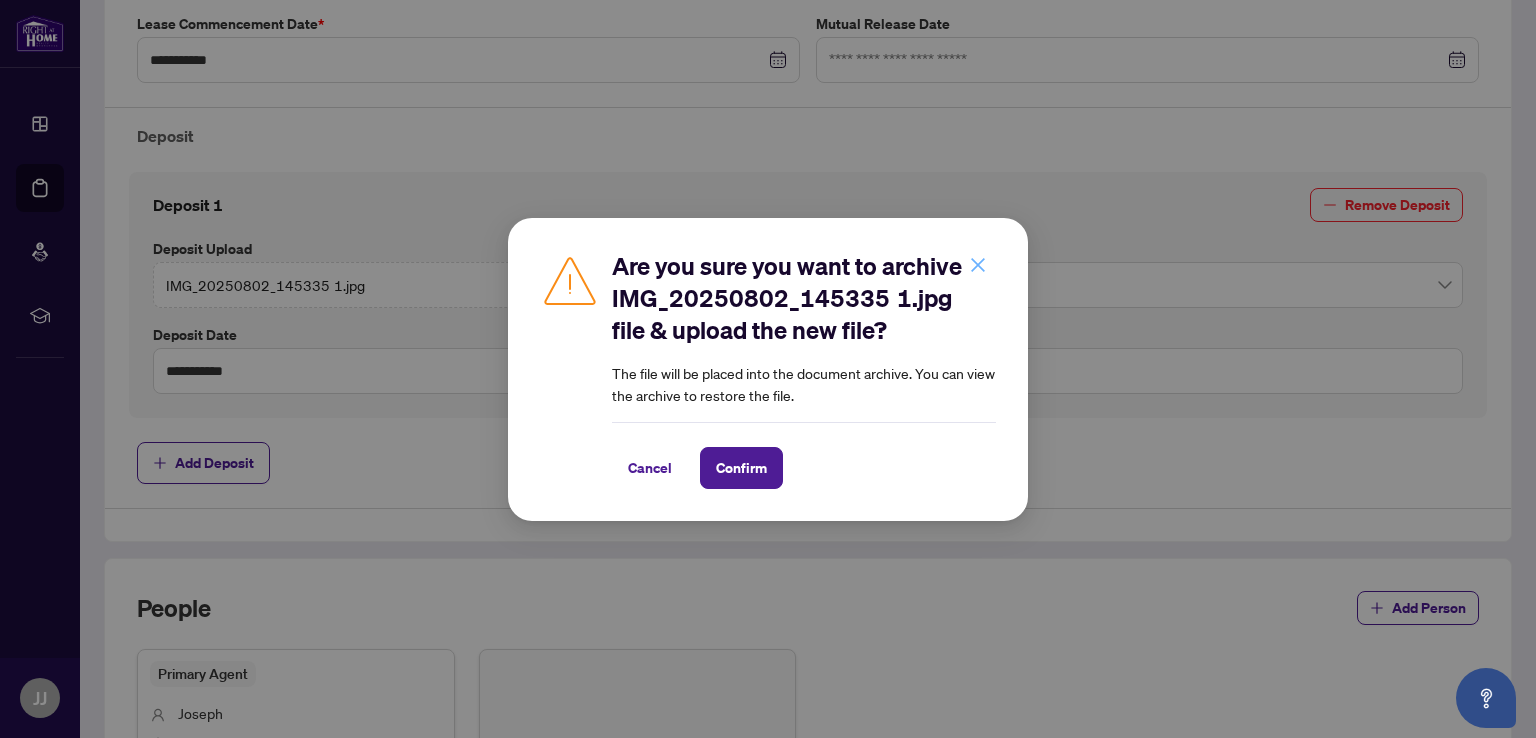 click 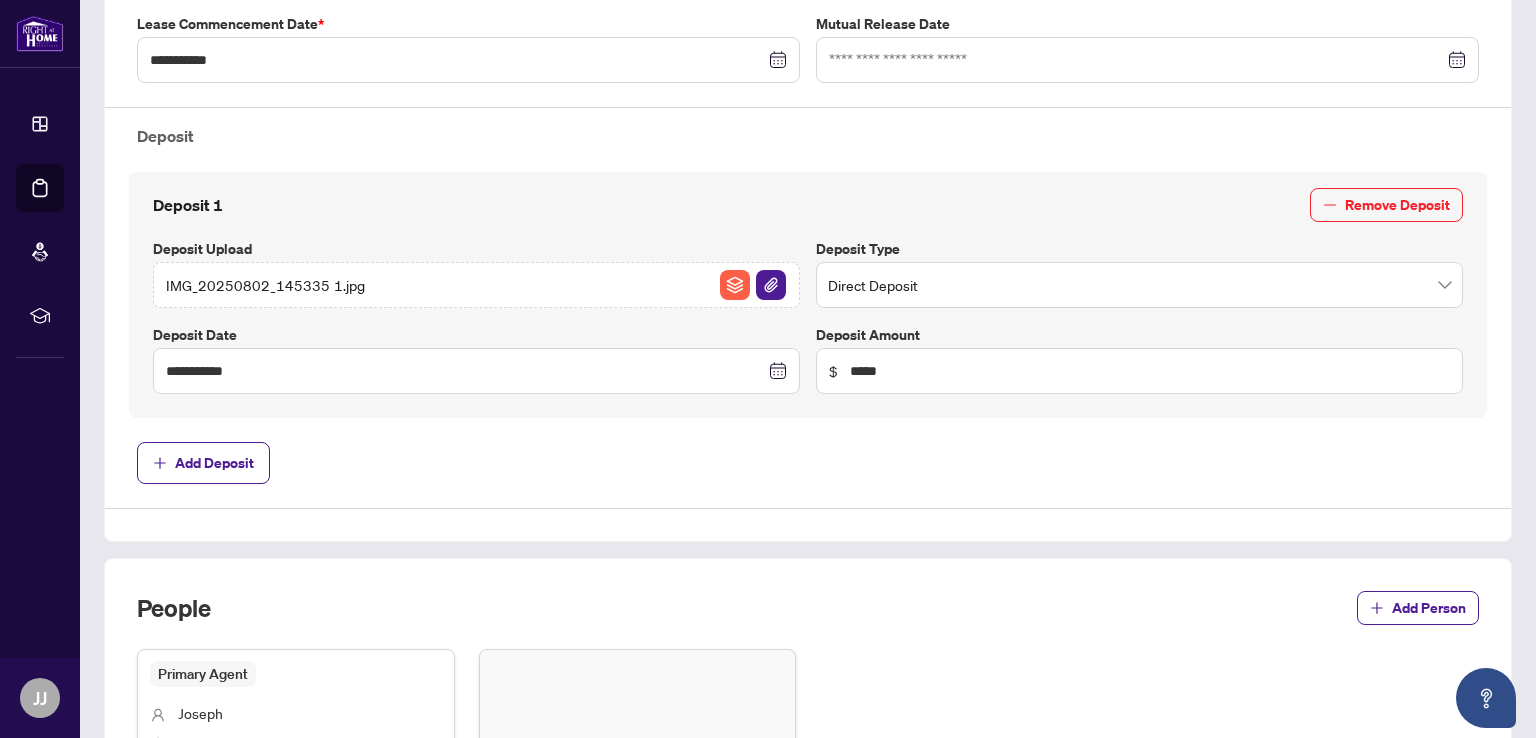 click on "IMG_20250802_145335 1.jpg" at bounding box center (476, 285) 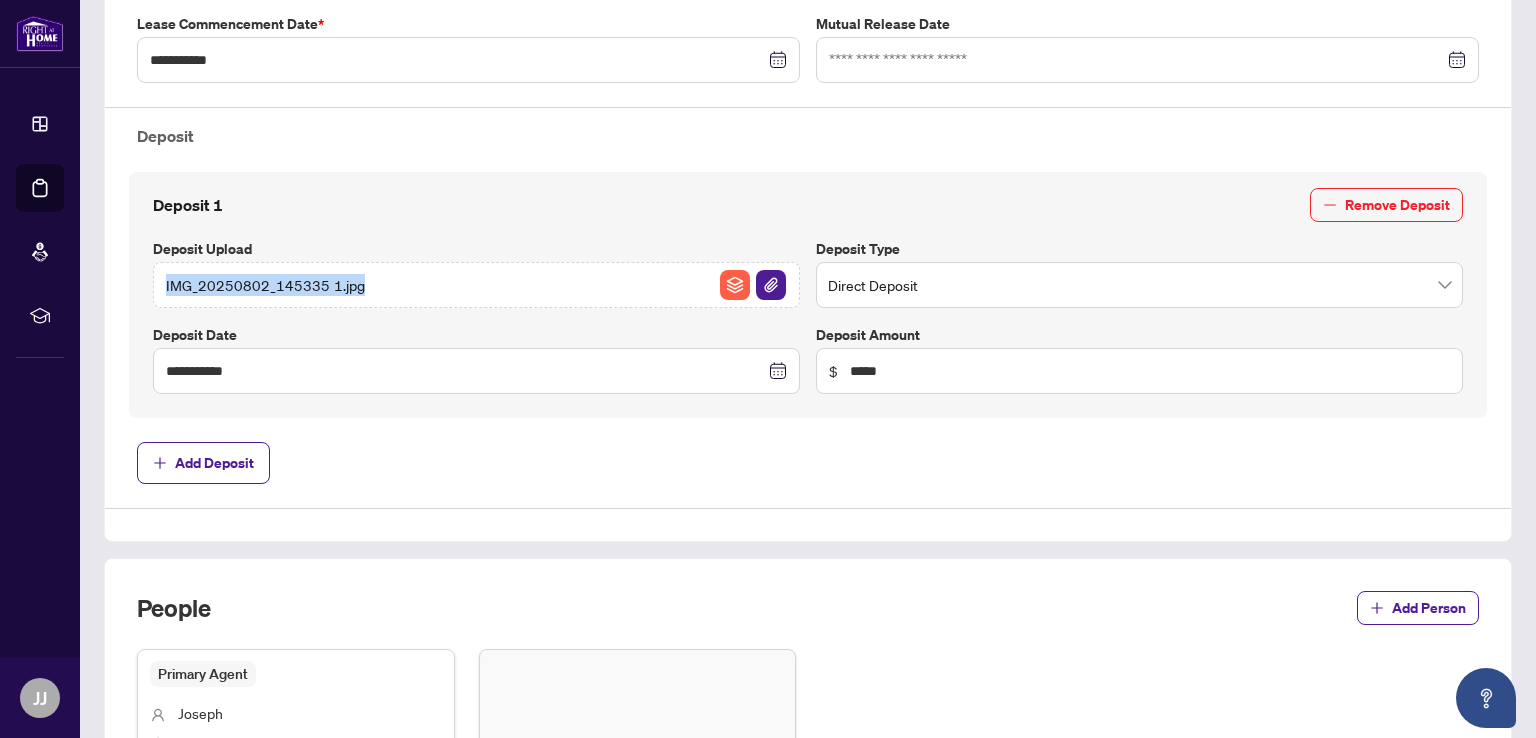 drag, startPoint x: 415, startPoint y: 277, endPoint x: 140, endPoint y: 271, distance: 275.06546 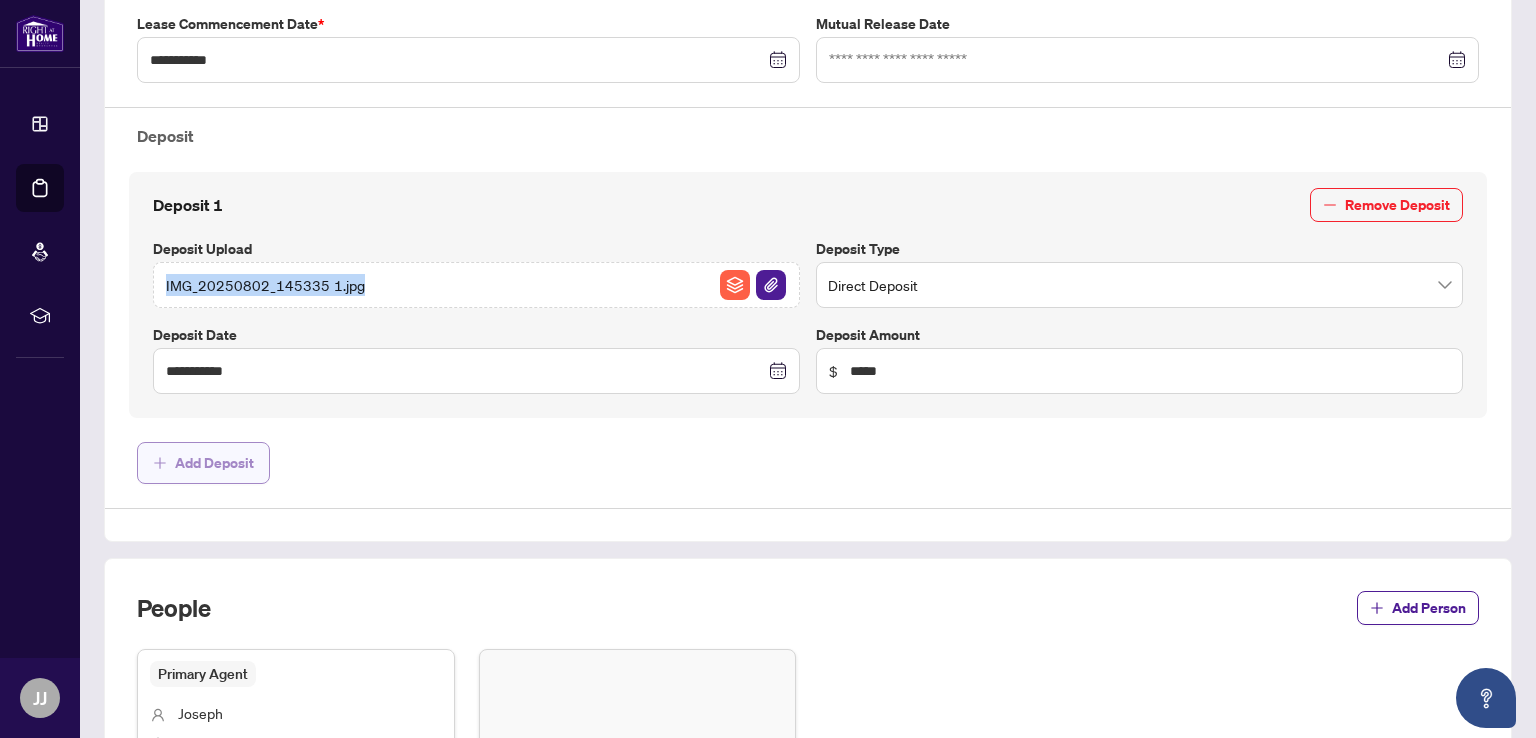 click on "Add Deposit" at bounding box center [214, 463] 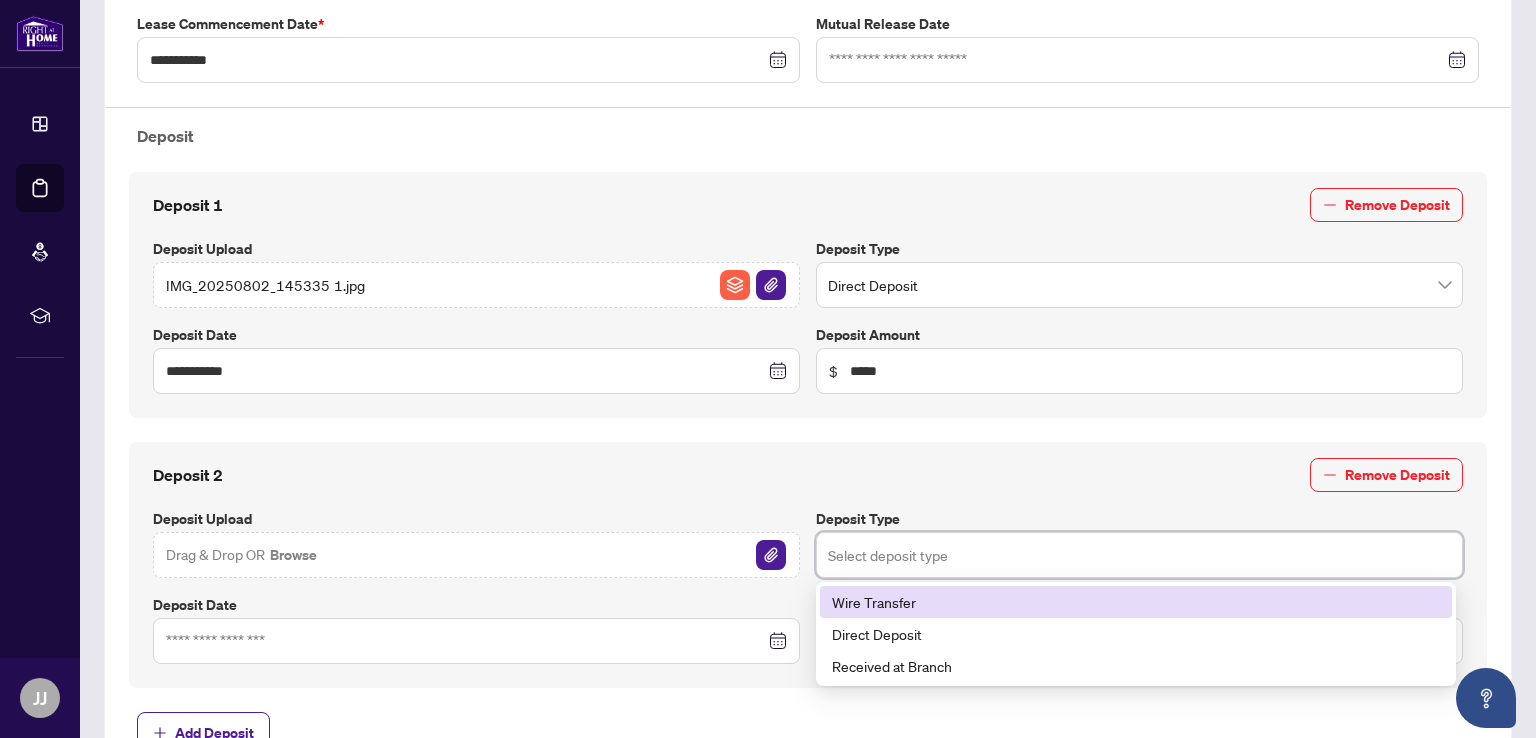 click at bounding box center (1139, 555) 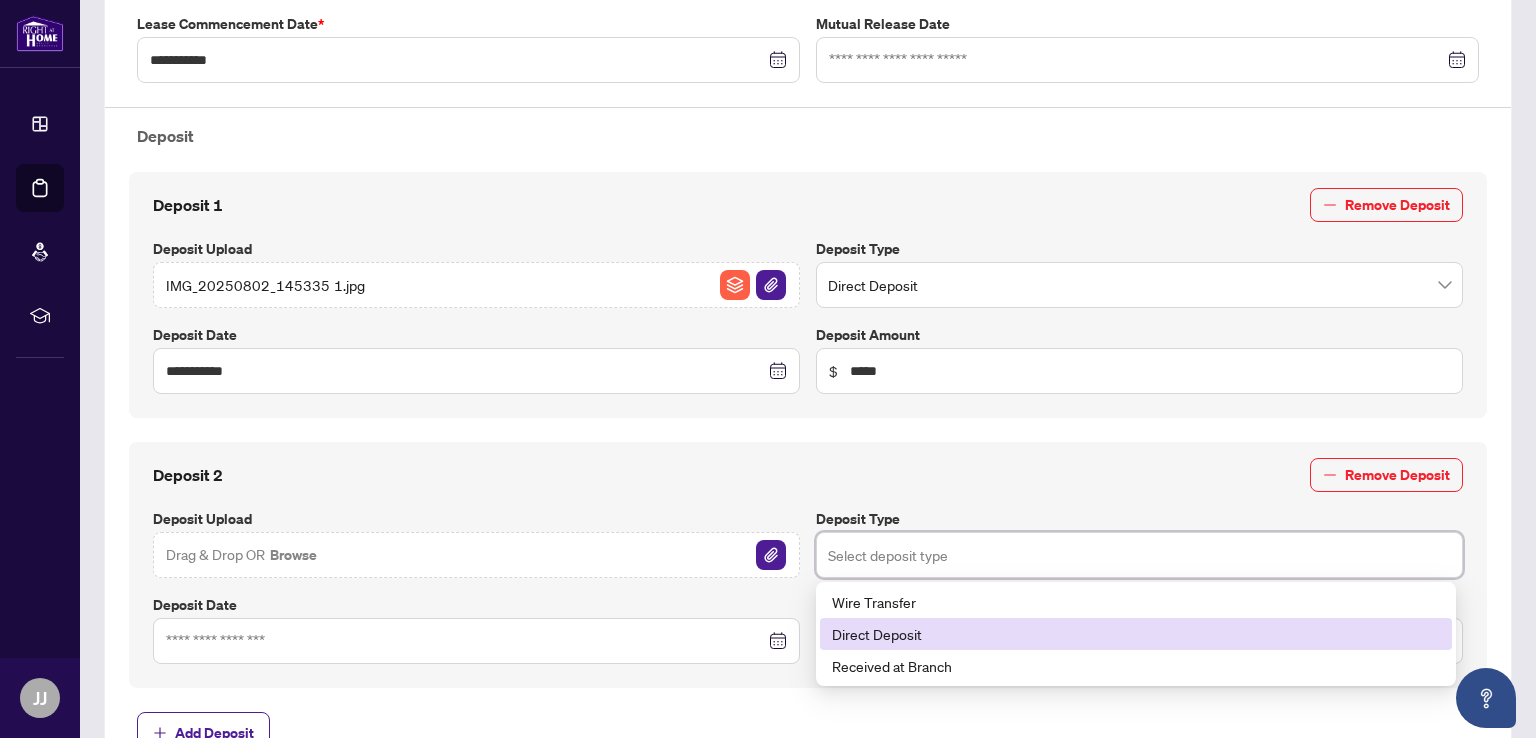 click on "Direct Deposit" at bounding box center (1136, 634) 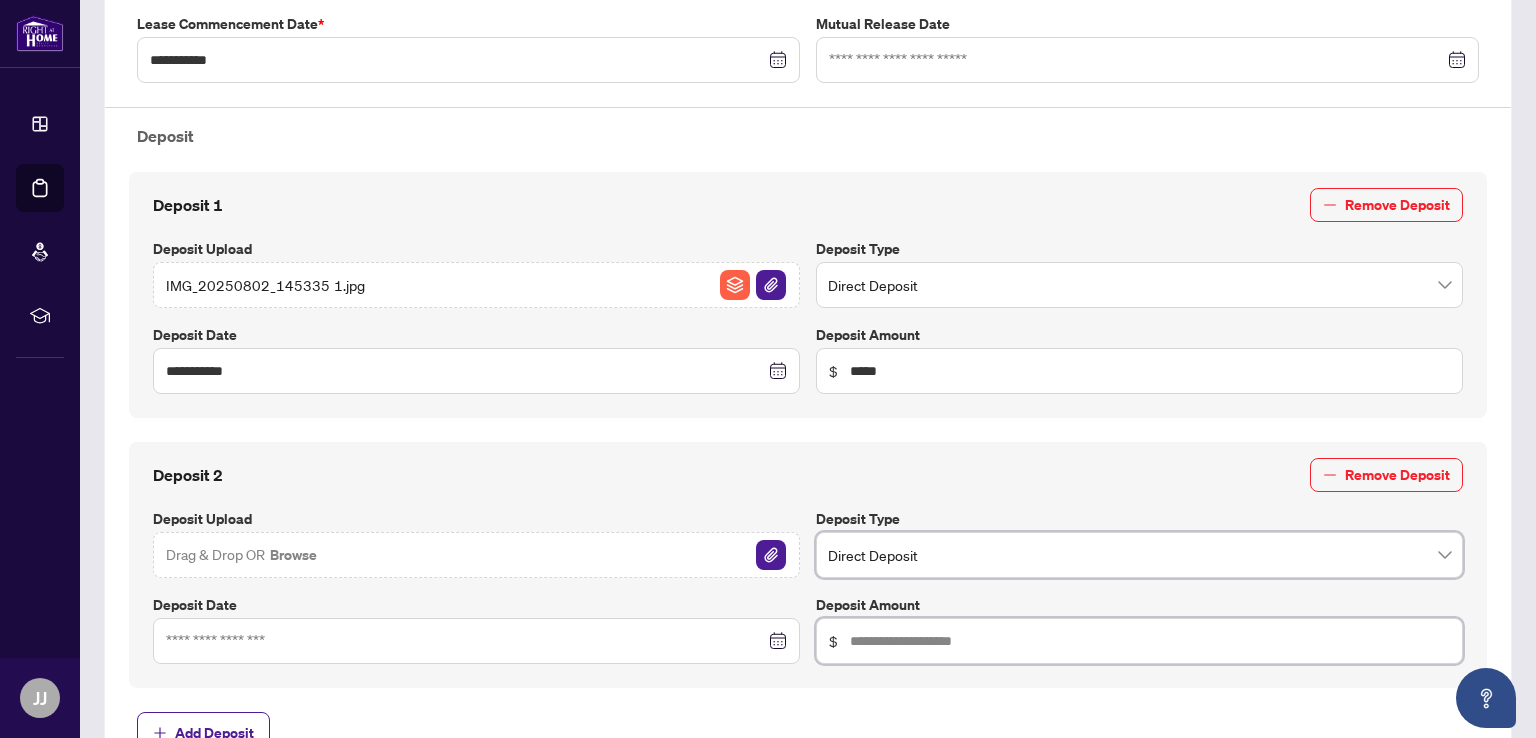 drag, startPoint x: 860, startPoint y: 634, endPoint x: 876, endPoint y: 631, distance: 16.27882 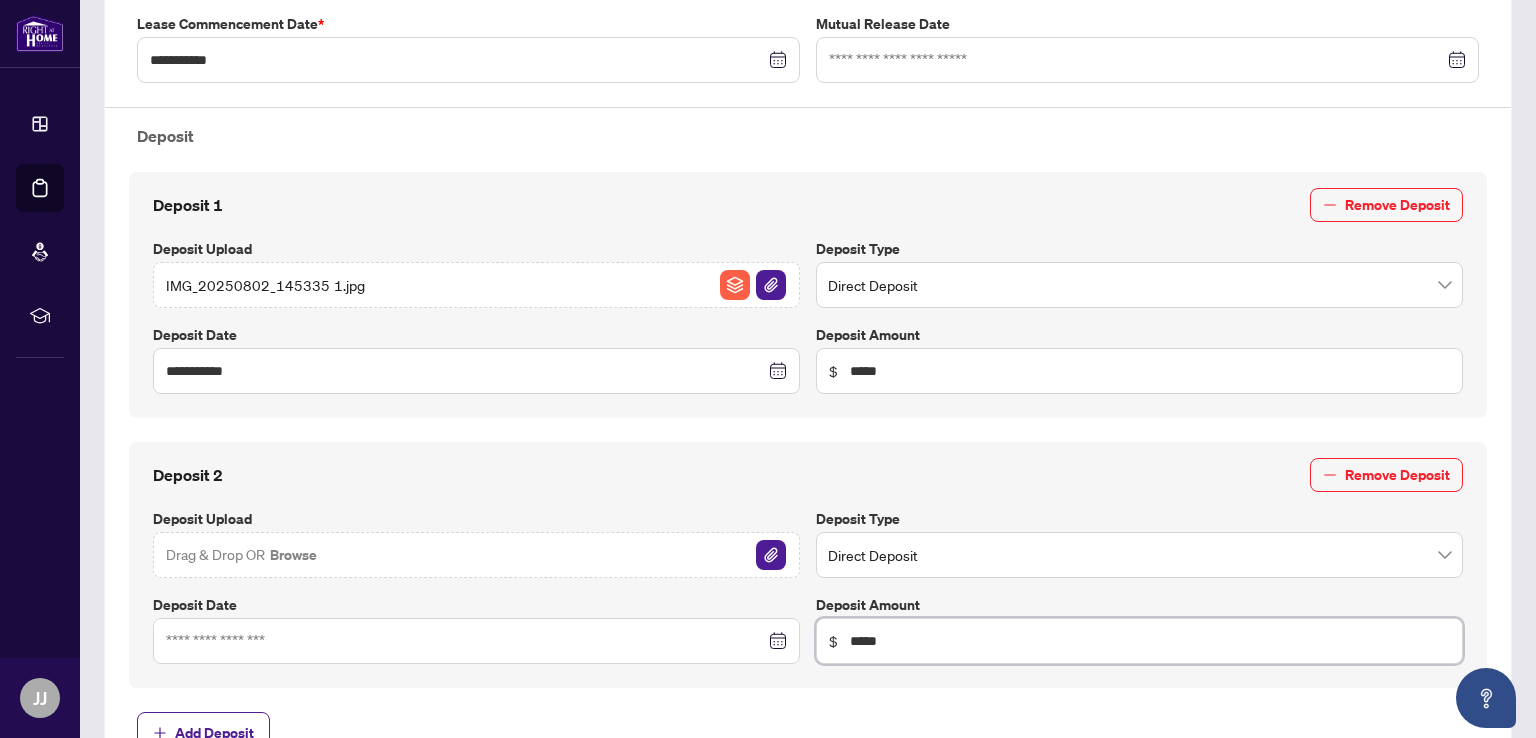 type on "*****" 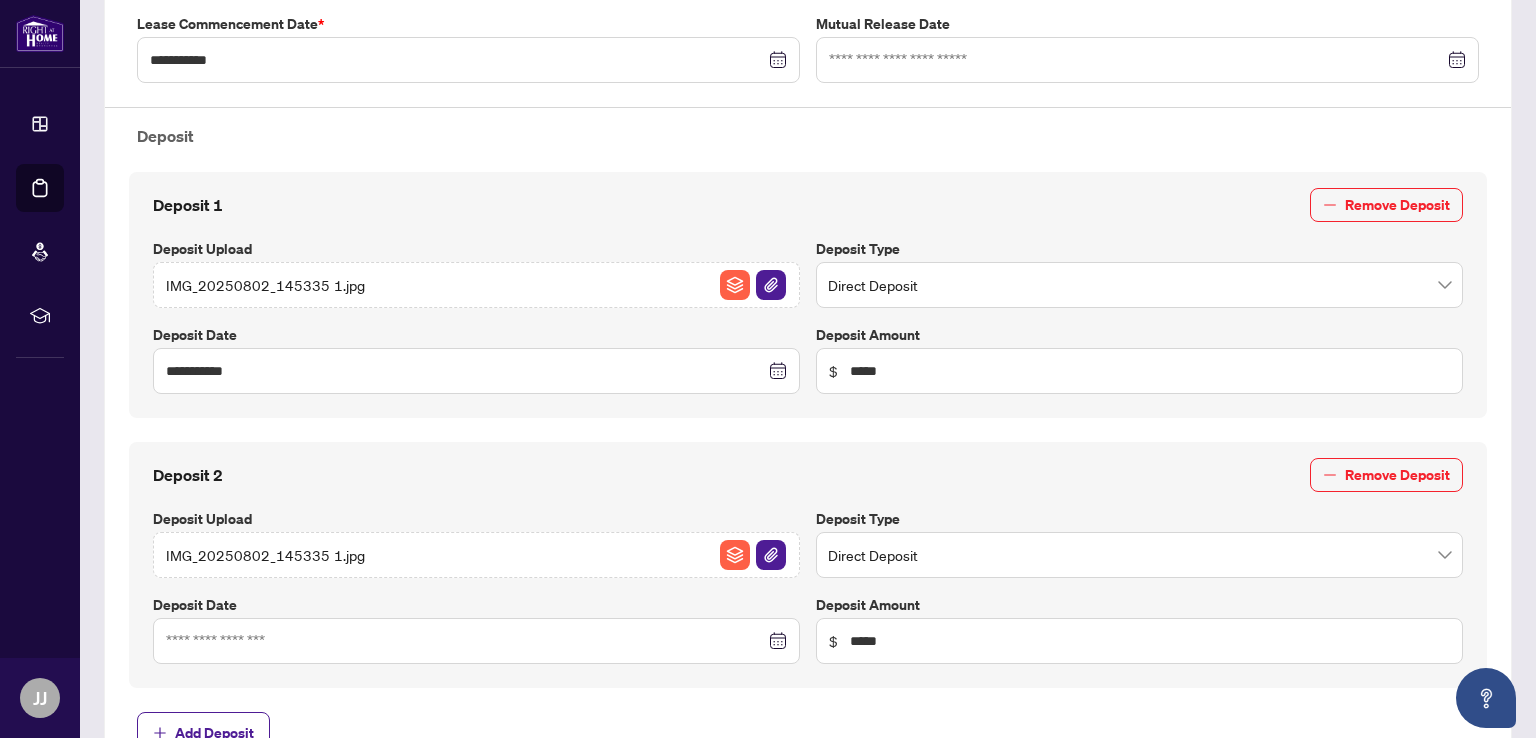 click on "IMG_20250802_145335 1.jpg" at bounding box center (476, 555) 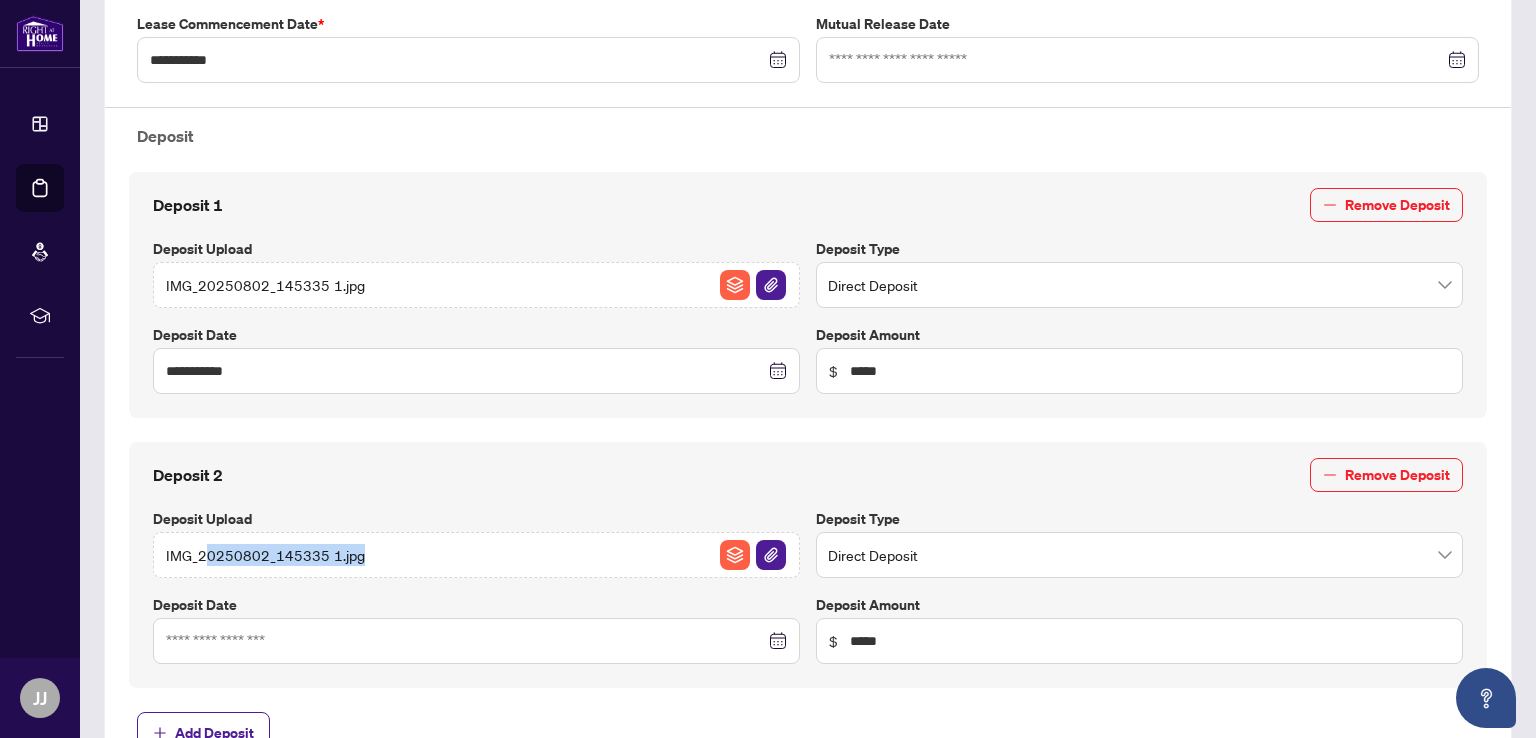 drag, startPoint x: 375, startPoint y: 548, endPoint x: 201, endPoint y: 545, distance: 174.02586 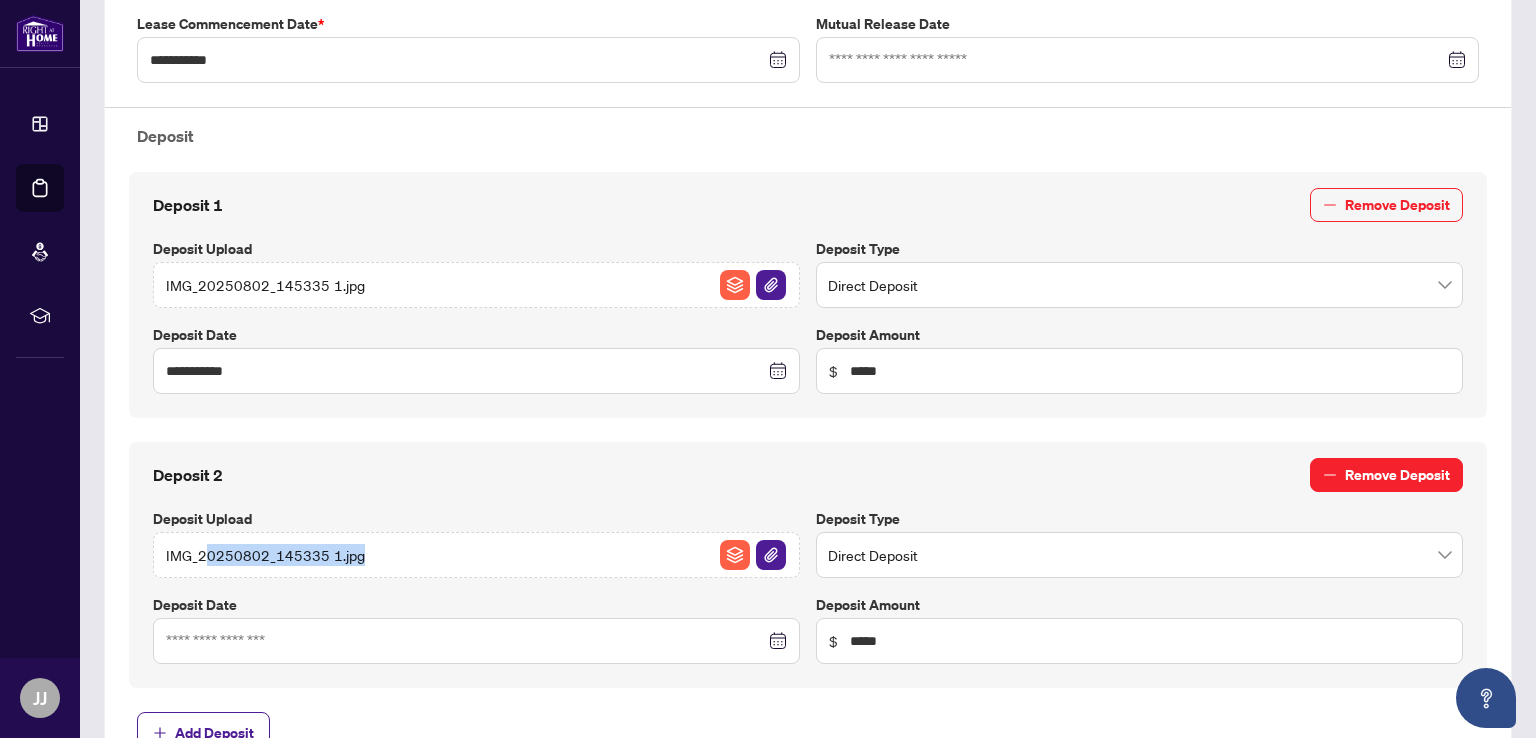 click on "Remove Deposit" at bounding box center (1397, 475) 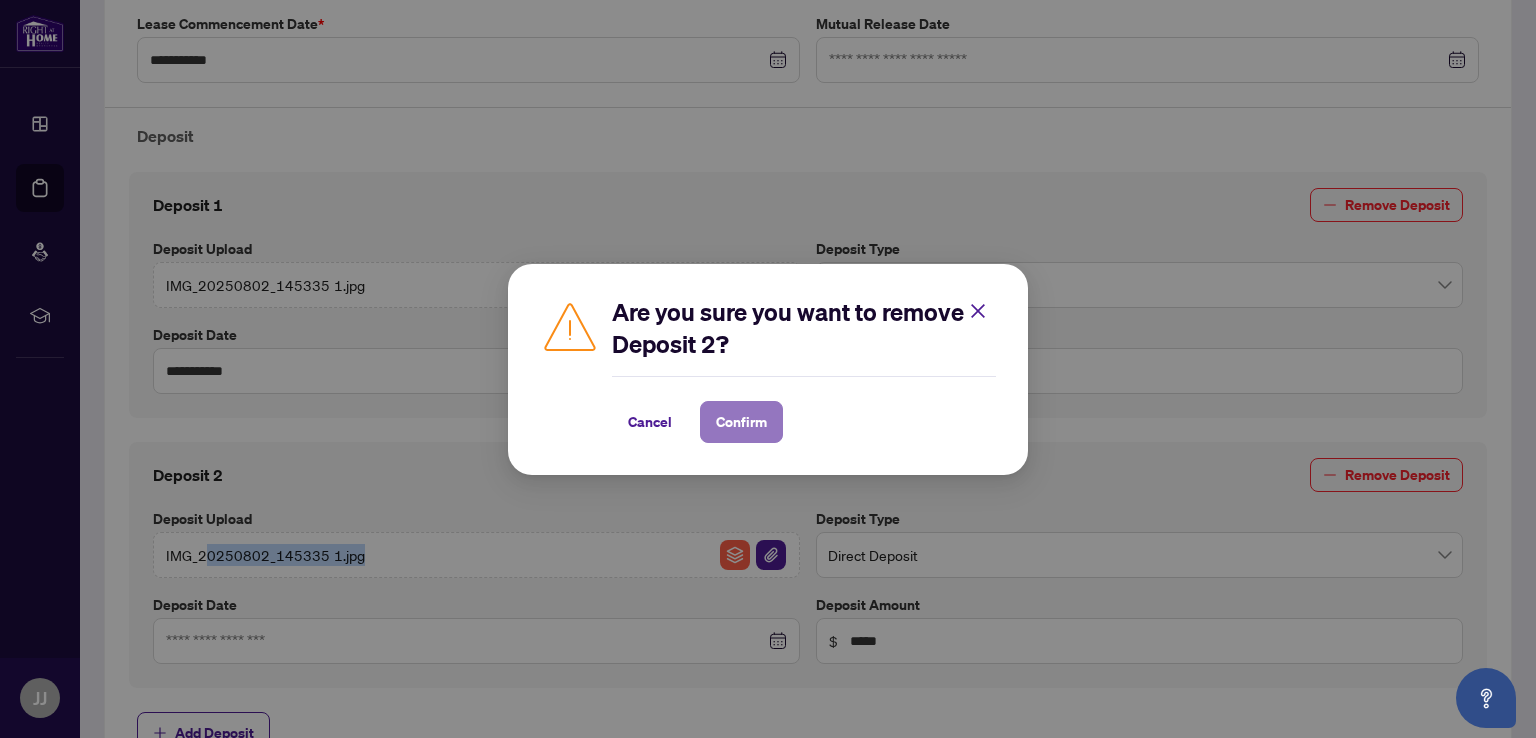 click on "Confirm" at bounding box center [741, 422] 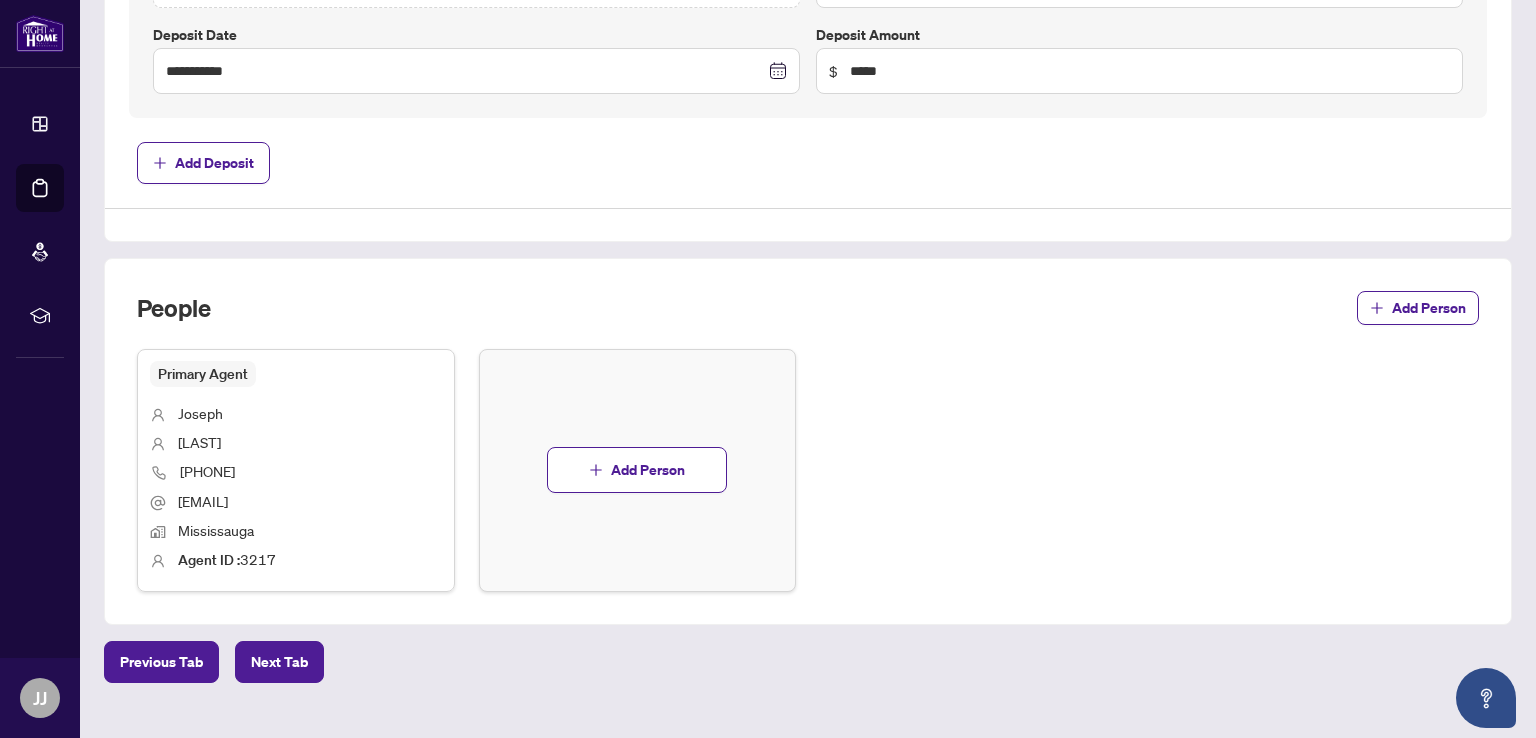 scroll, scrollTop: 963, scrollLeft: 0, axis: vertical 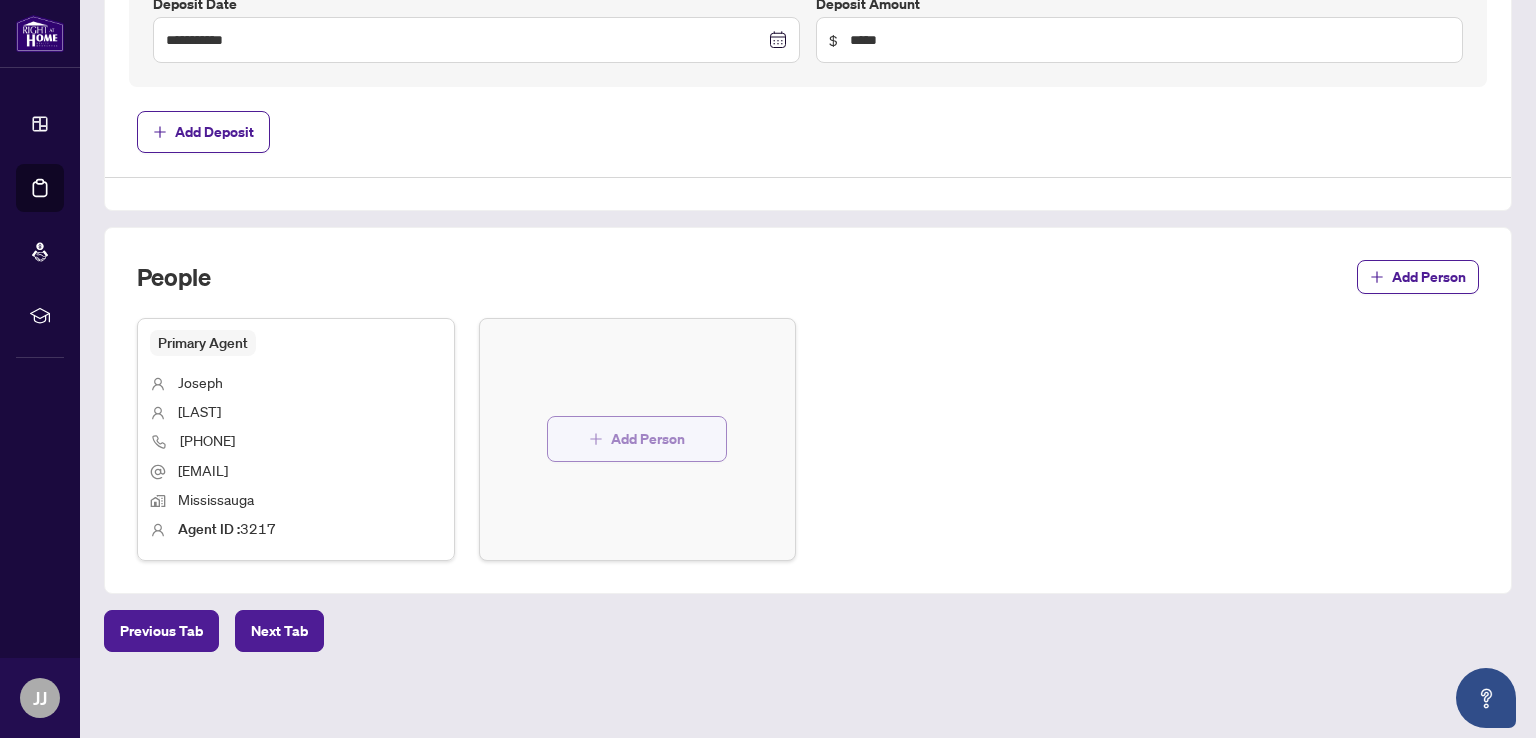 click on "Add Person" at bounding box center (648, 439) 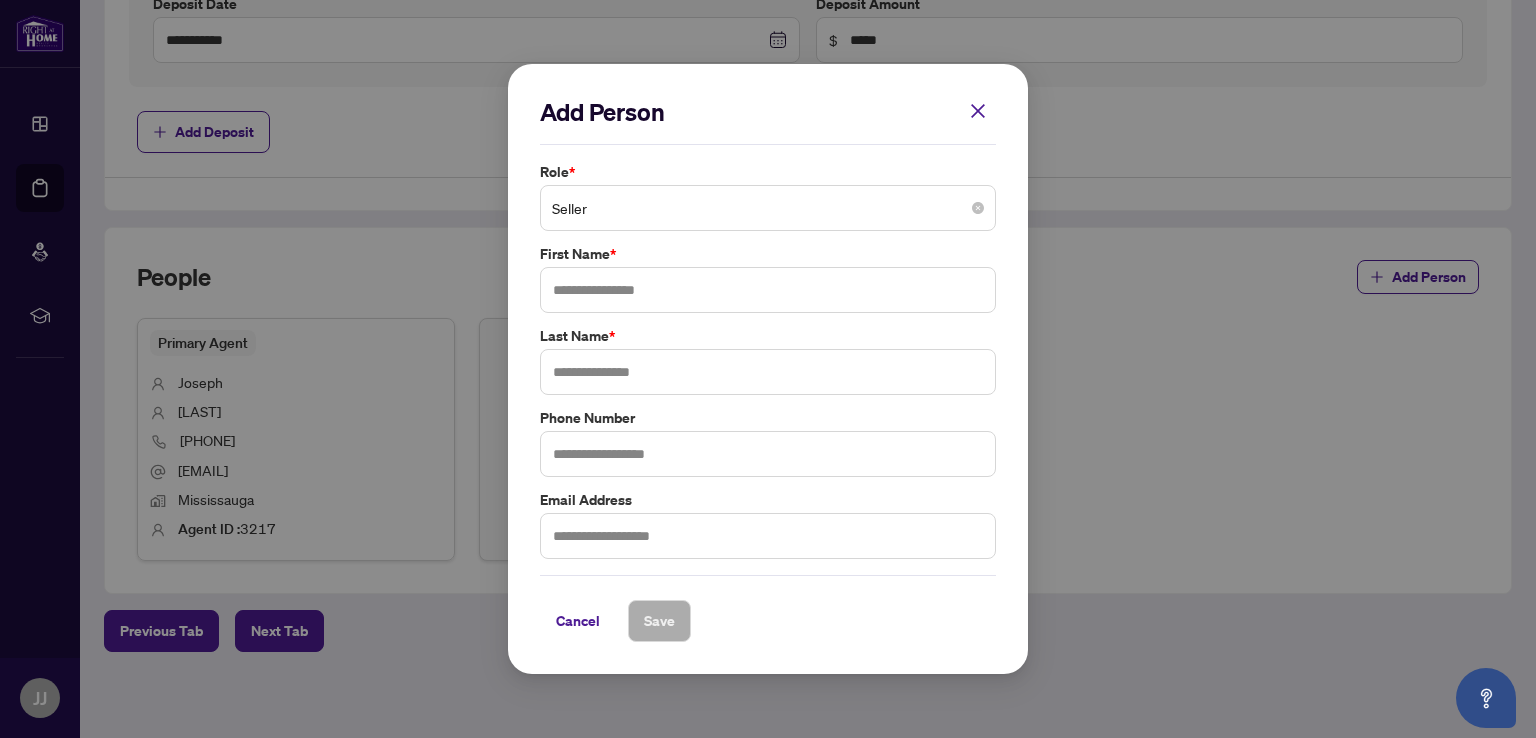 click on "Seller" at bounding box center [768, 208] 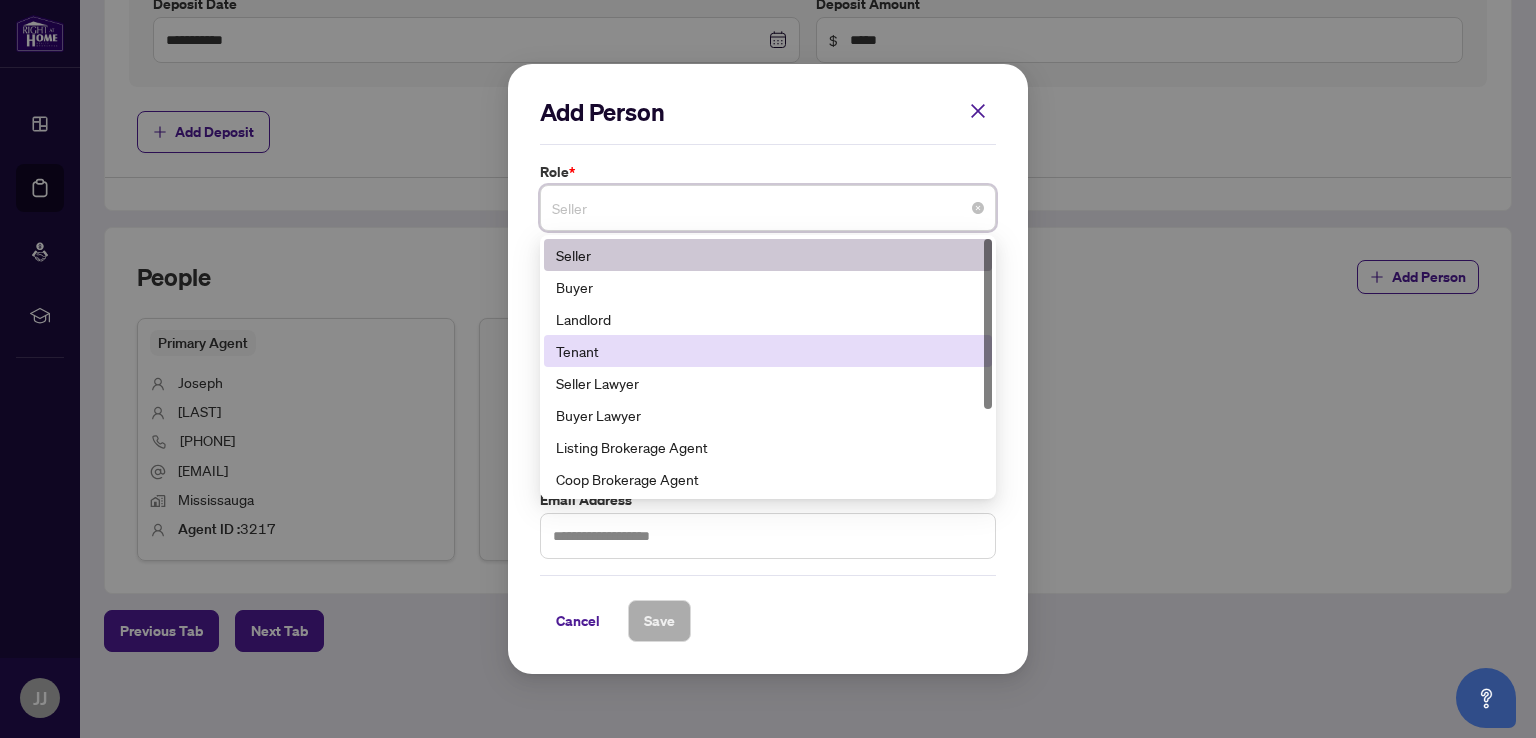 scroll, scrollTop: 100, scrollLeft: 0, axis: vertical 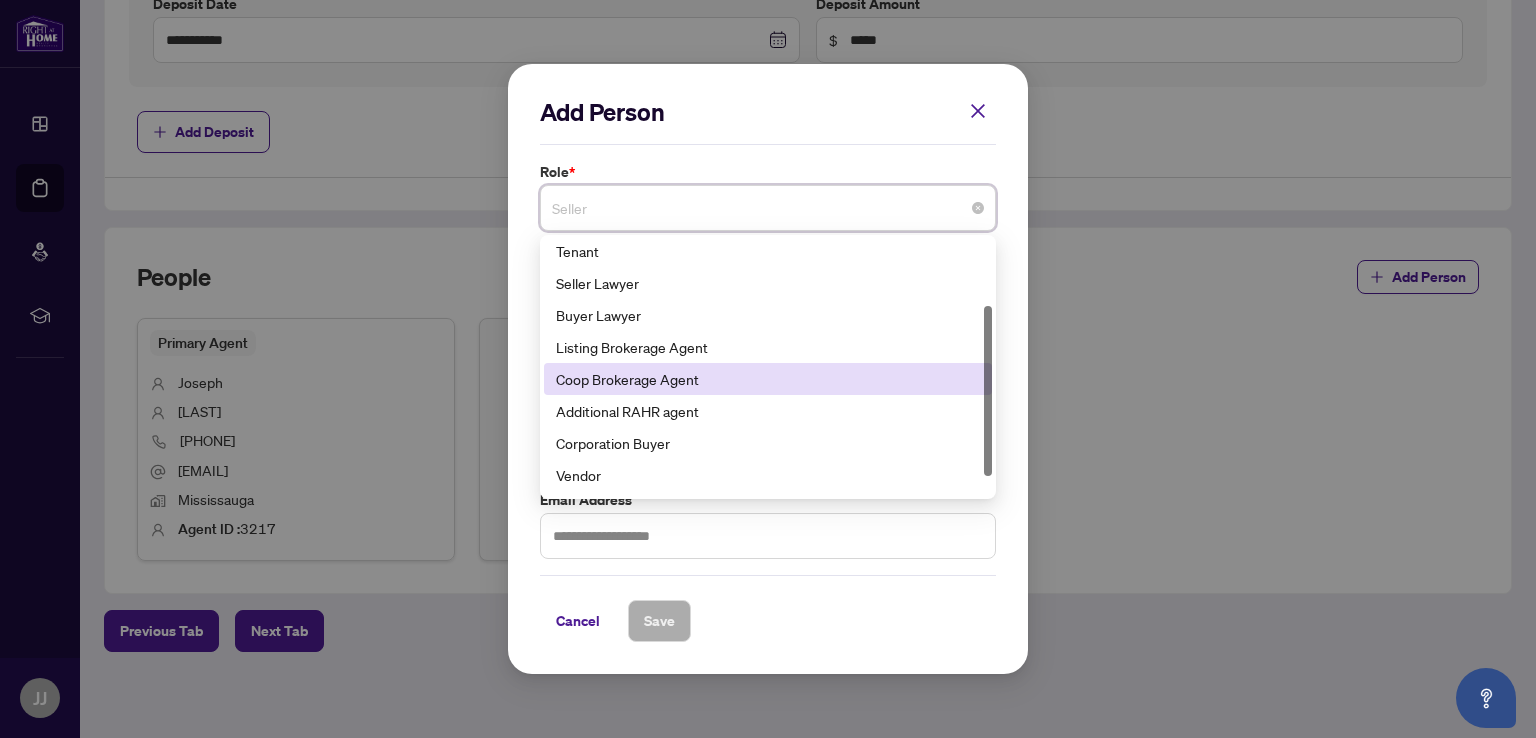 click on "Coop Brokerage Agent" at bounding box center [768, 379] 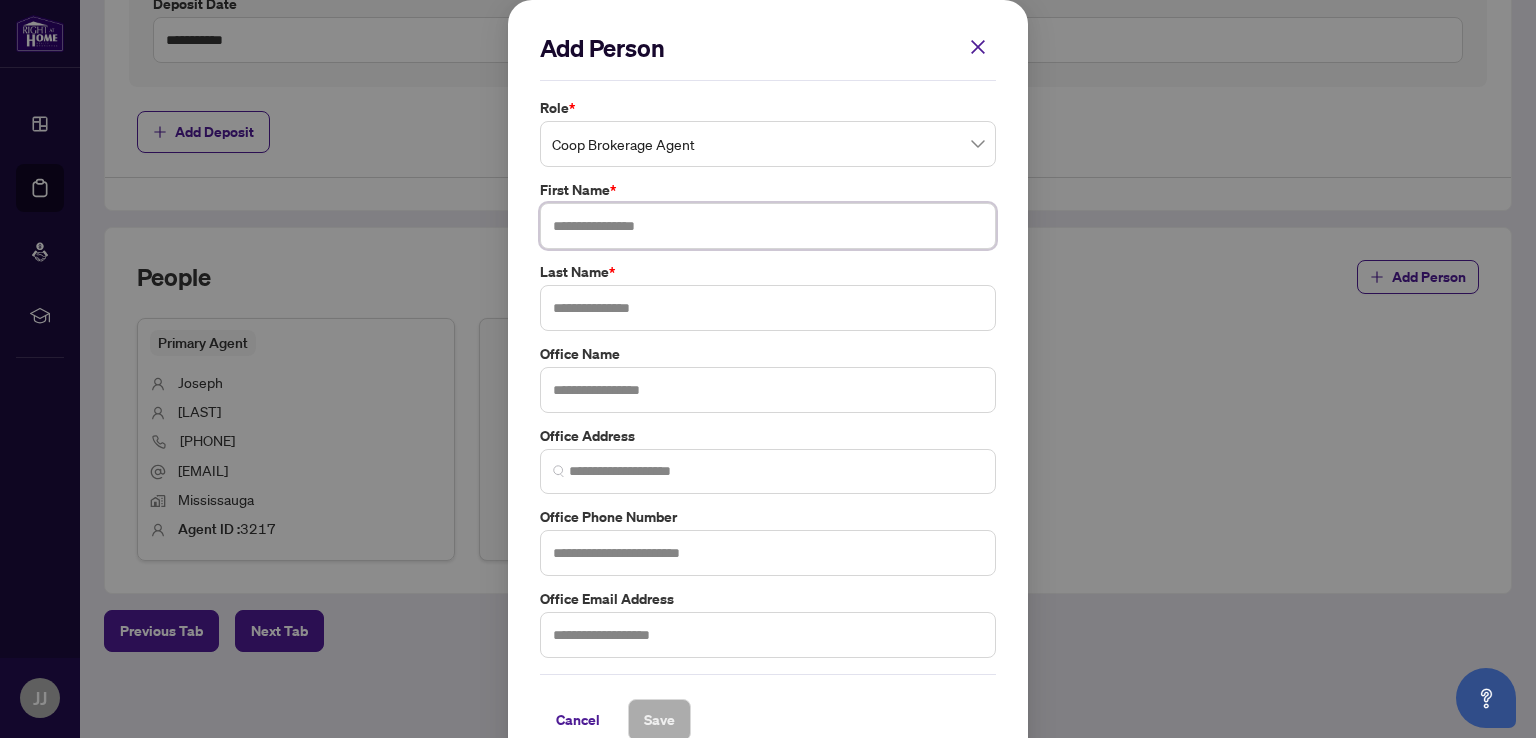 click at bounding box center [768, 226] 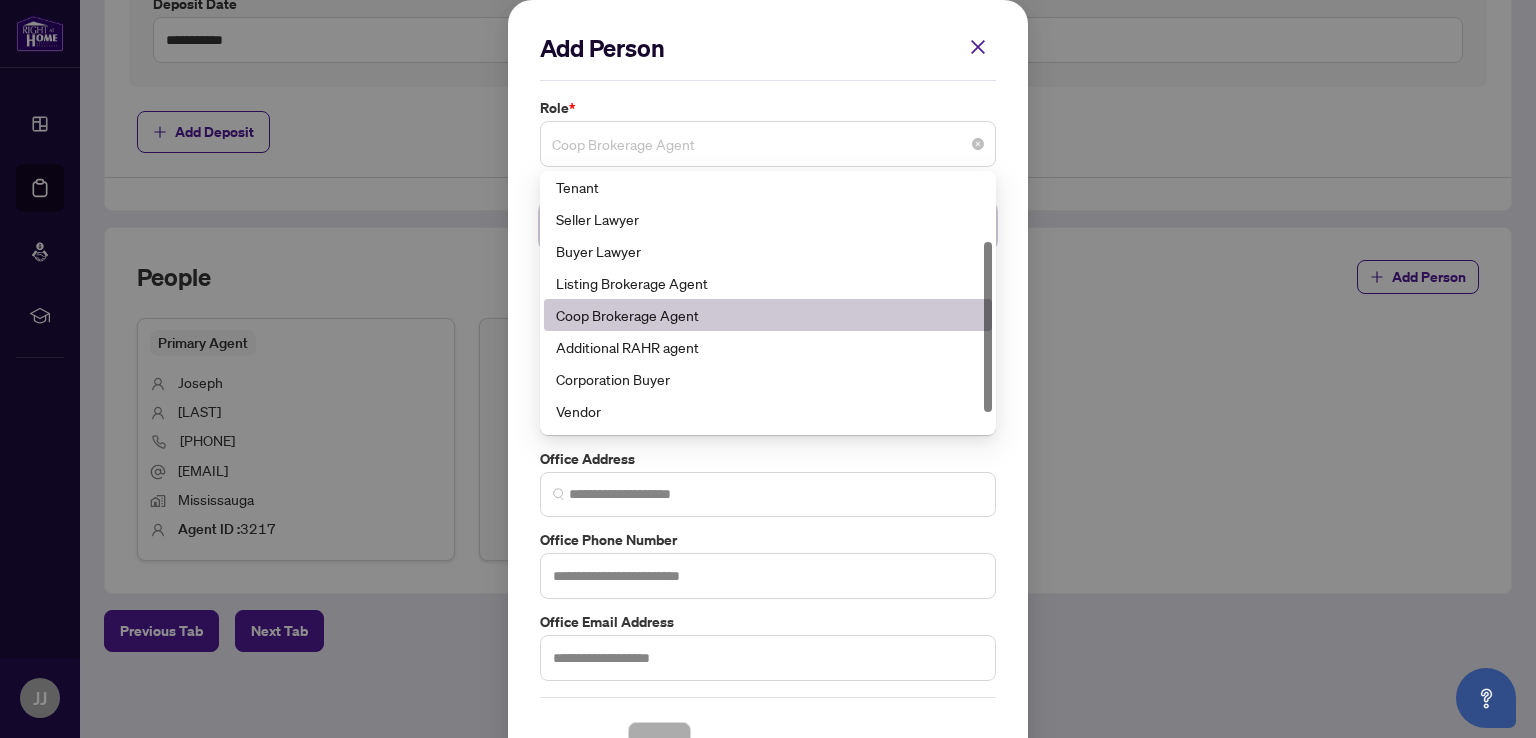 click on "Coop Brokerage Agent" at bounding box center [768, 144] 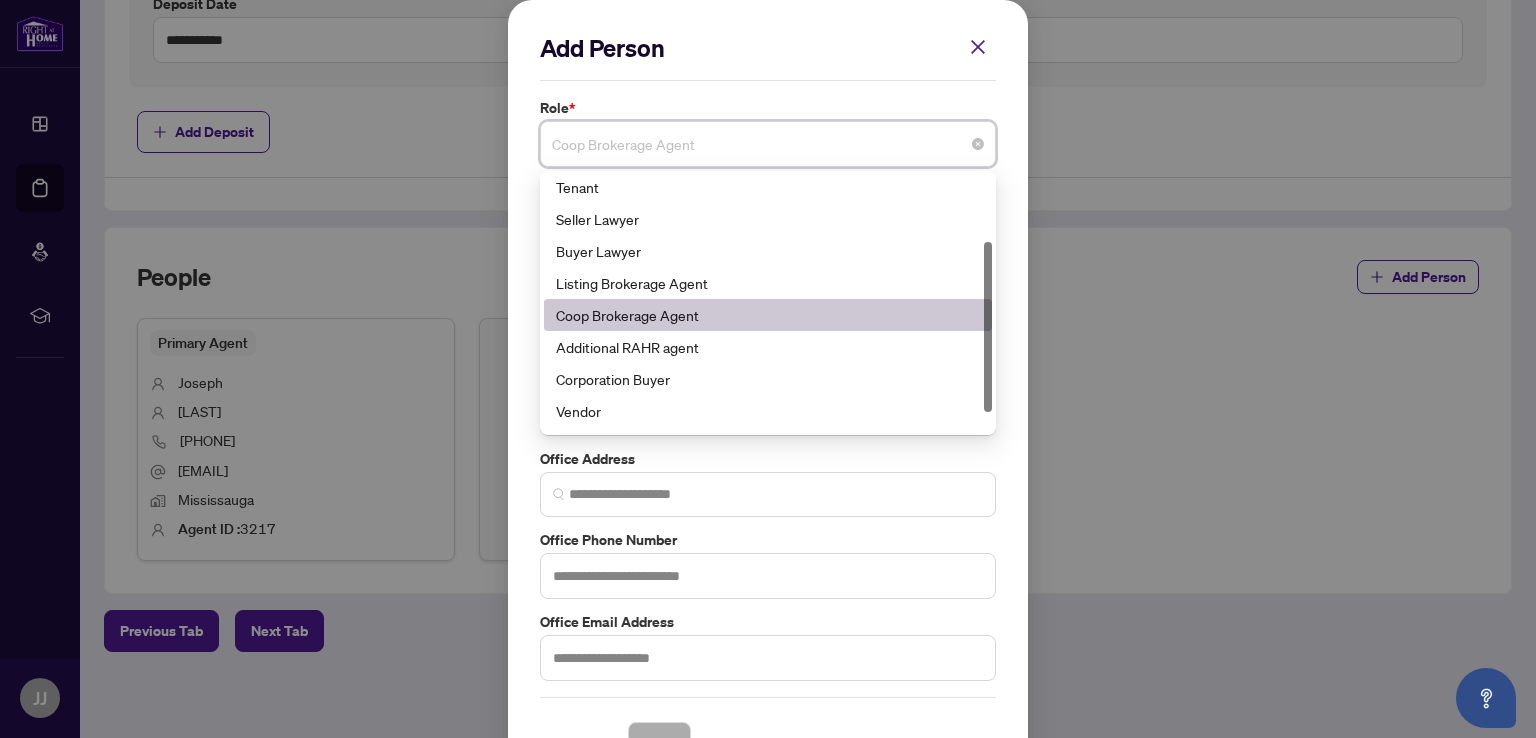 click on "Coop Brokerage Agent" at bounding box center [768, 144] 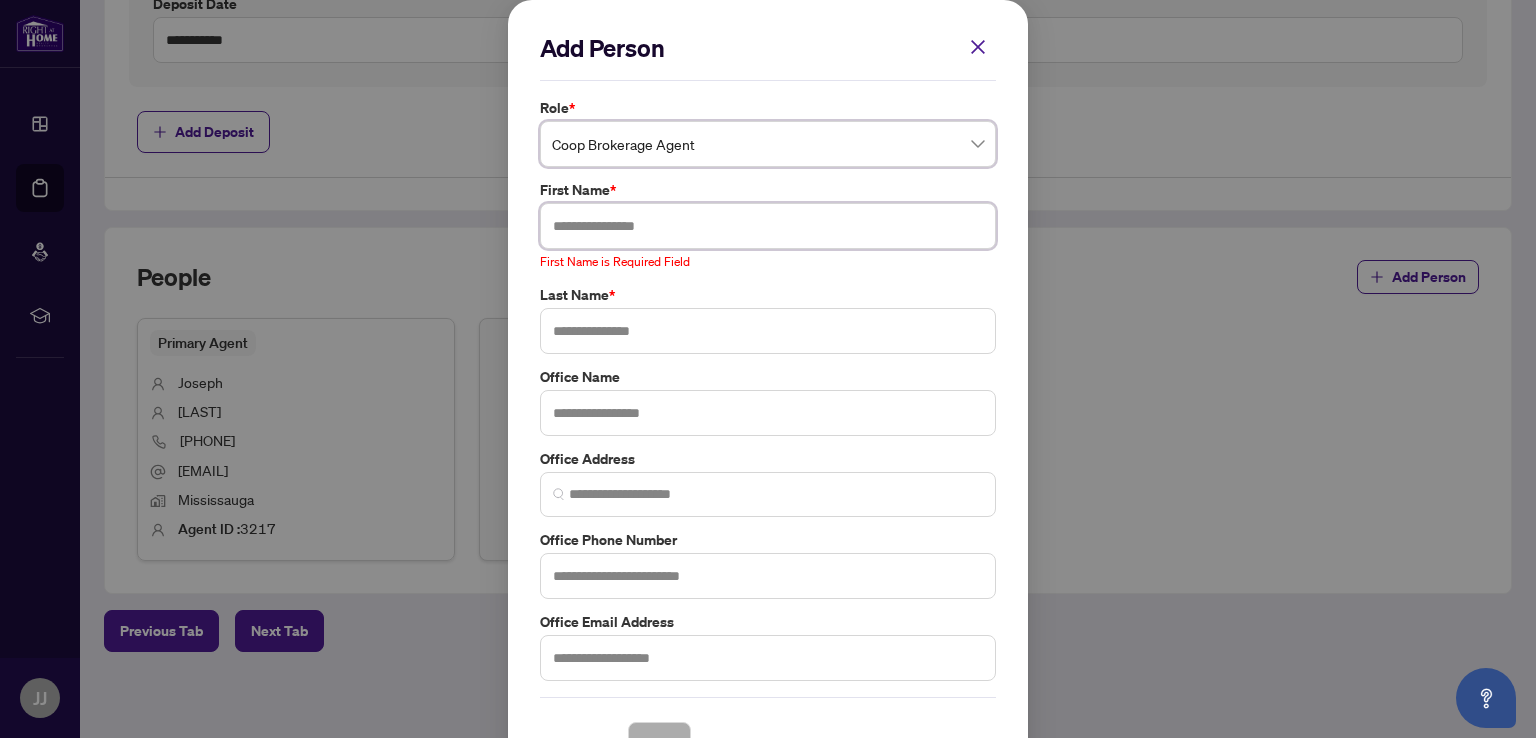 click at bounding box center (768, 226) 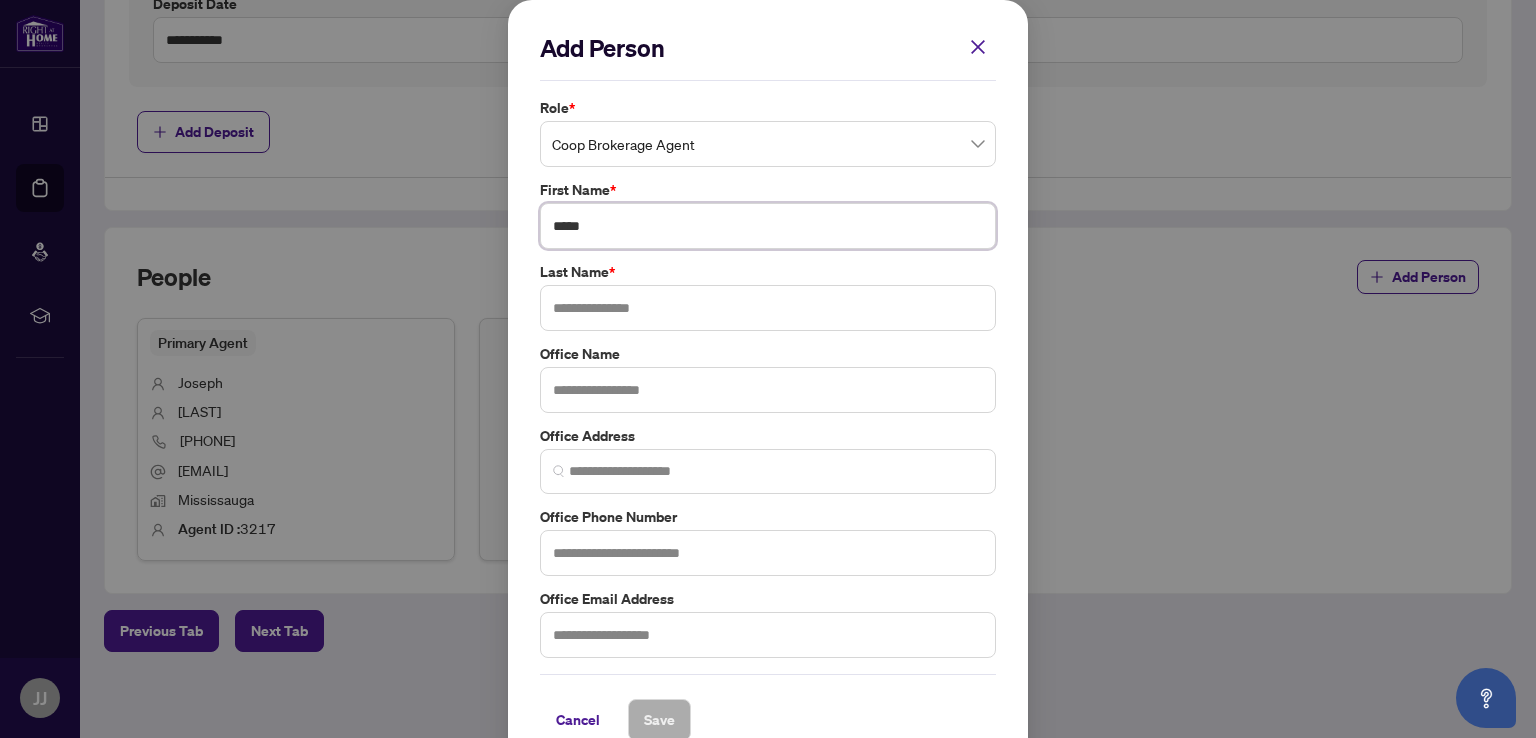 type on "*****" 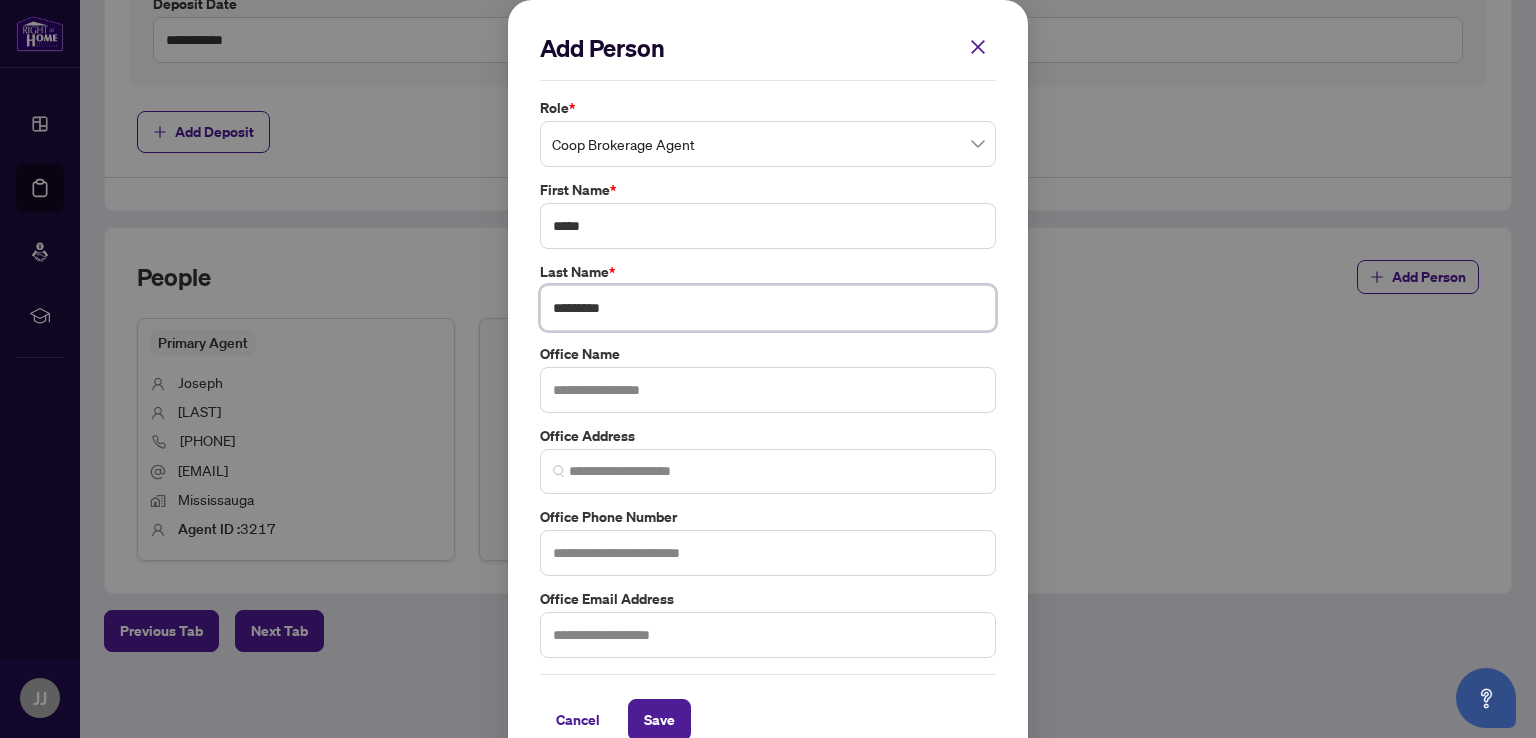 type on "********" 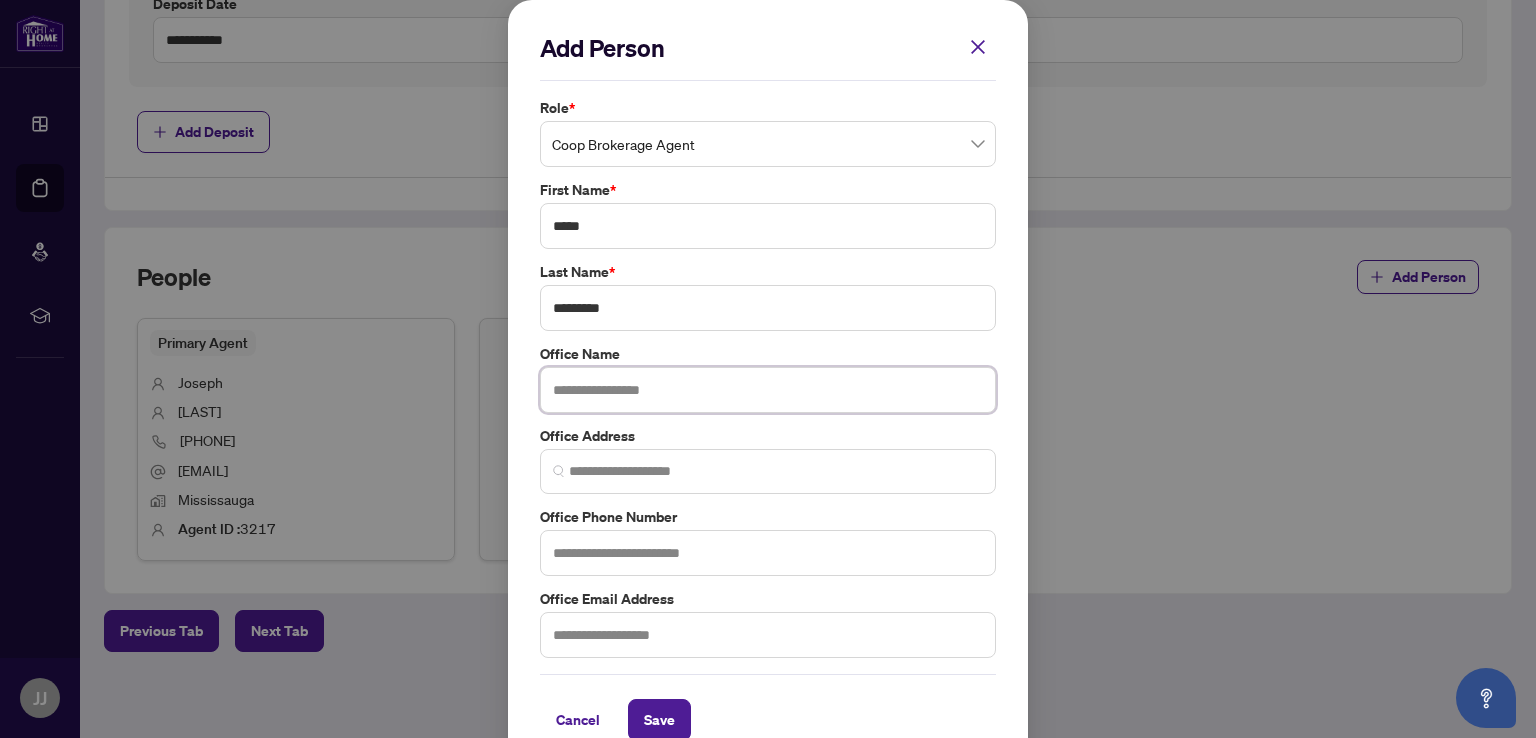 click at bounding box center (768, 390) 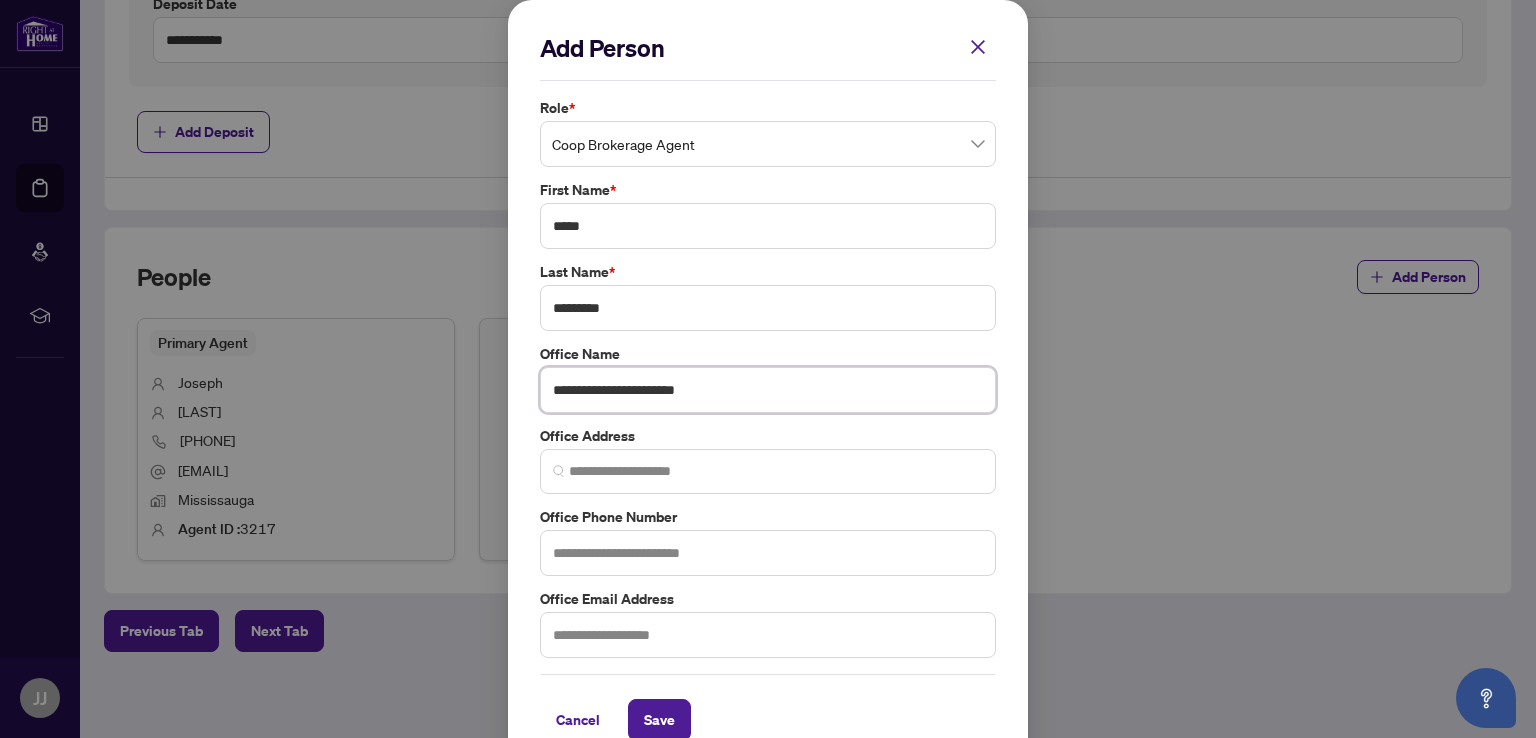 type on "**********" 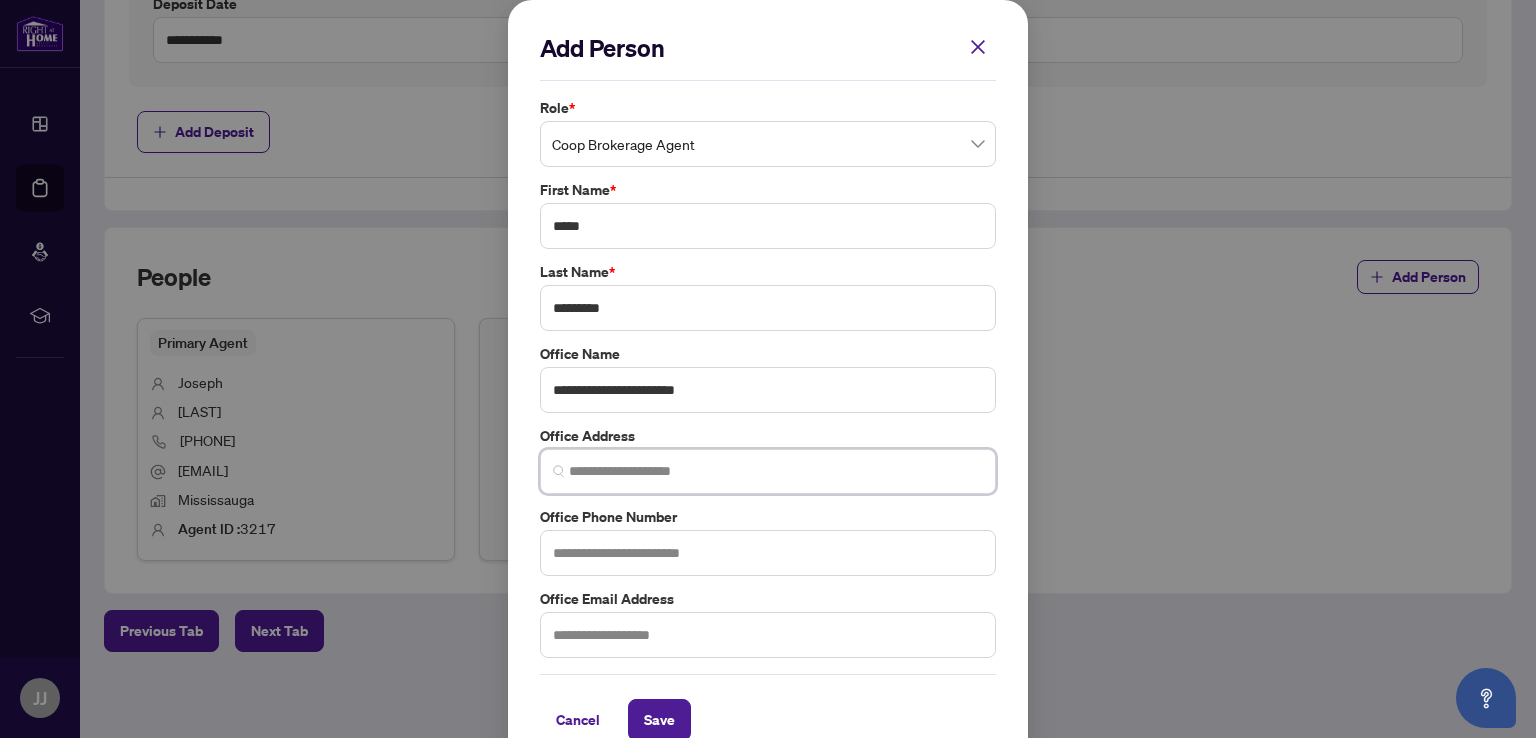 click at bounding box center (776, 471) 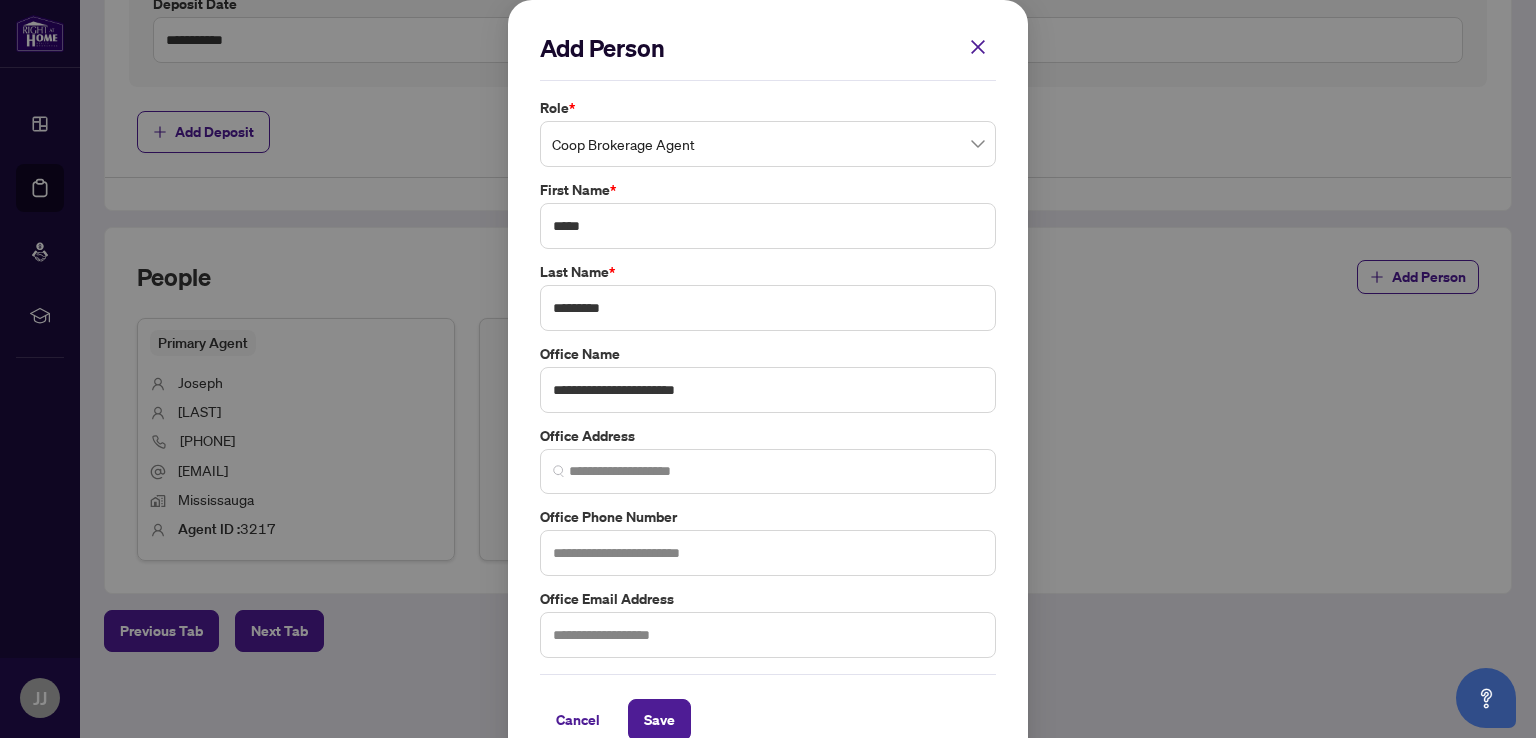 click on "**********" at bounding box center (768, 369) 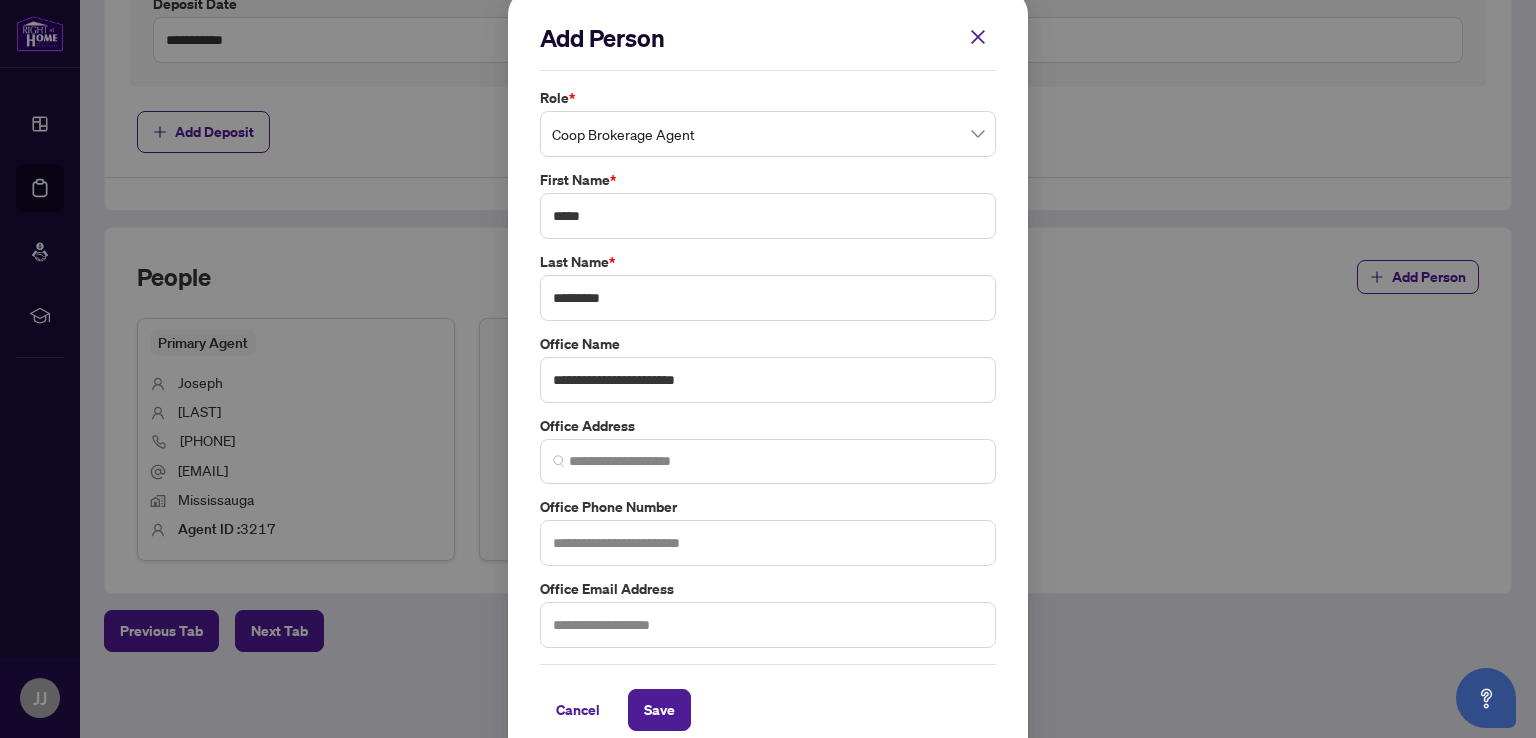 scroll, scrollTop: 0, scrollLeft: 0, axis: both 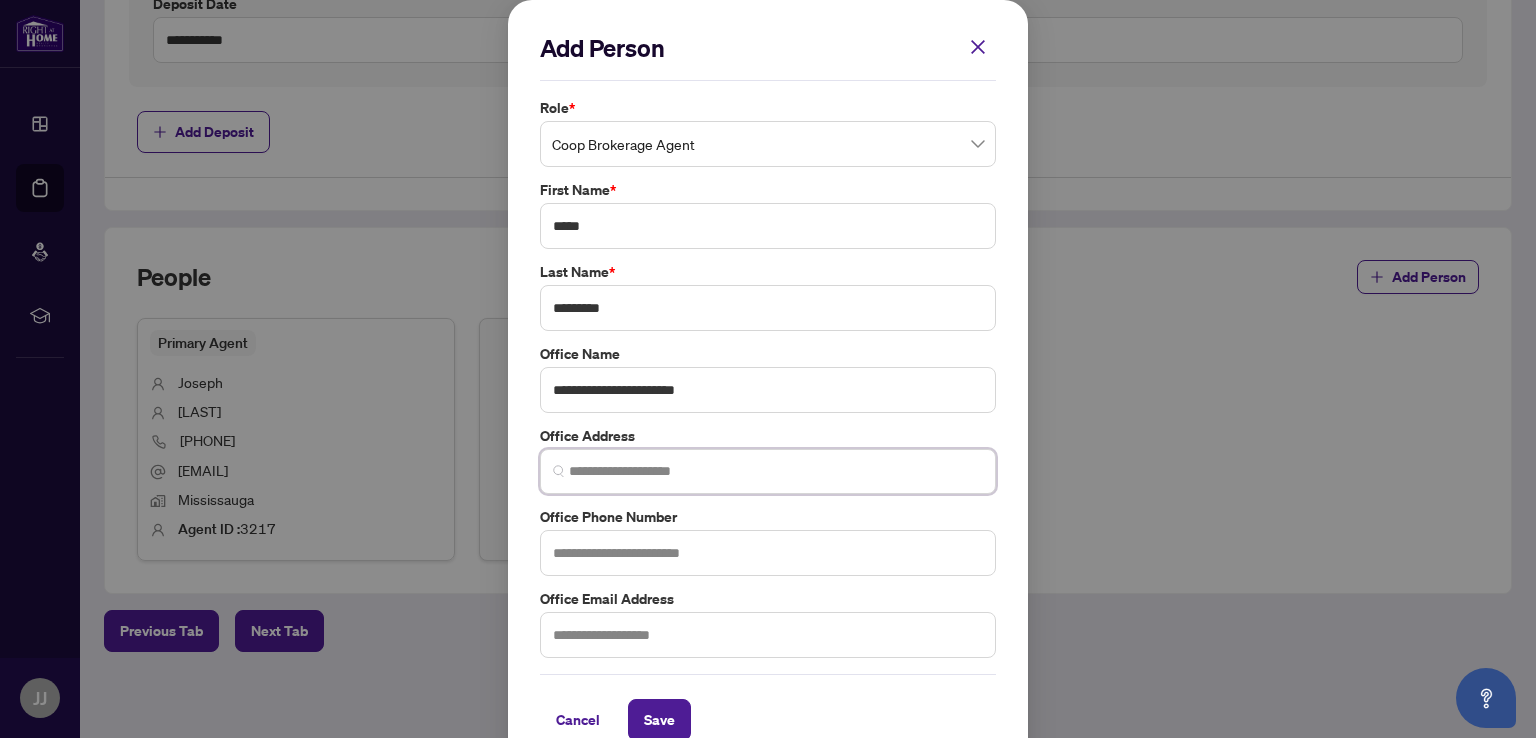 click at bounding box center (776, 471) 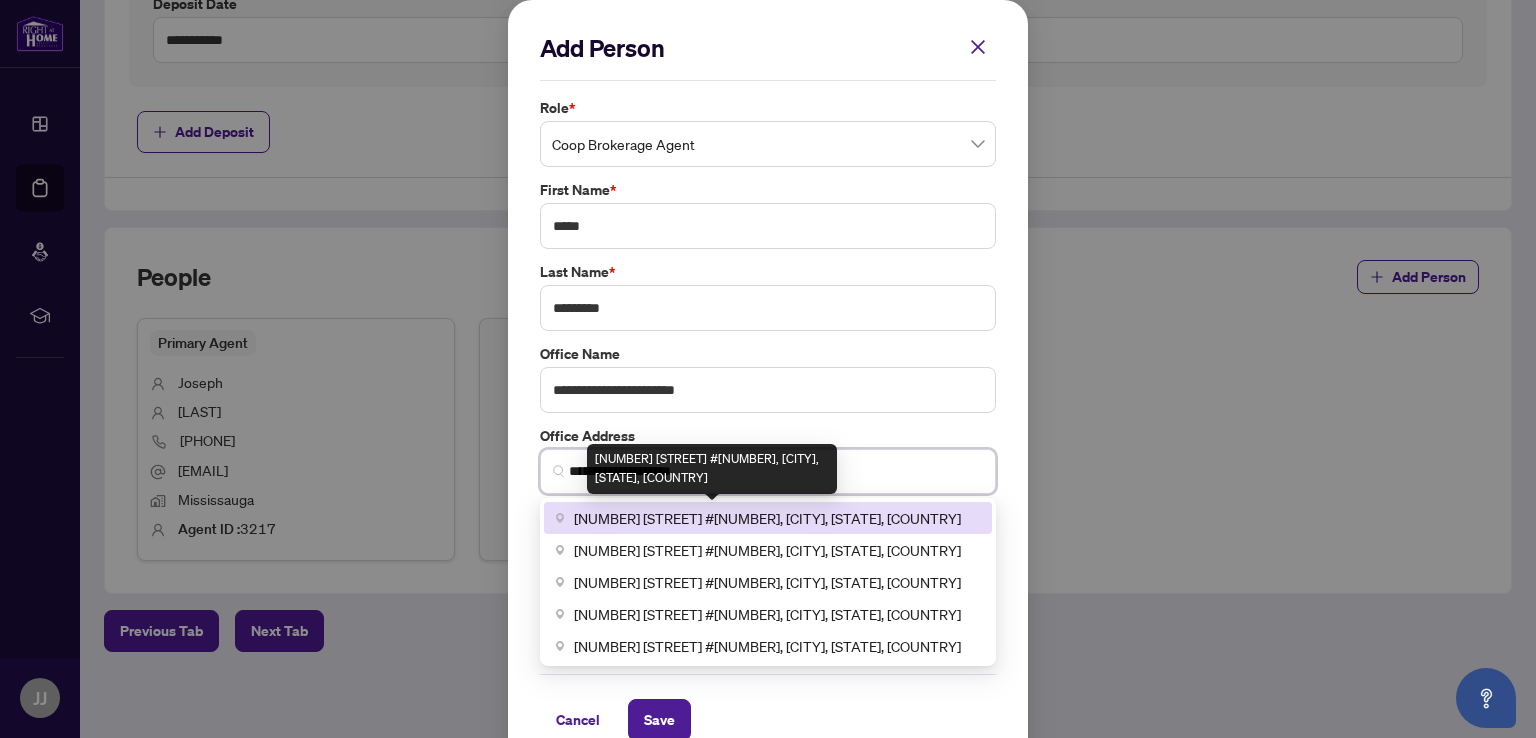 click on "[NUMBER] [STREET] #[NUMBER], [CITY], [STATE], [COUNTRY]" at bounding box center [767, 518] 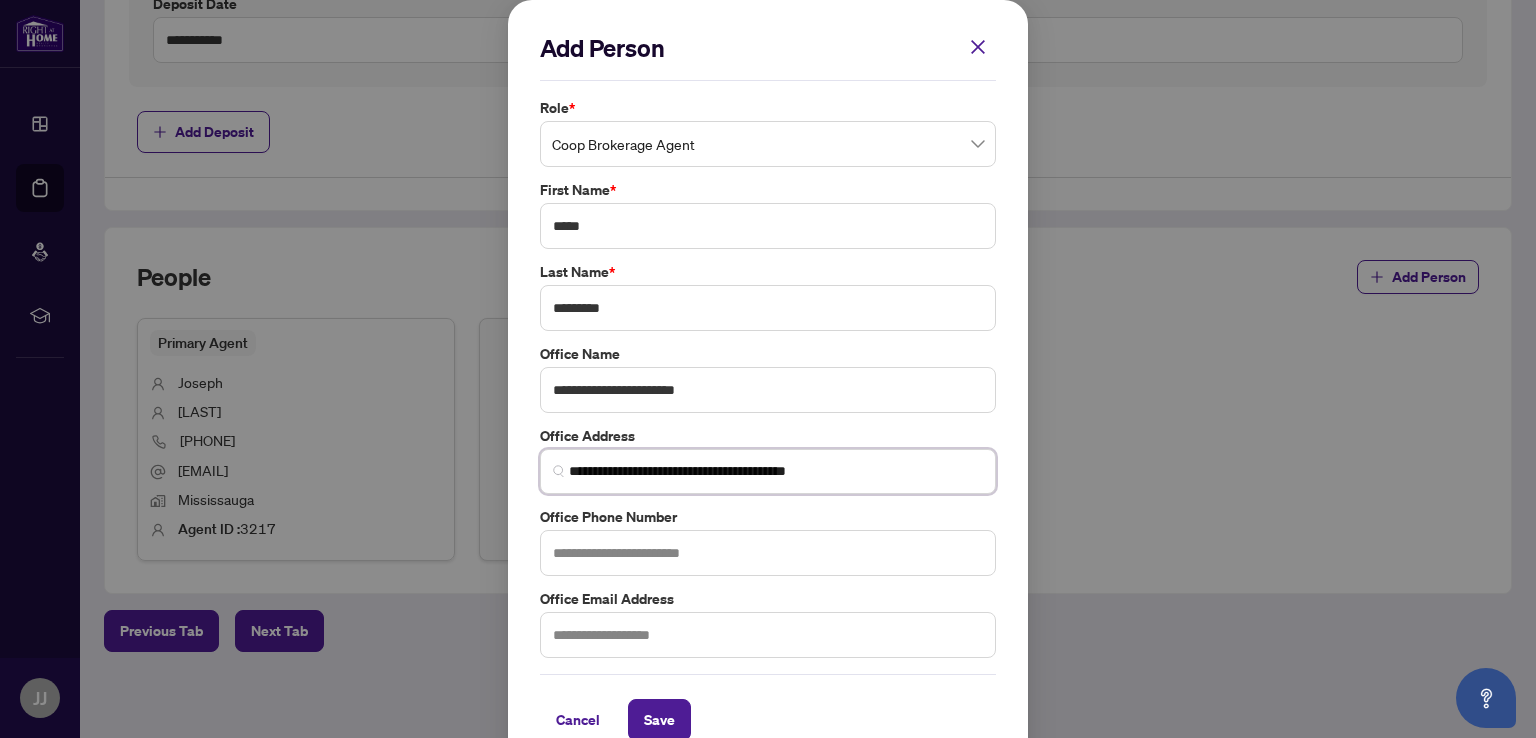 type on "**********" 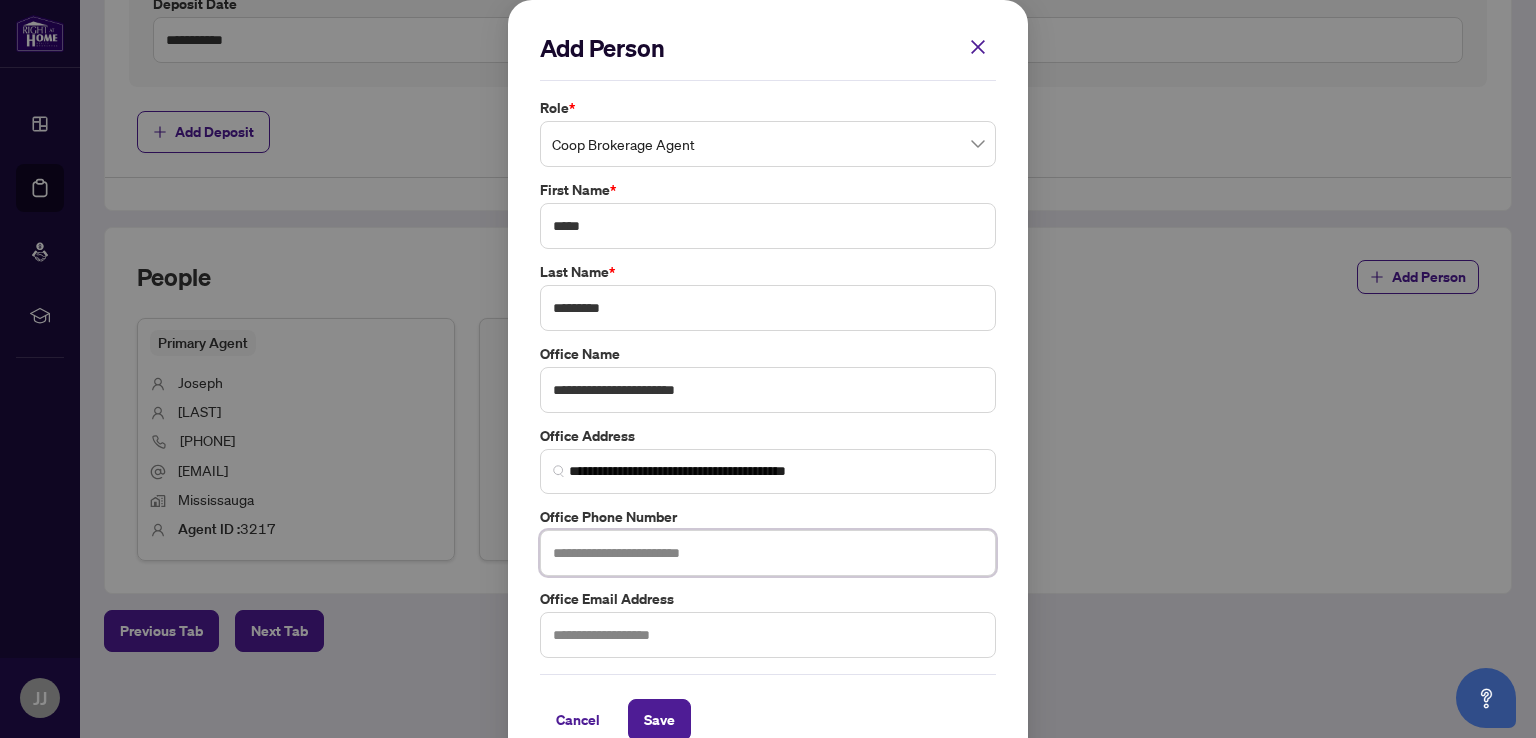 click at bounding box center (768, 553) 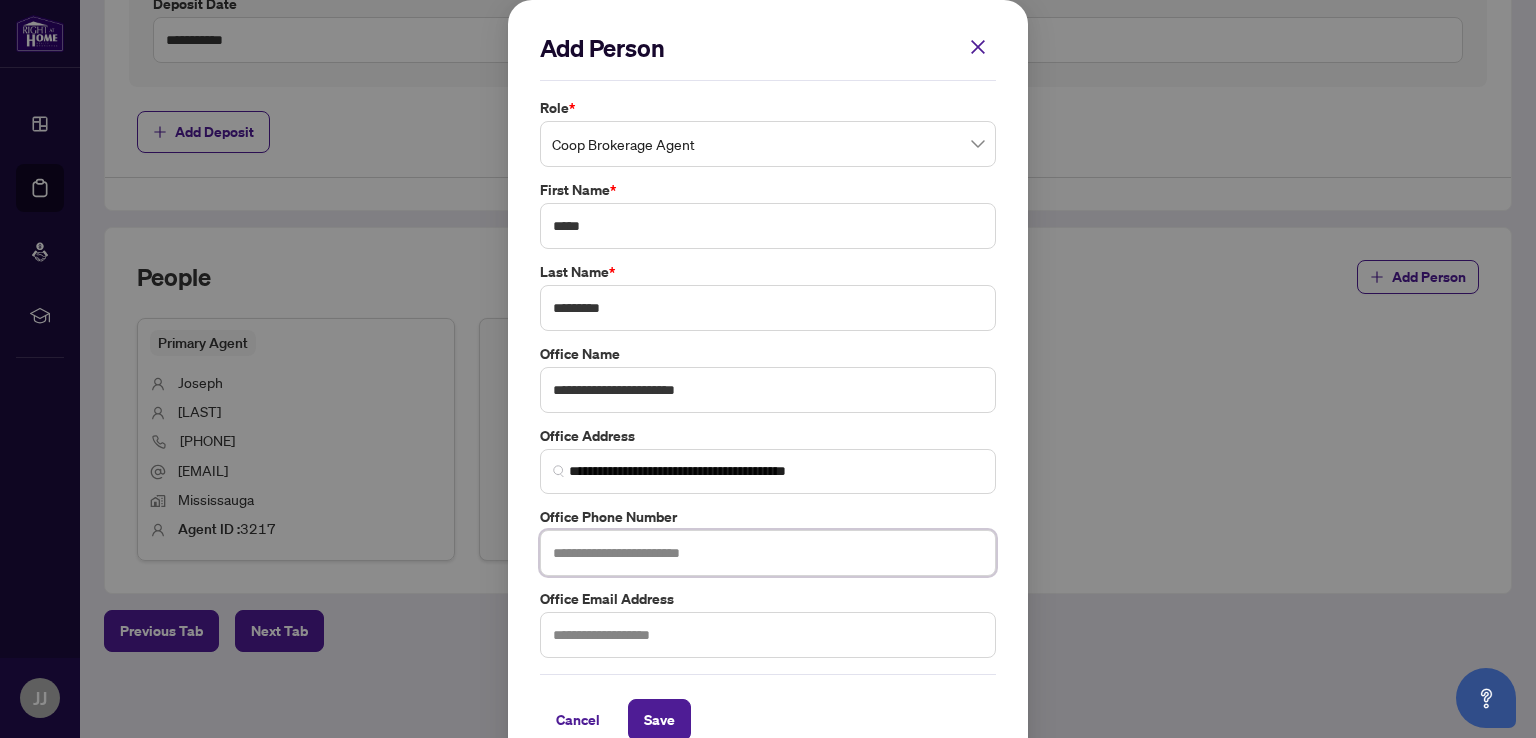 click at bounding box center [768, 553] 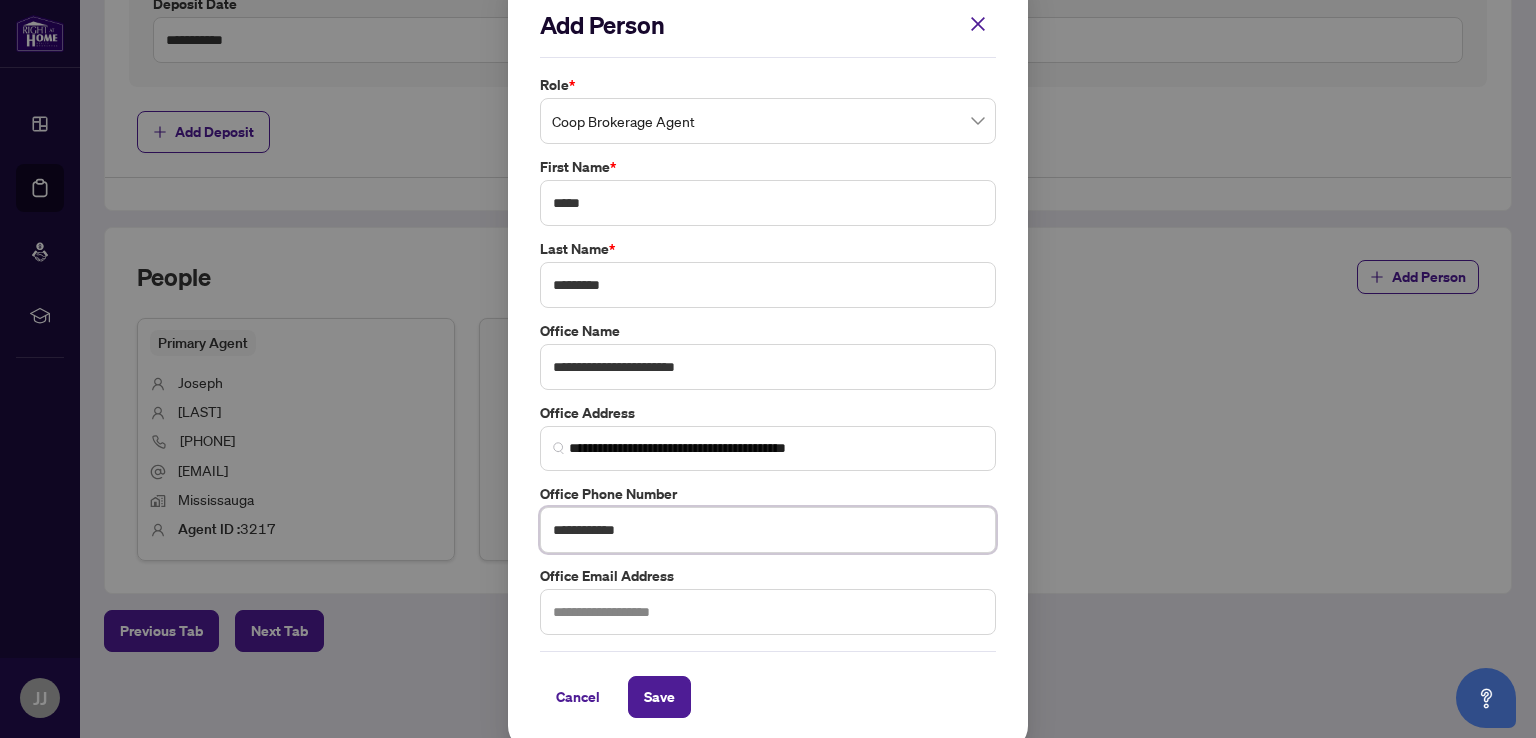 scroll, scrollTop: 32, scrollLeft: 0, axis: vertical 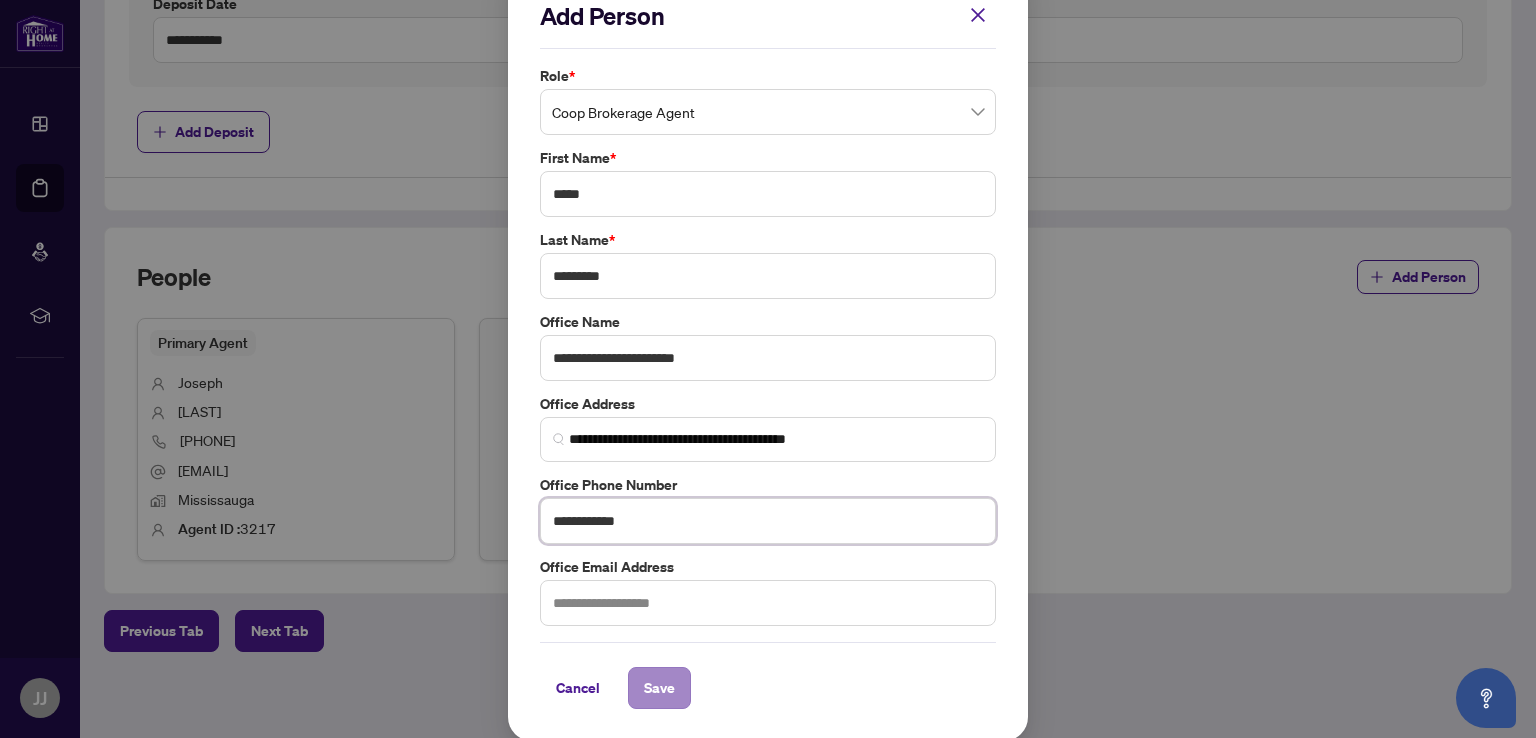 type on "**********" 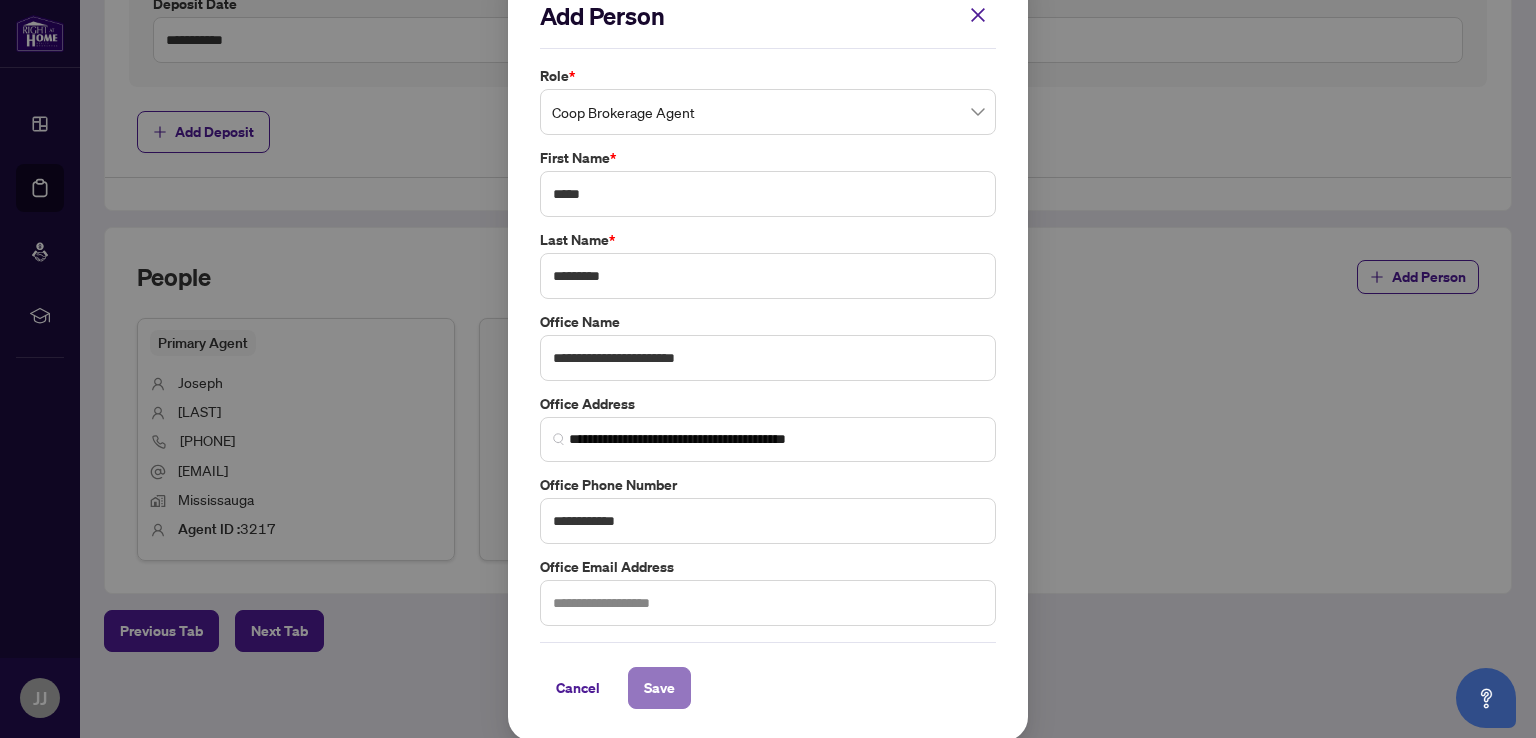 click on "Save" at bounding box center (659, 688) 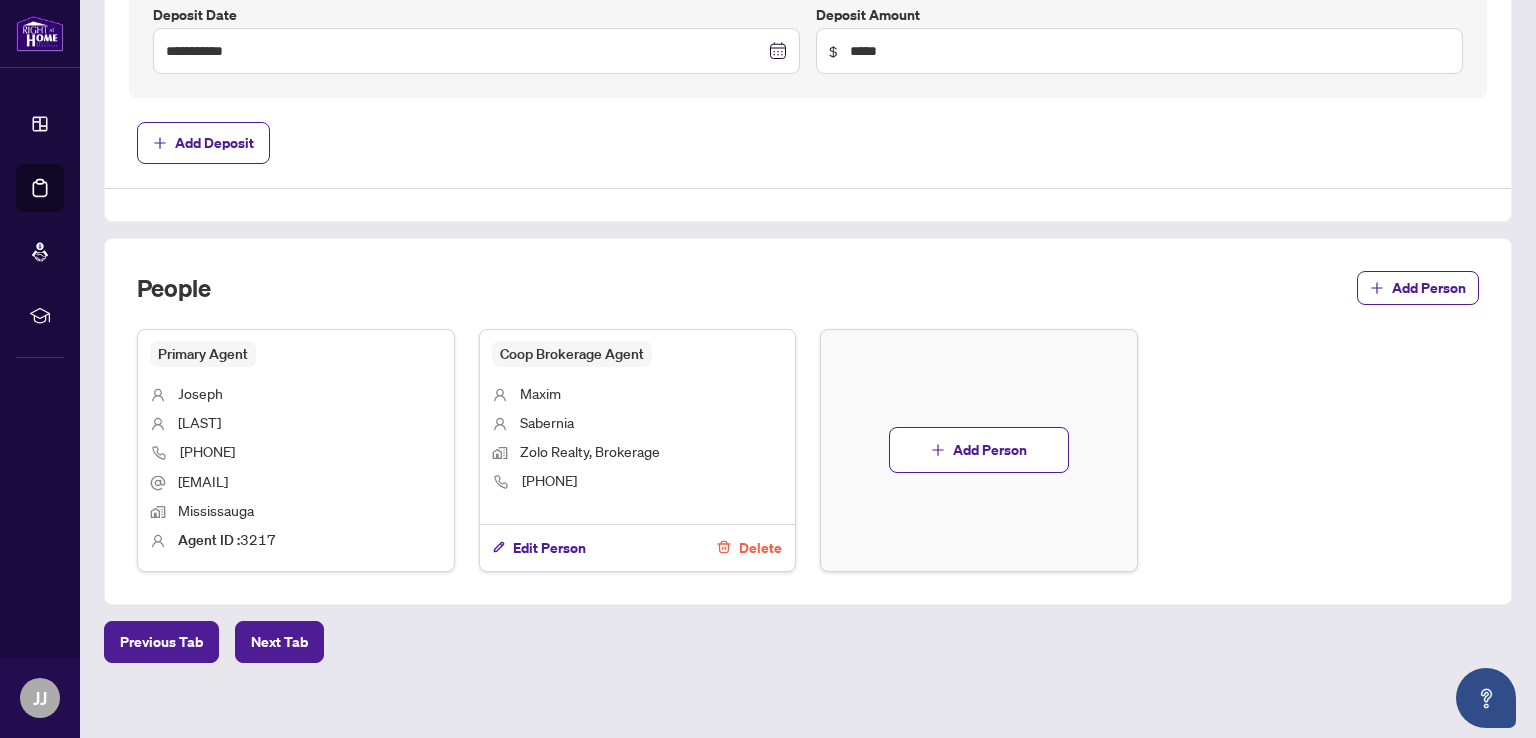scroll, scrollTop: 963, scrollLeft: 0, axis: vertical 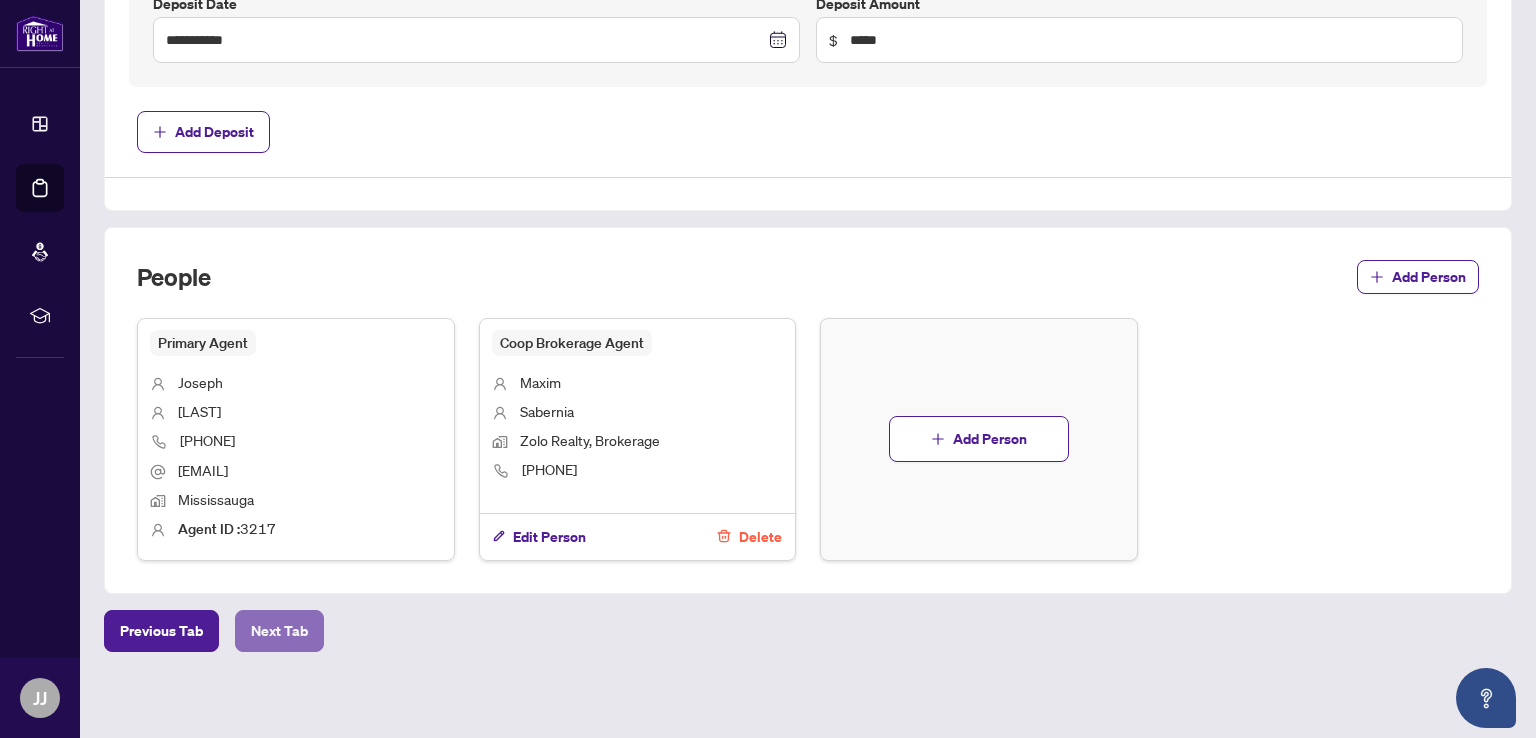 click on "Next Tab" at bounding box center (279, 631) 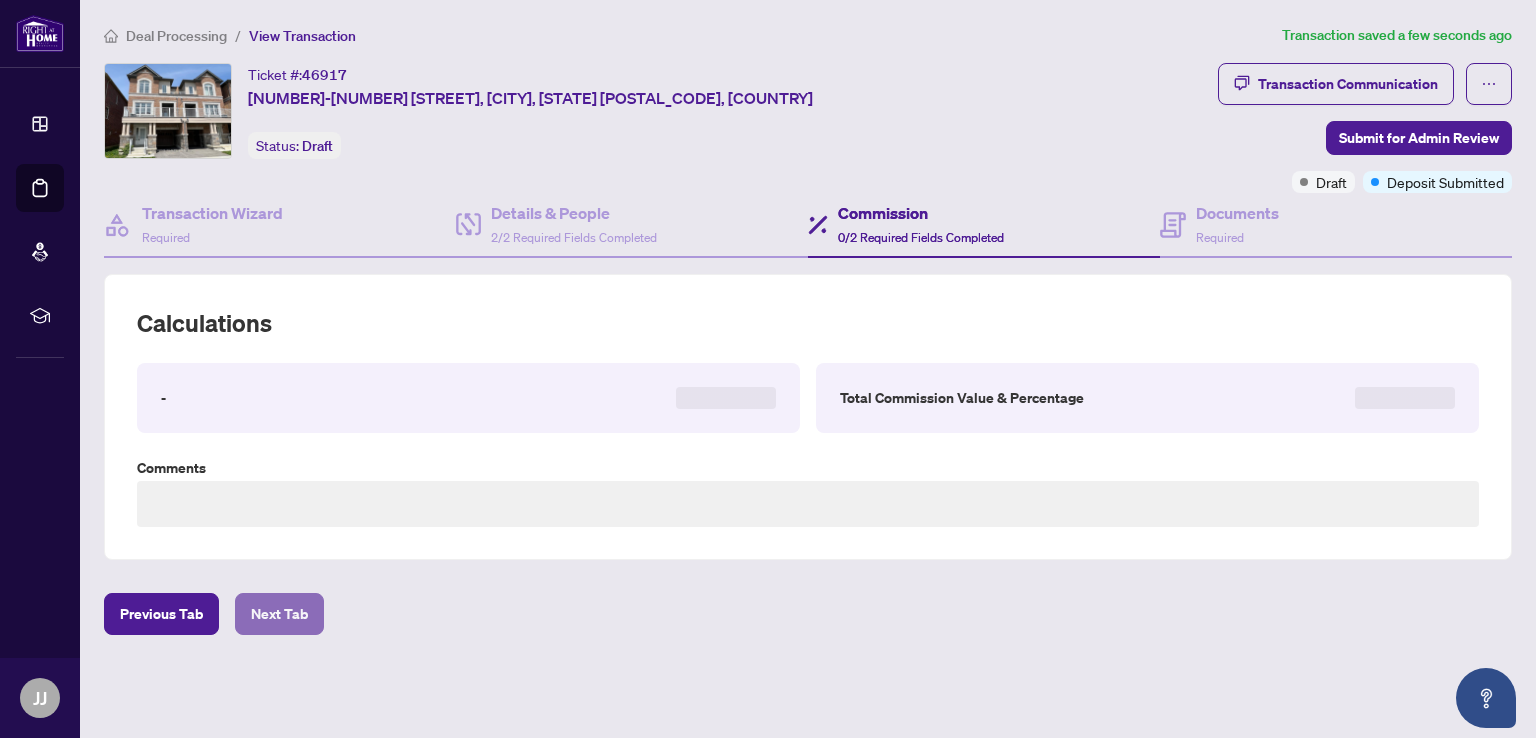 type on "**********" 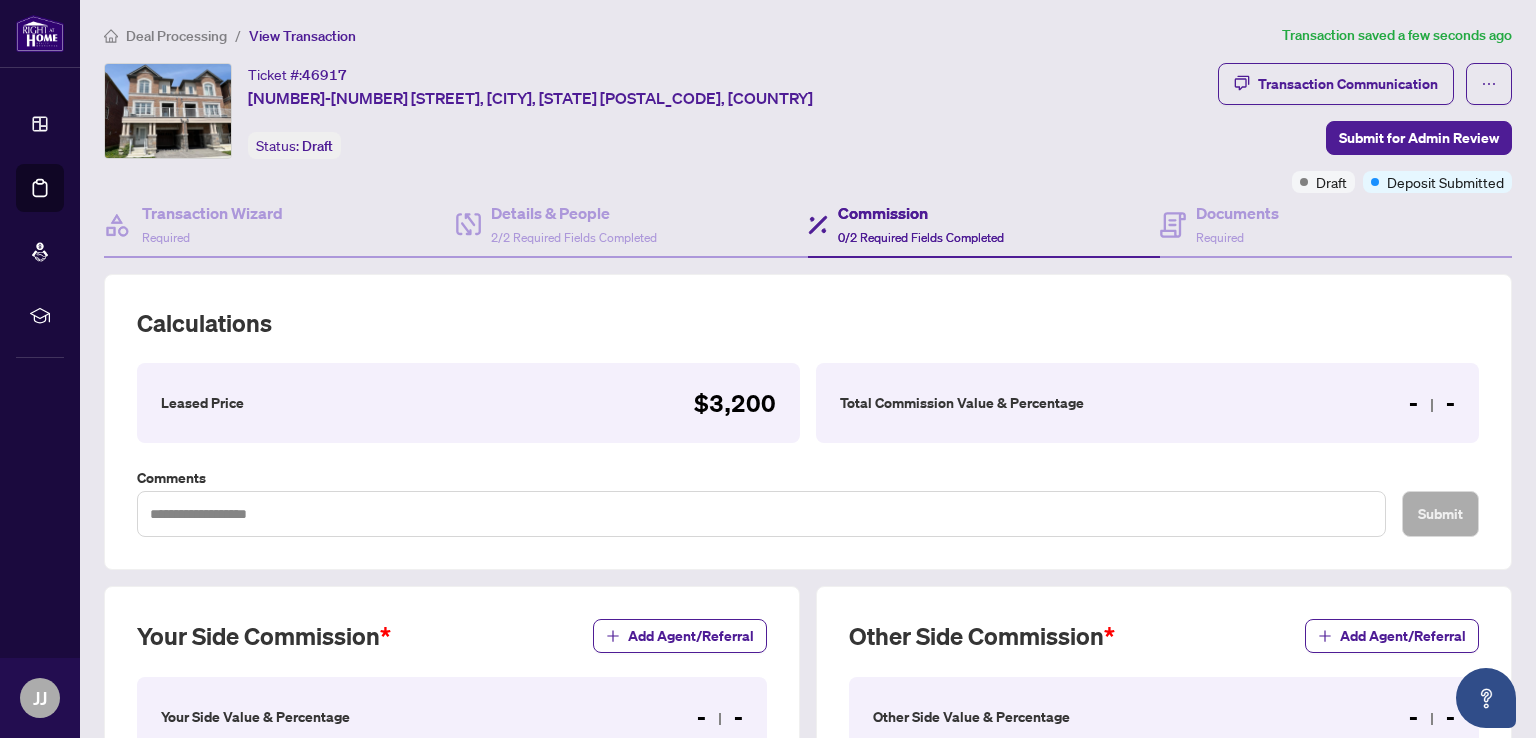 click on "-     -" at bounding box center (1432, 403) 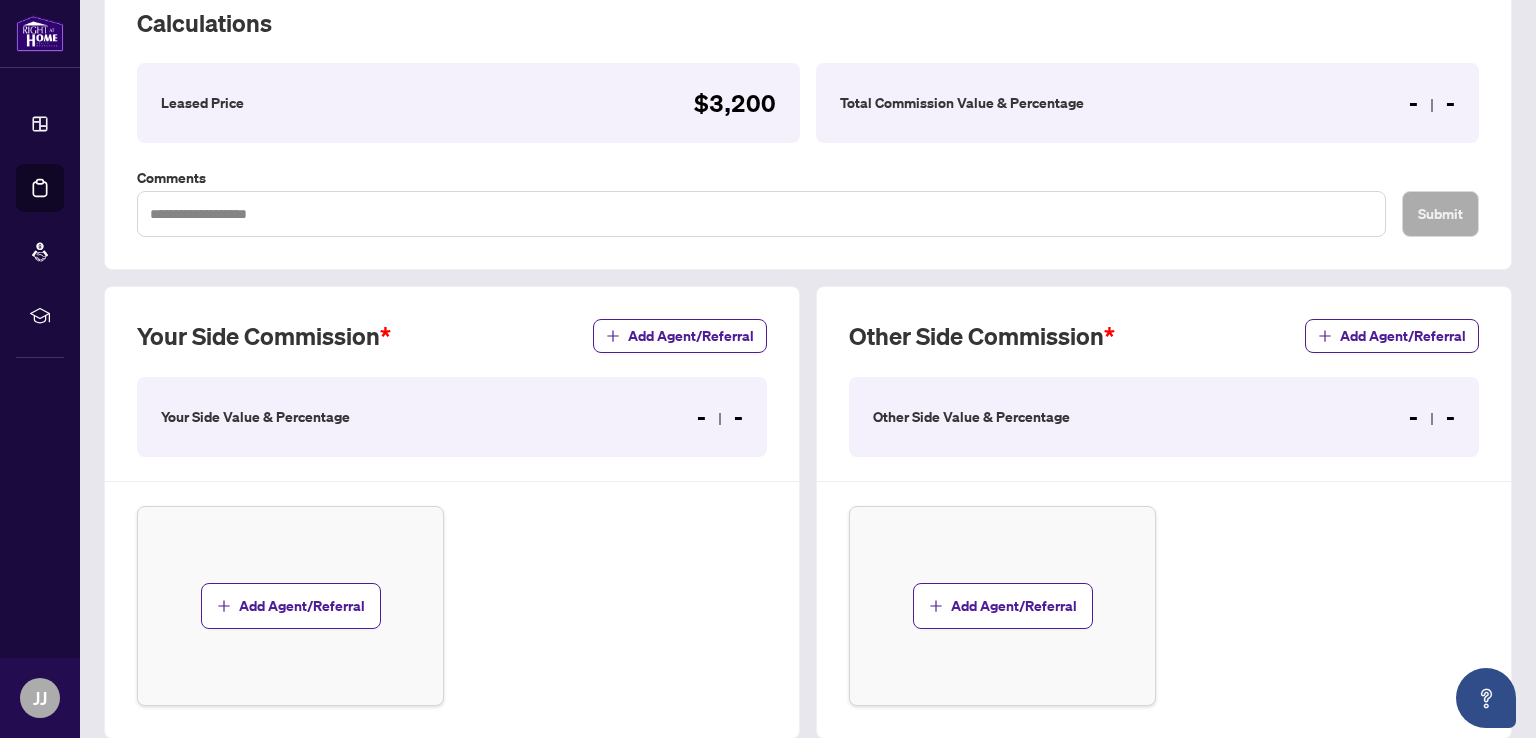 scroll, scrollTop: 100, scrollLeft: 0, axis: vertical 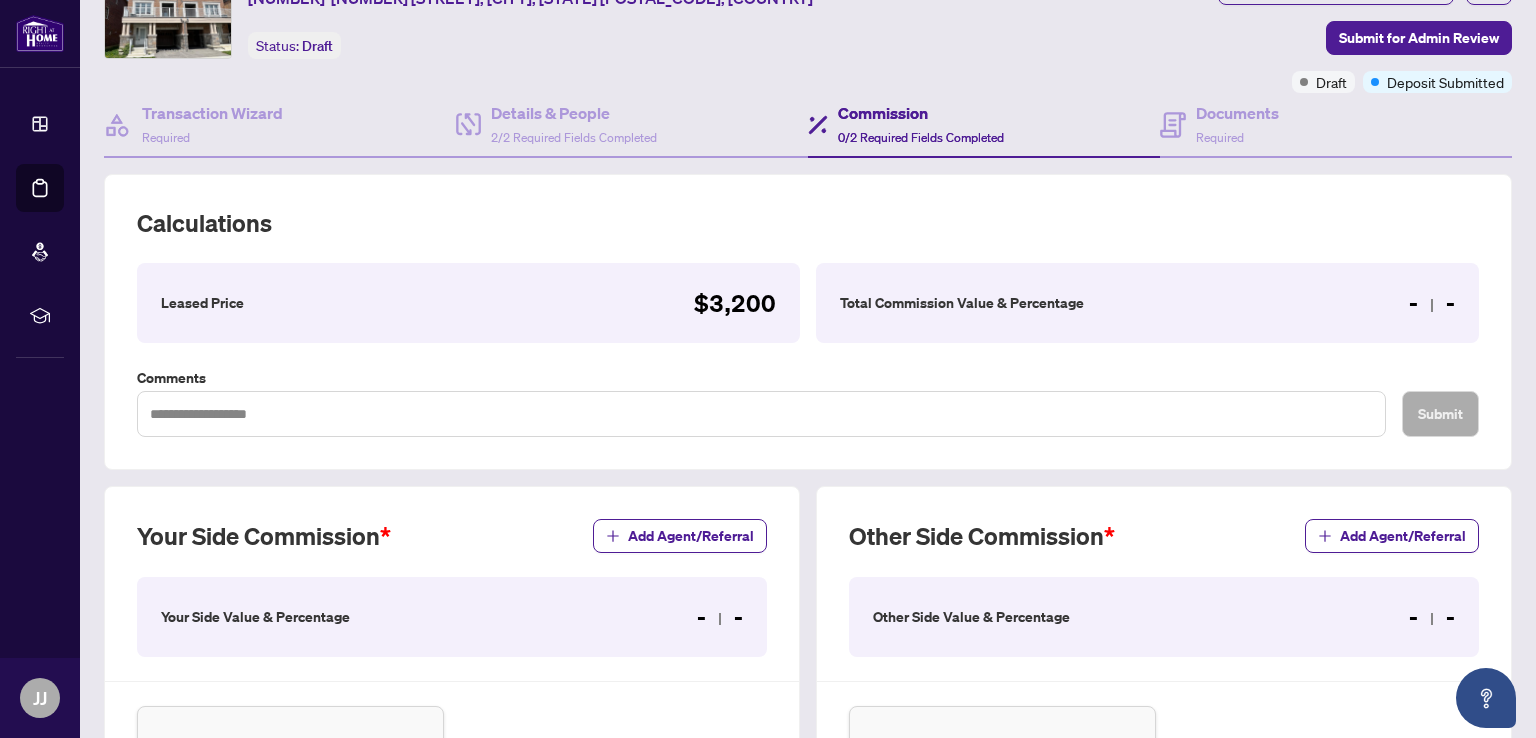 click on "Total Commission Value & Percentage" at bounding box center (962, 303) 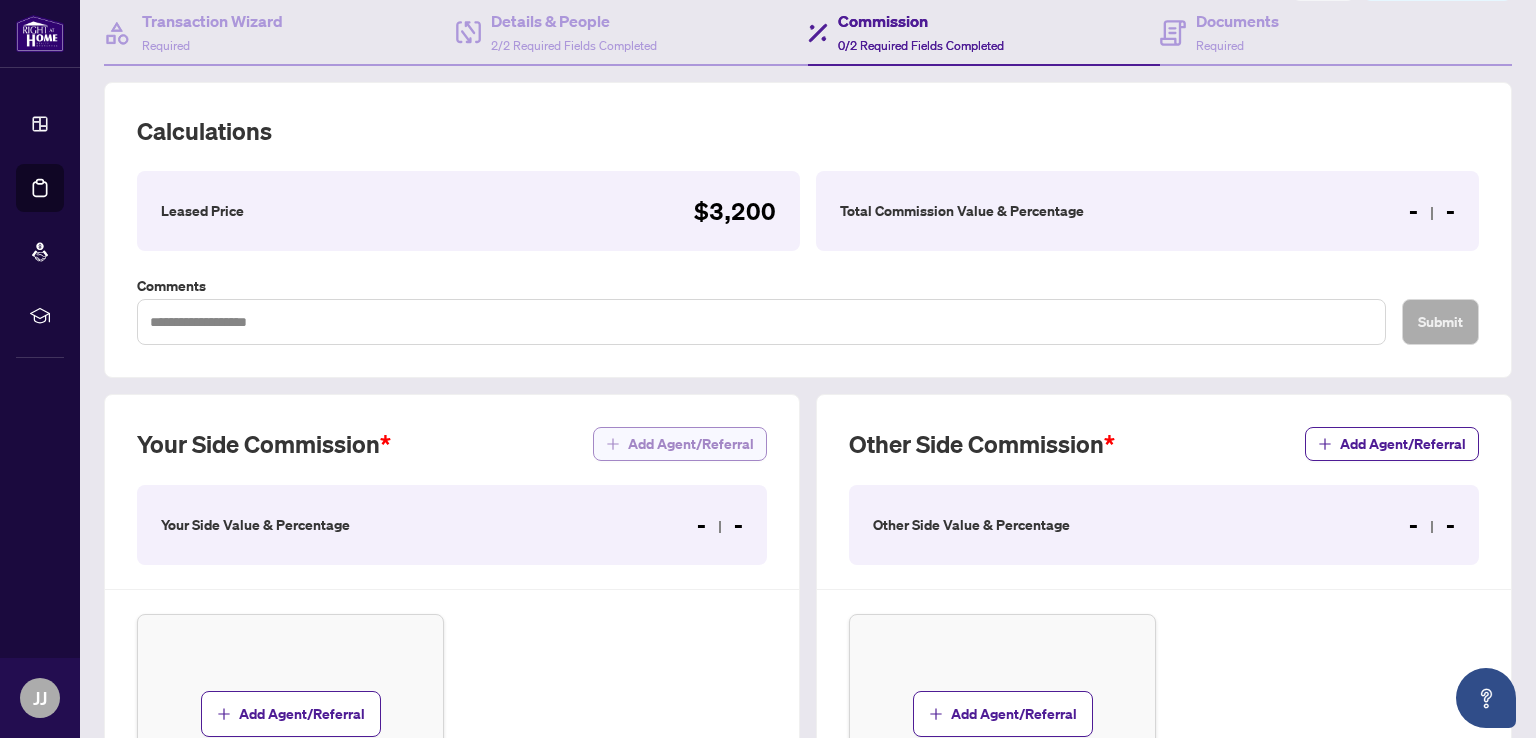 scroll, scrollTop: 300, scrollLeft: 0, axis: vertical 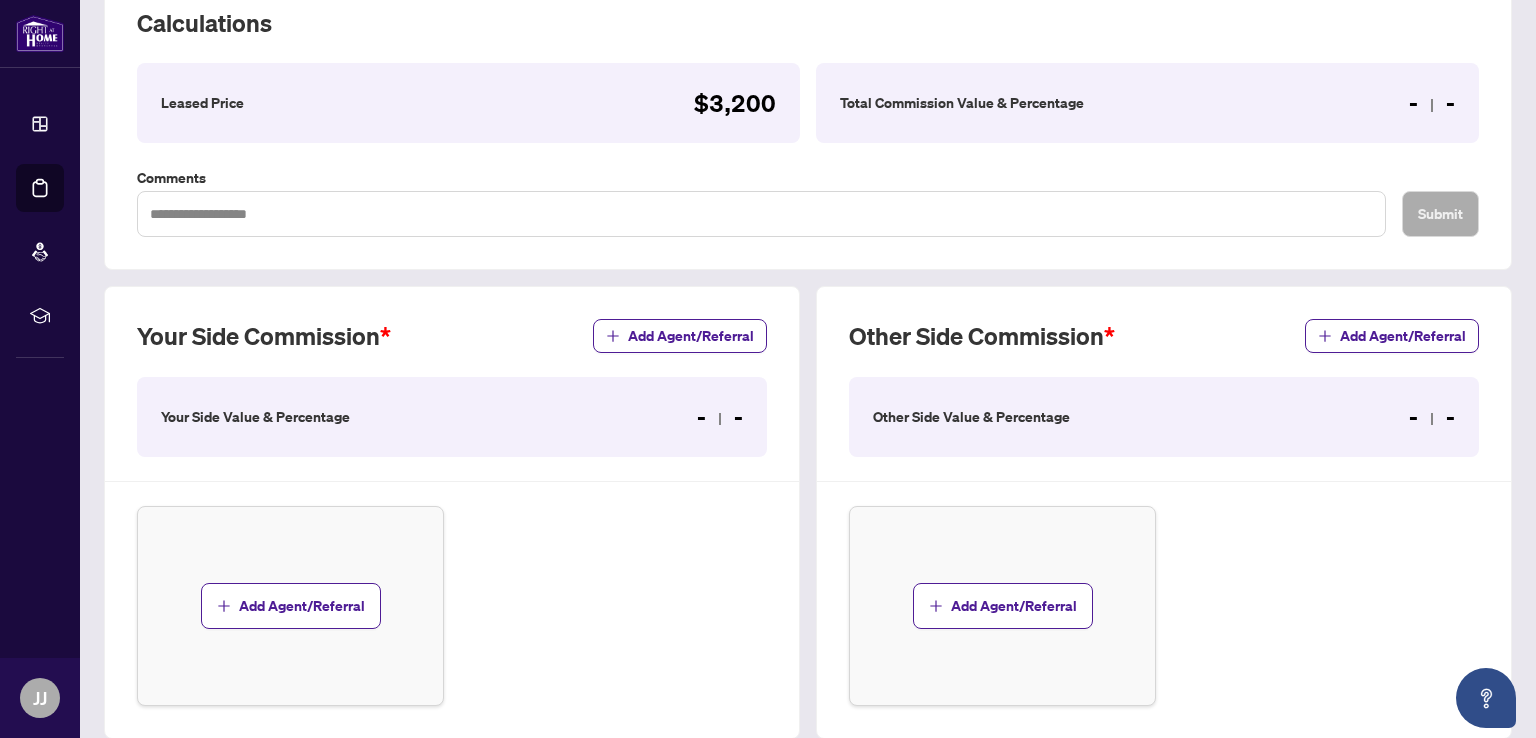 click on "Your Side Value & Percentage -     -" at bounding box center [452, 417] 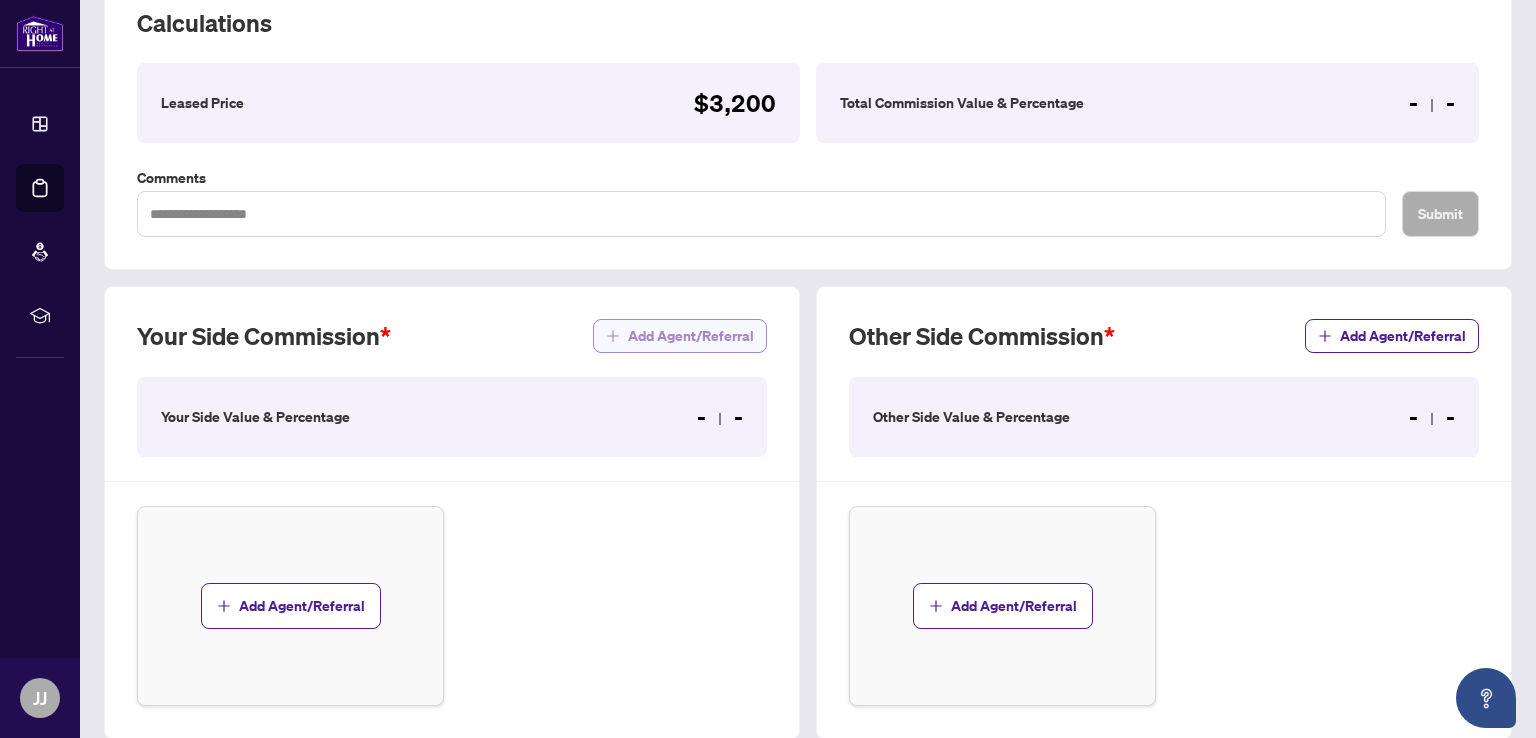 click on "Add Agent/Referral" at bounding box center [691, 336] 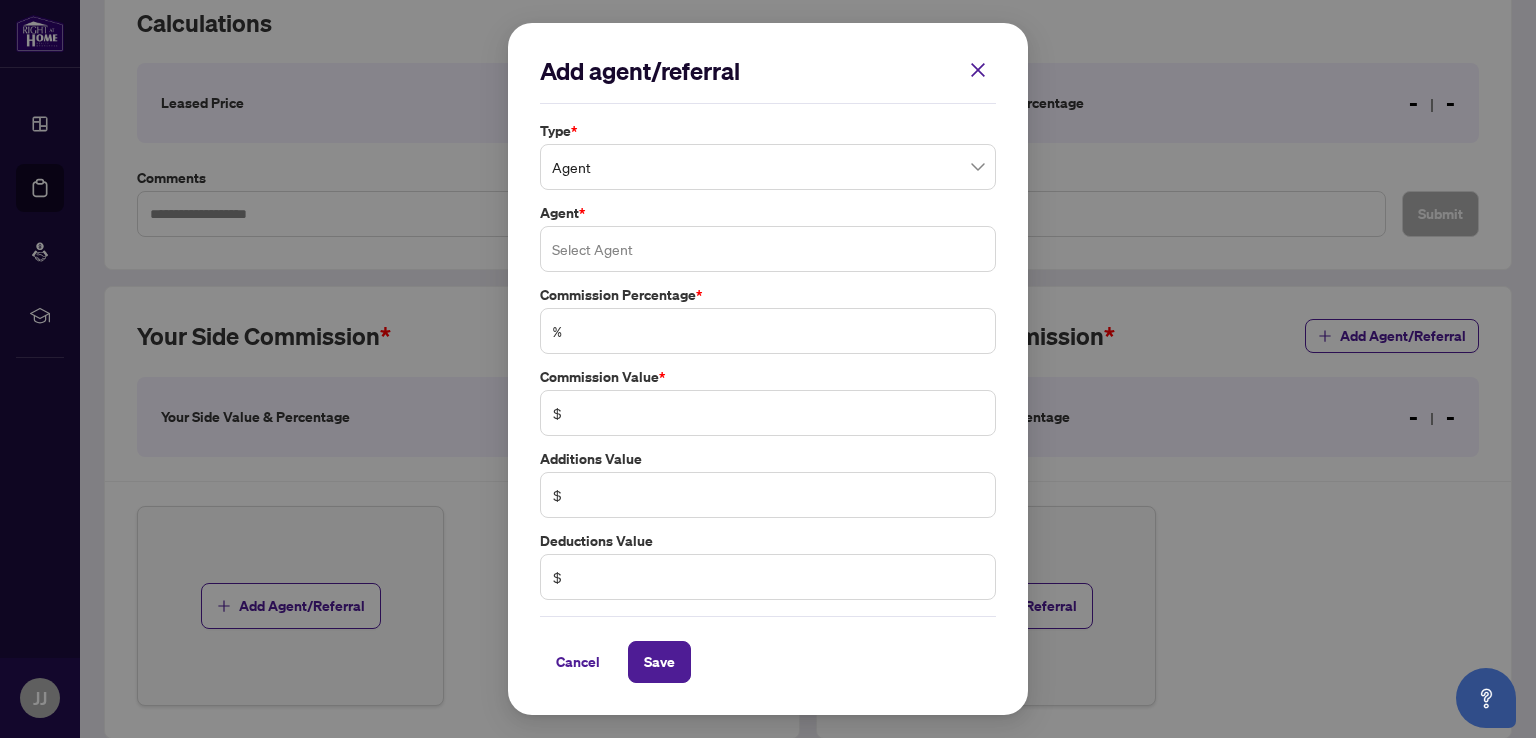 click at bounding box center (768, 249) 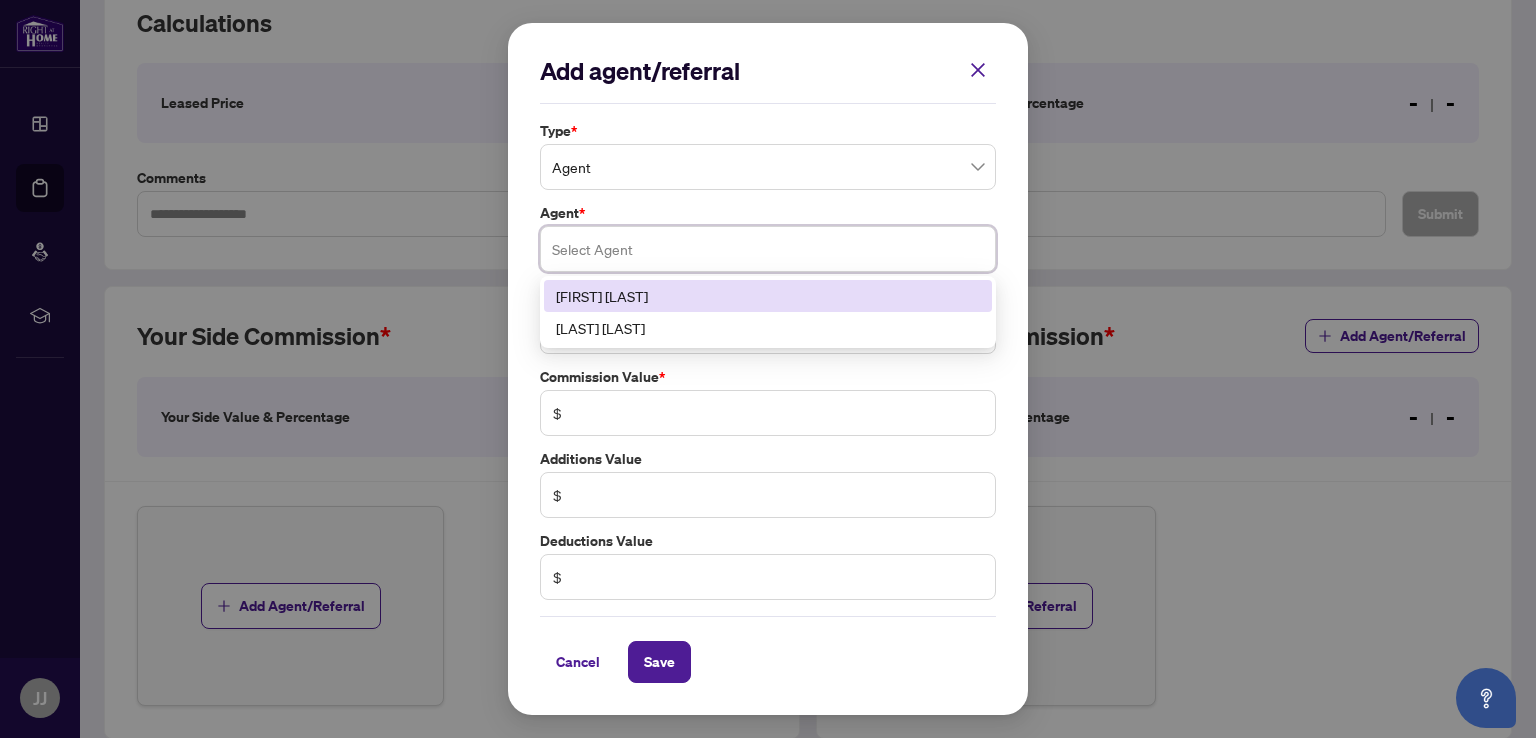 click on "[FIRST] [LAST]" at bounding box center (768, 296) 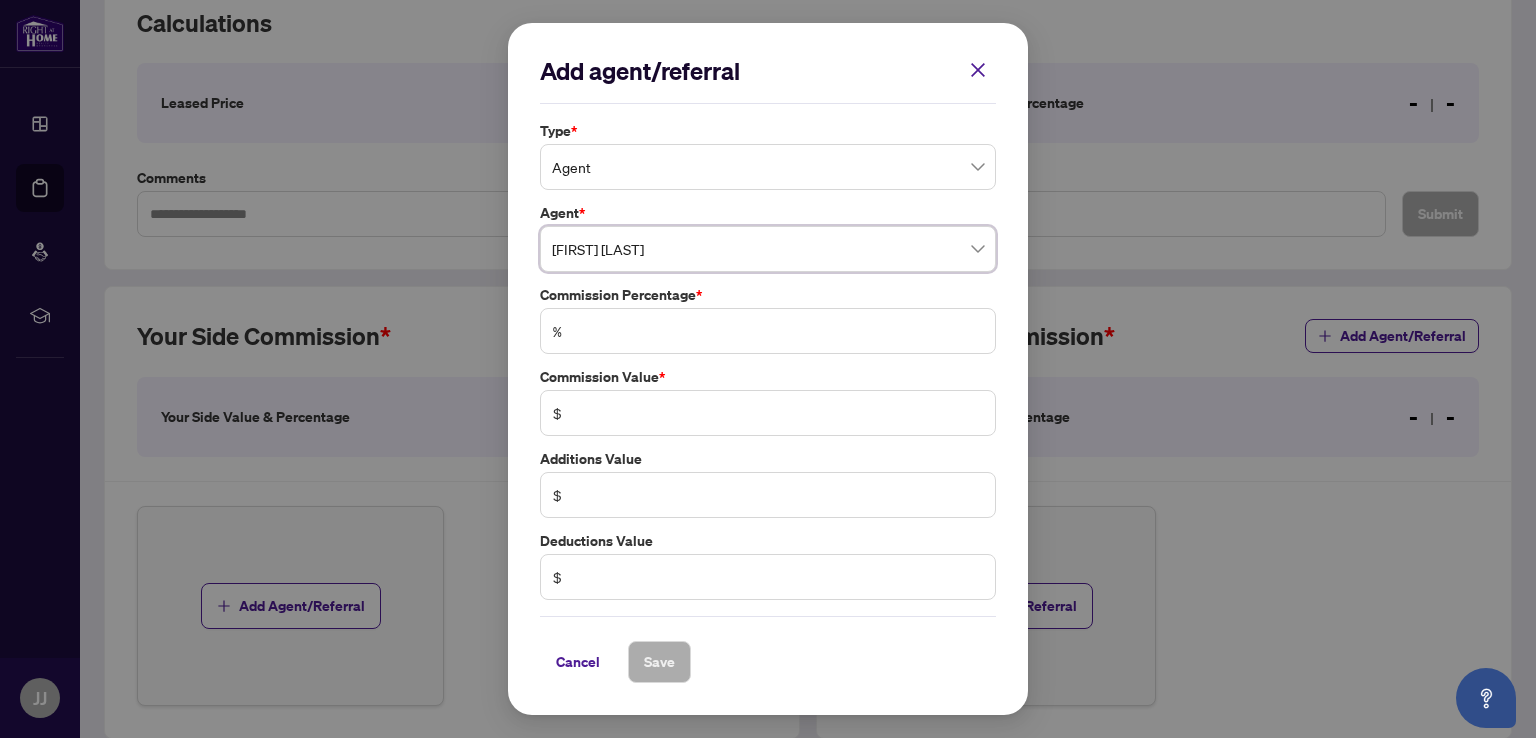 click on "$" at bounding box center [768, 413] 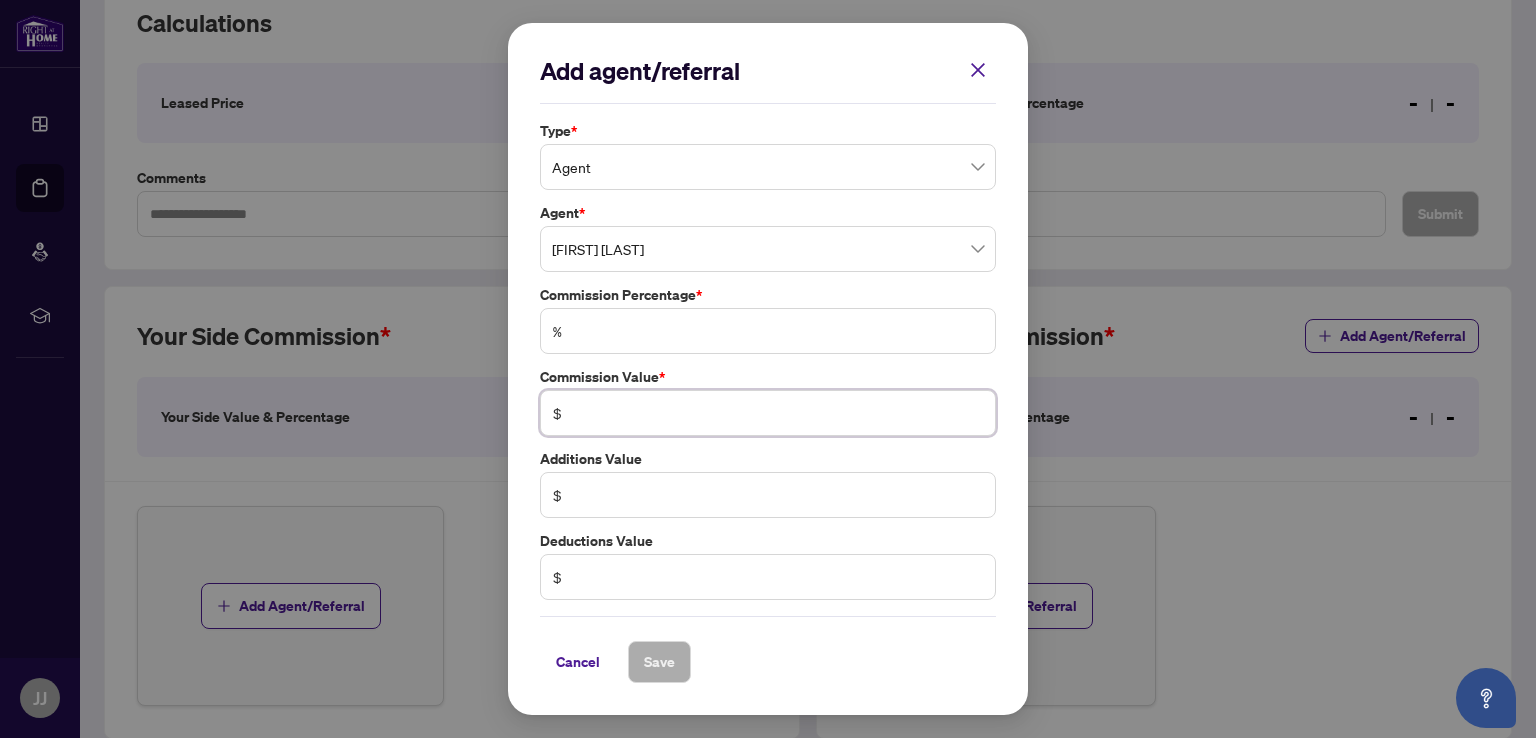 type on "******" 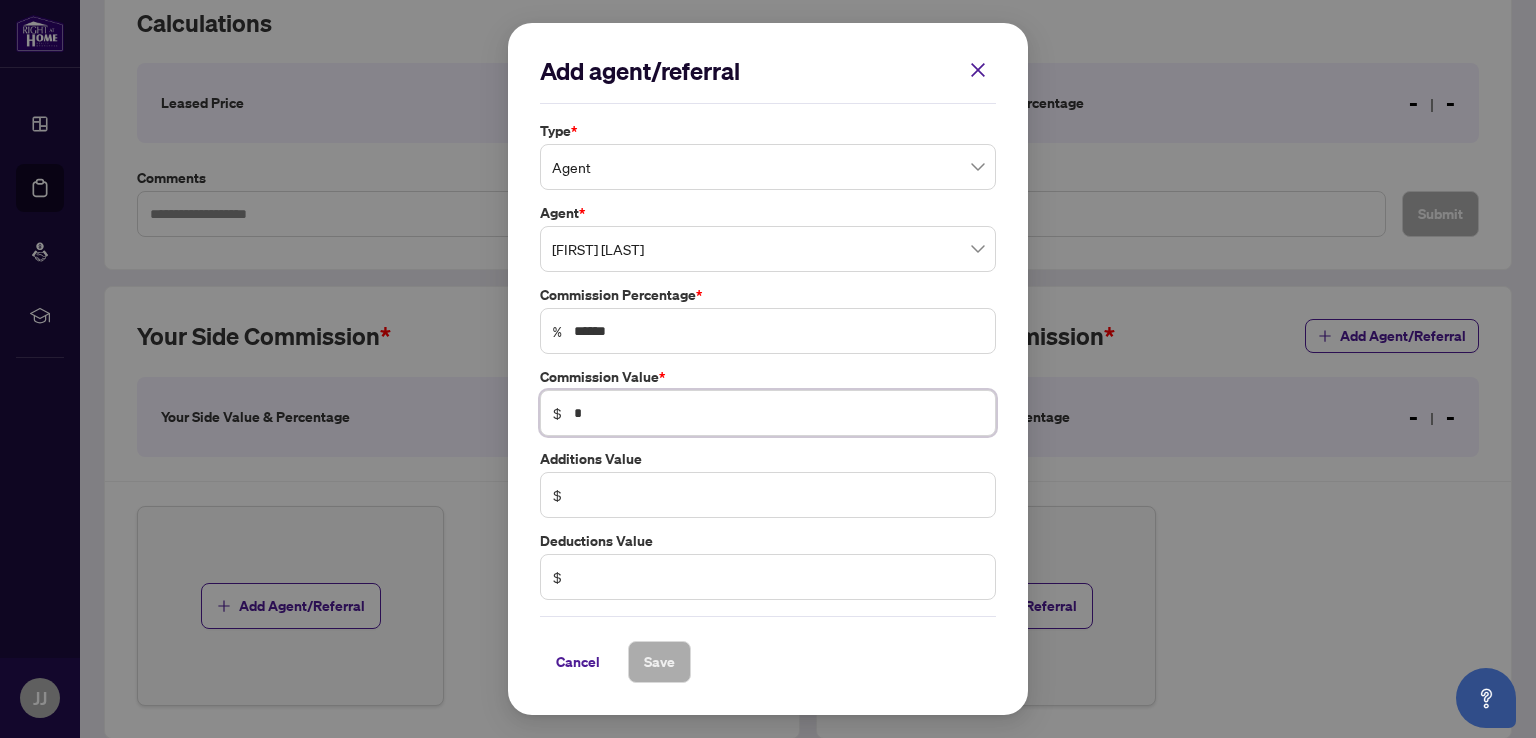 type on "***" 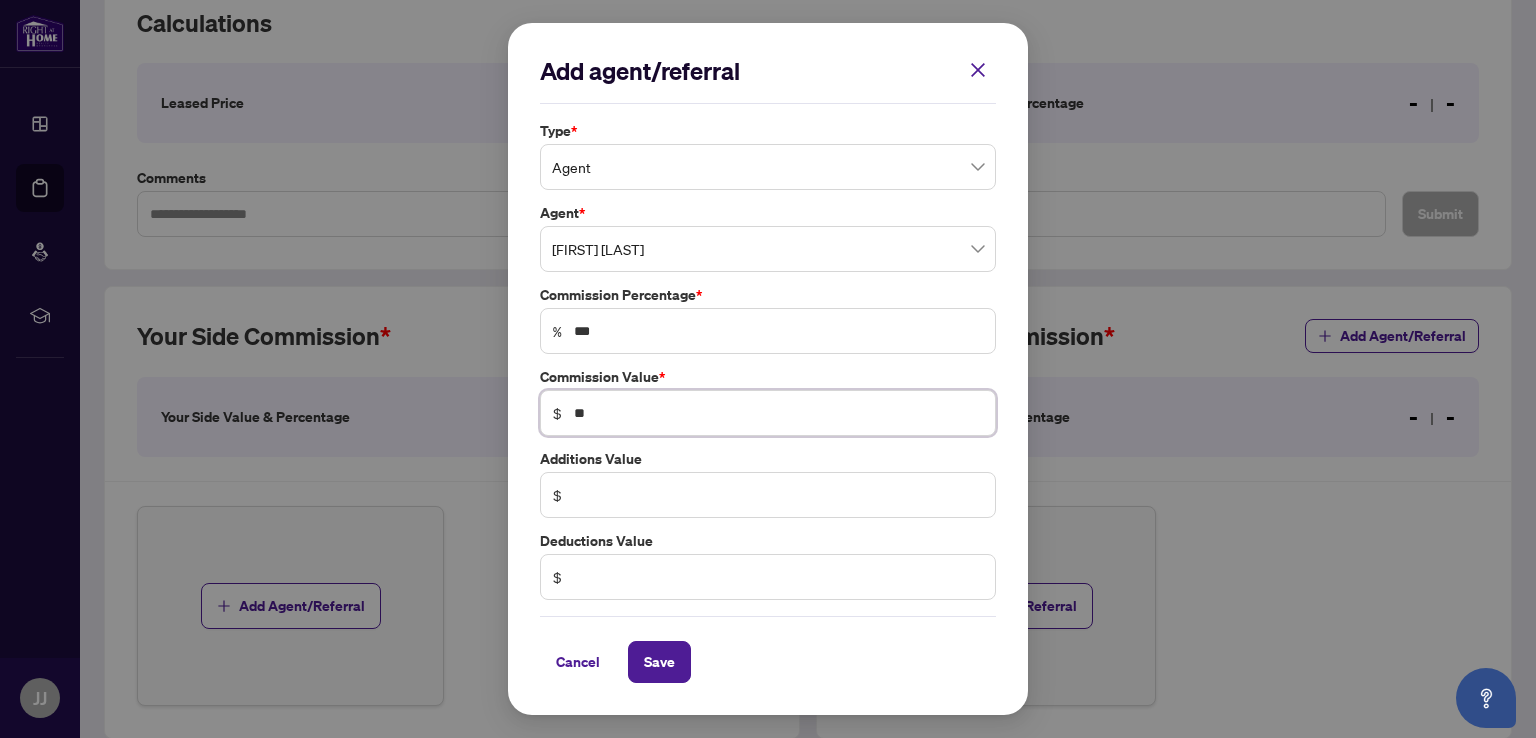 type on "*" 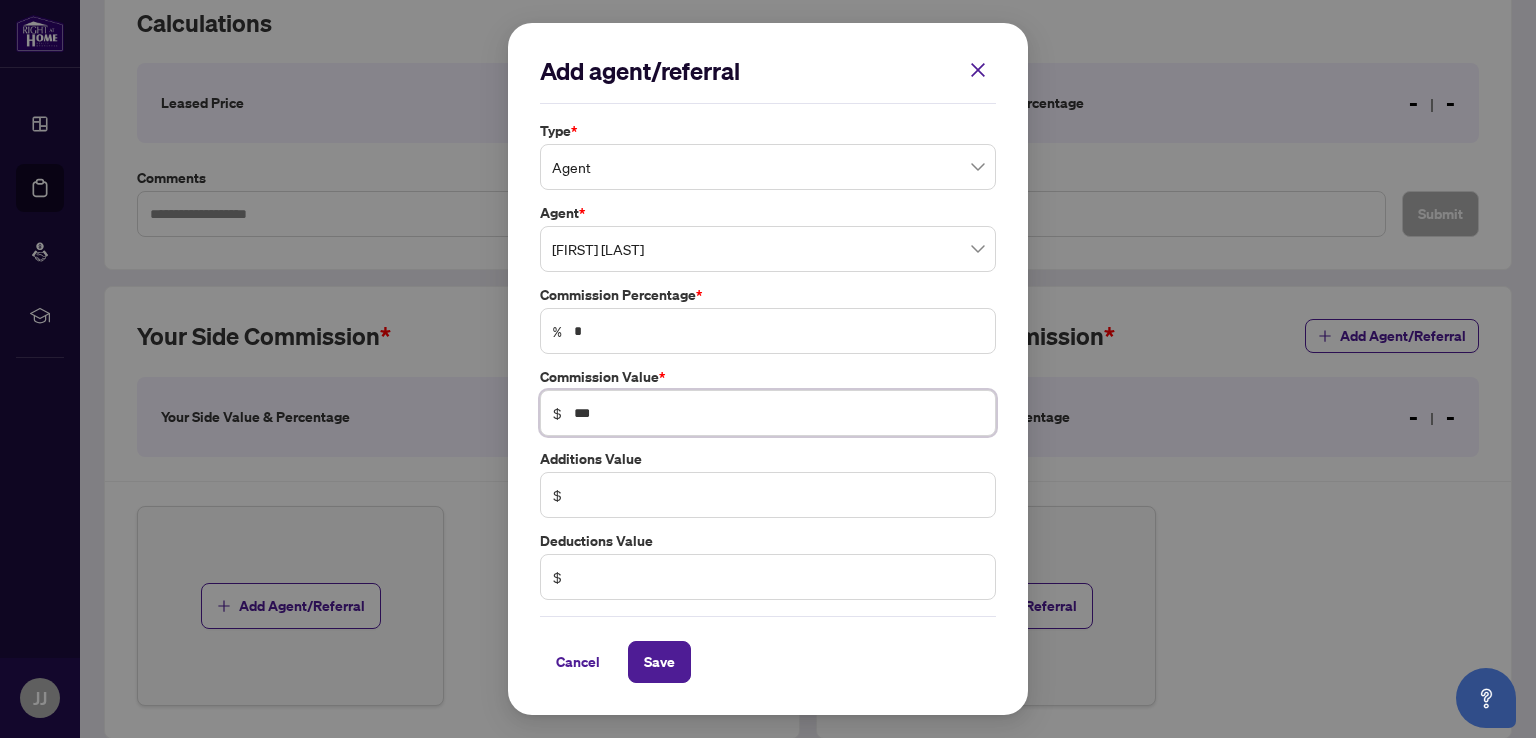 type on "**" 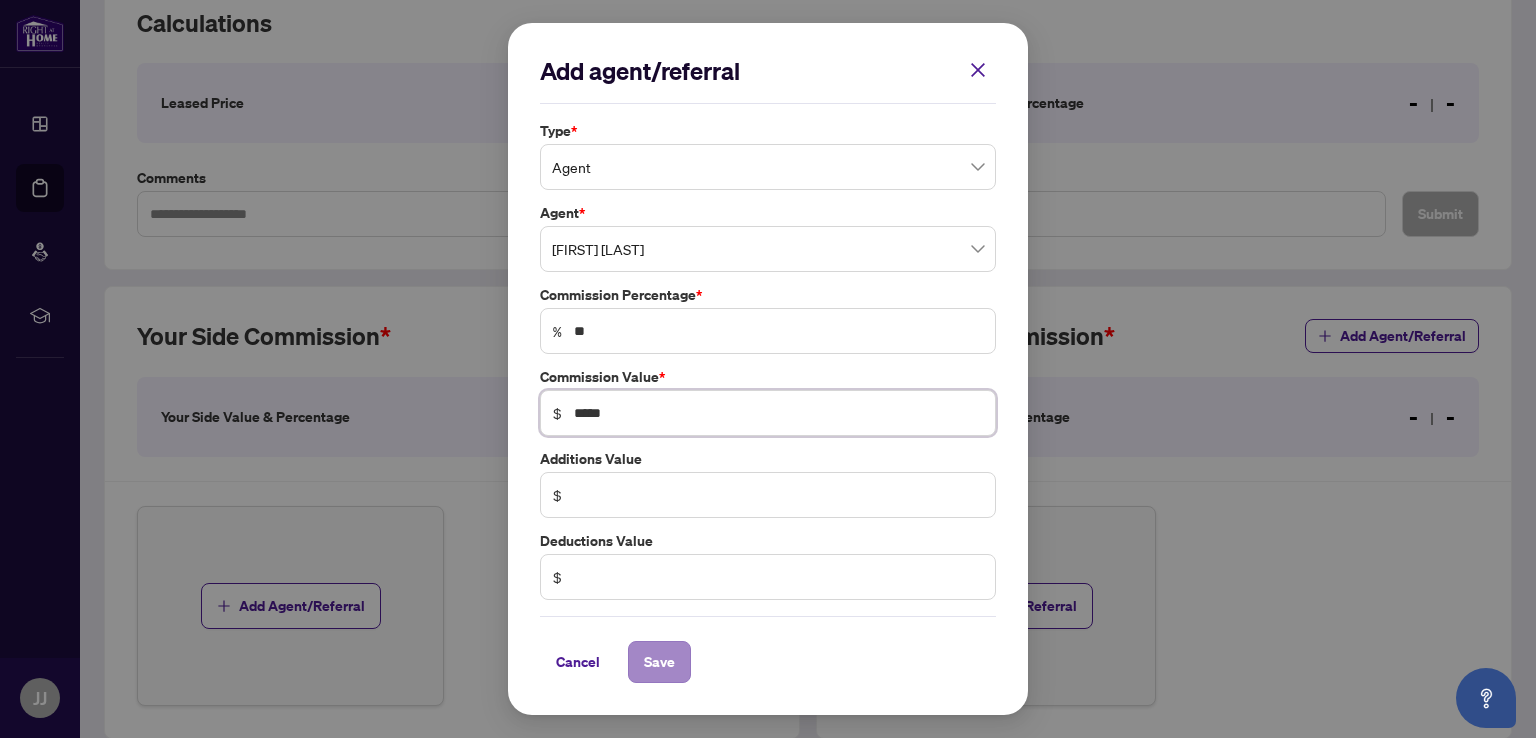 type on "*****" 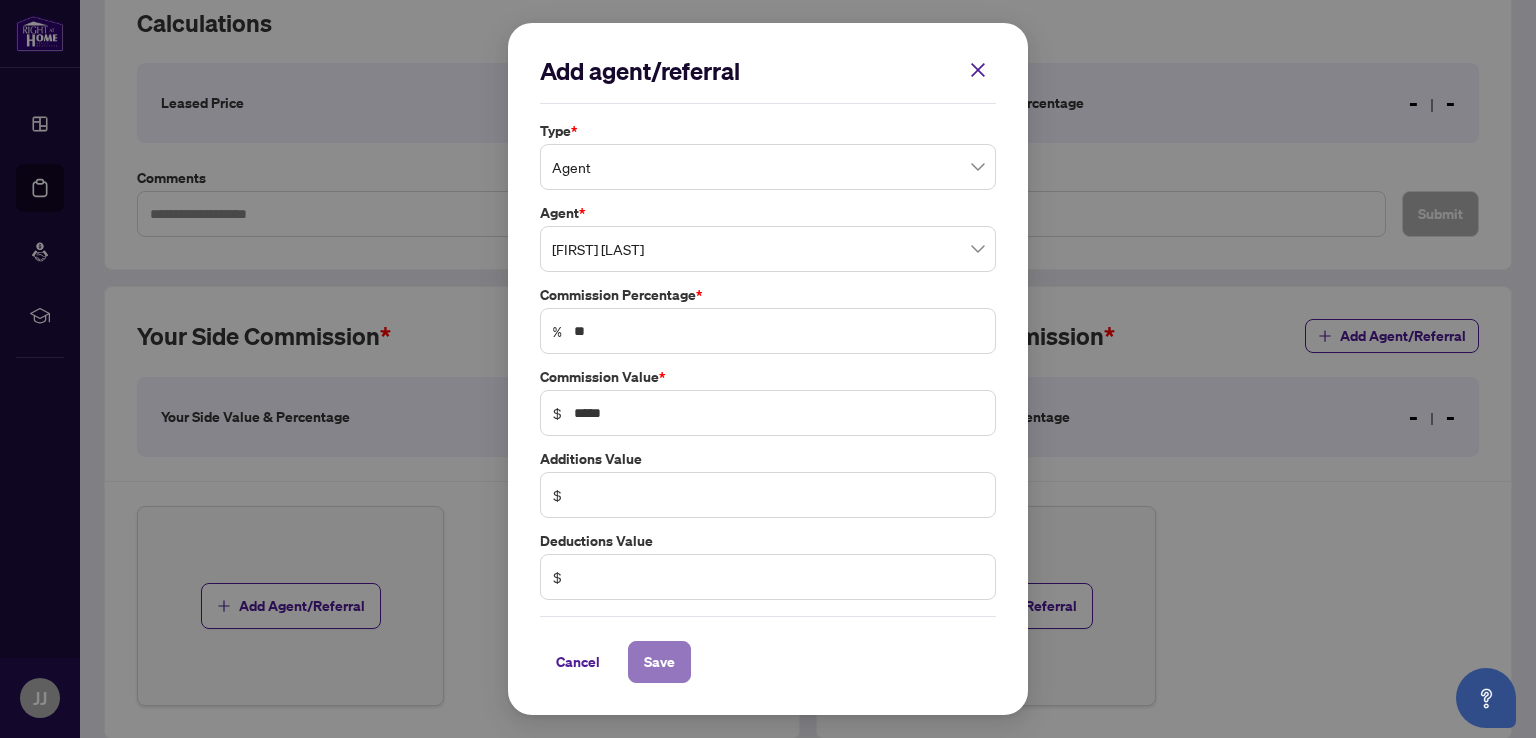 click on "Save" at bounding box center [659, 662] 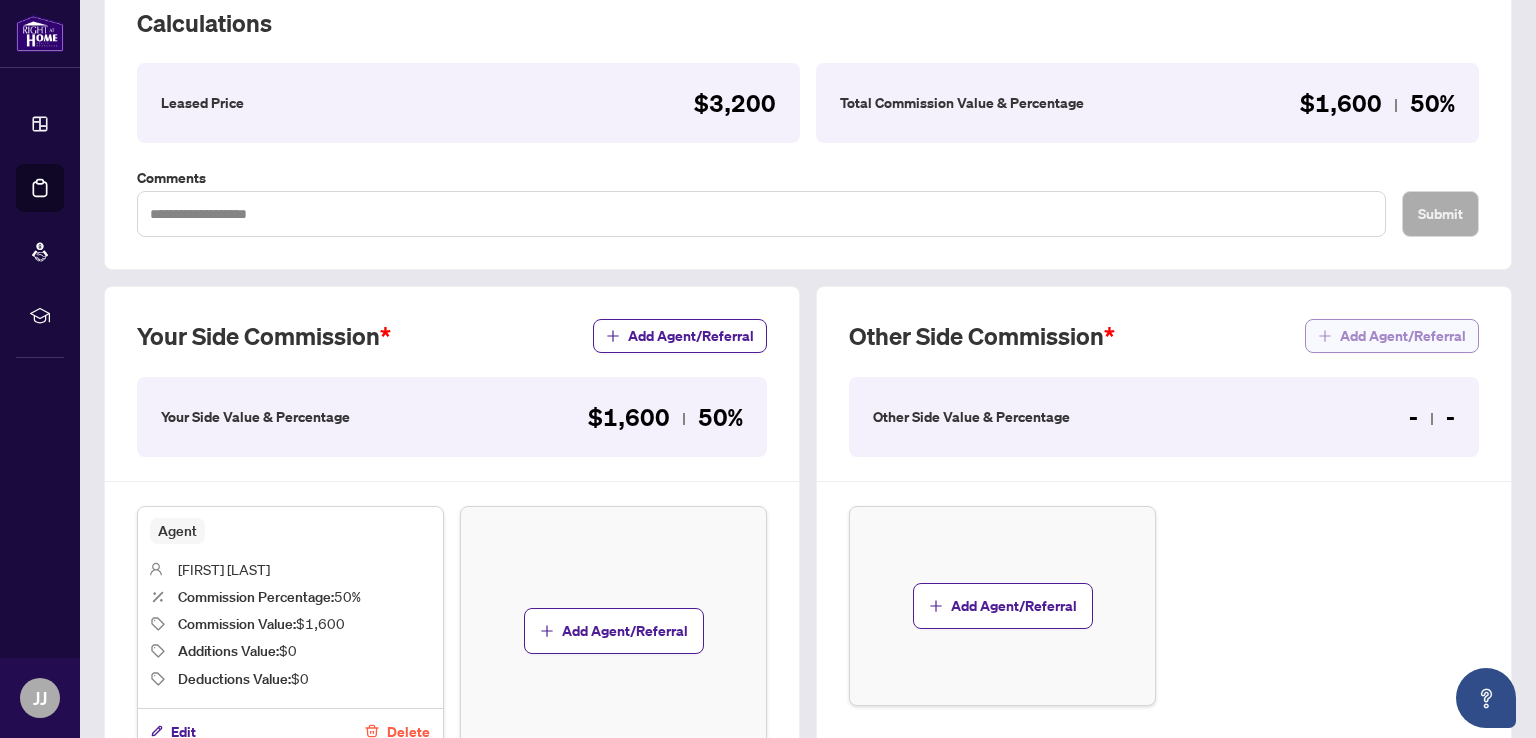 click on "Add Agent/Referral" at bounding box center [1403, 336] 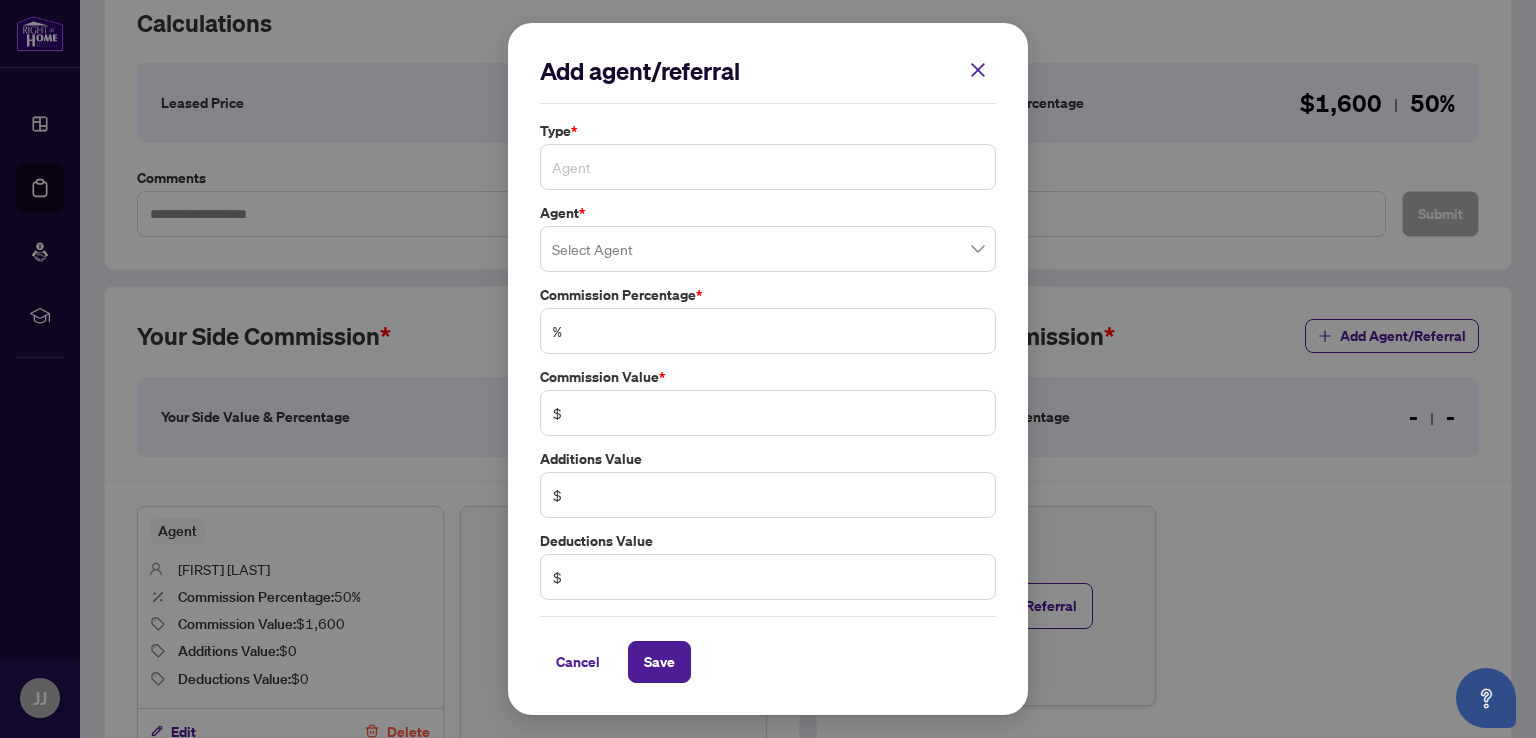 click on "Agent" at bounding box center [768, 167] 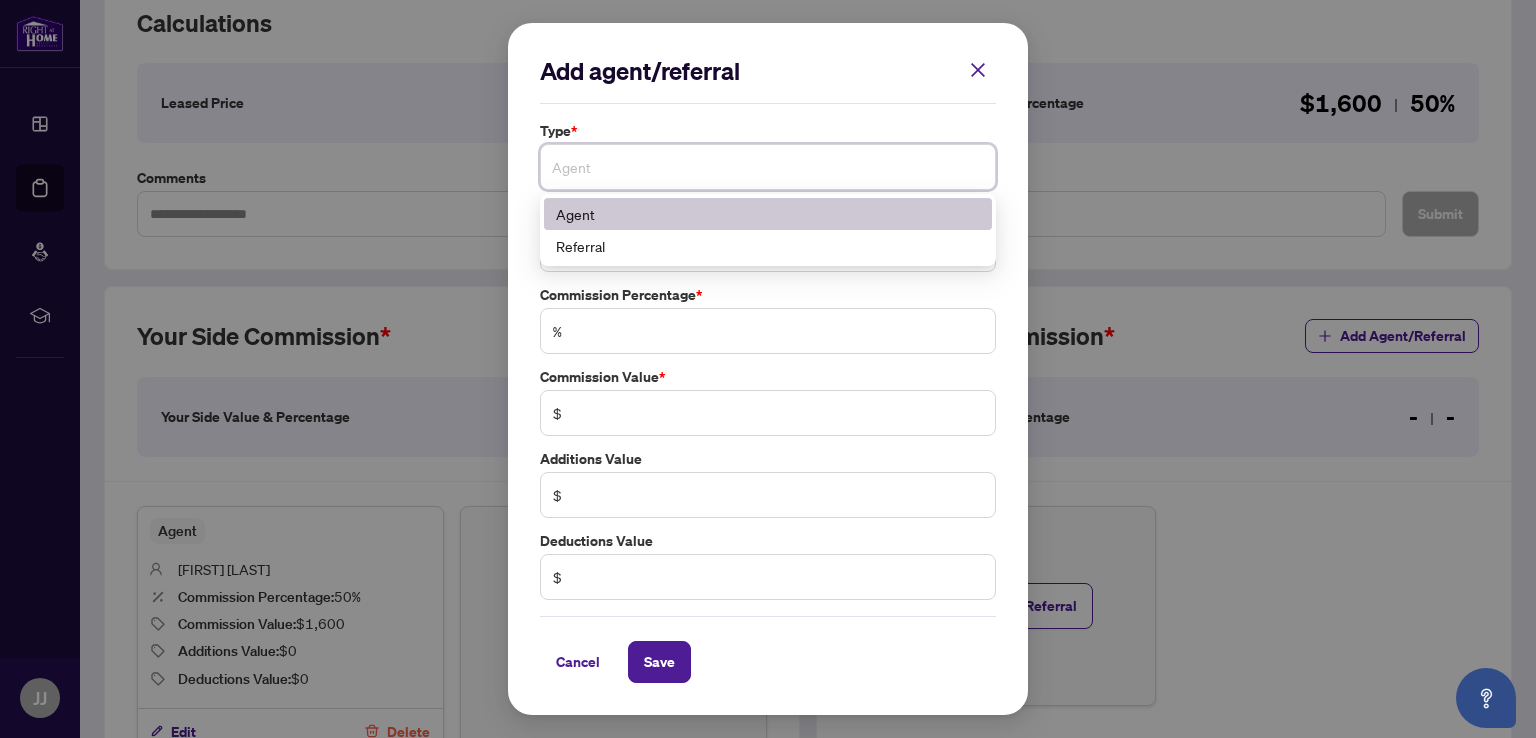 click on "Agent" at bounding box center [768, 167] 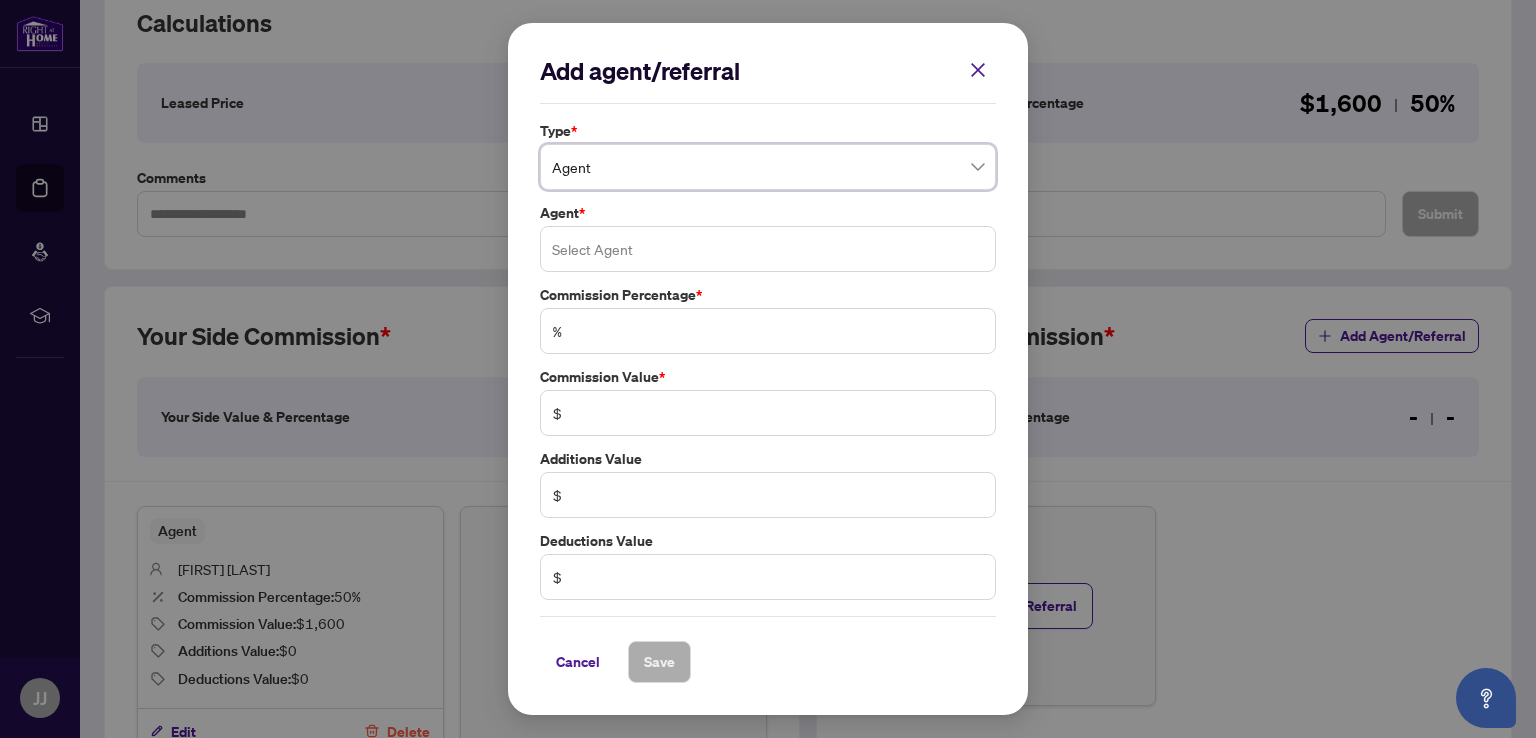 click at bounding box center [768, 249] 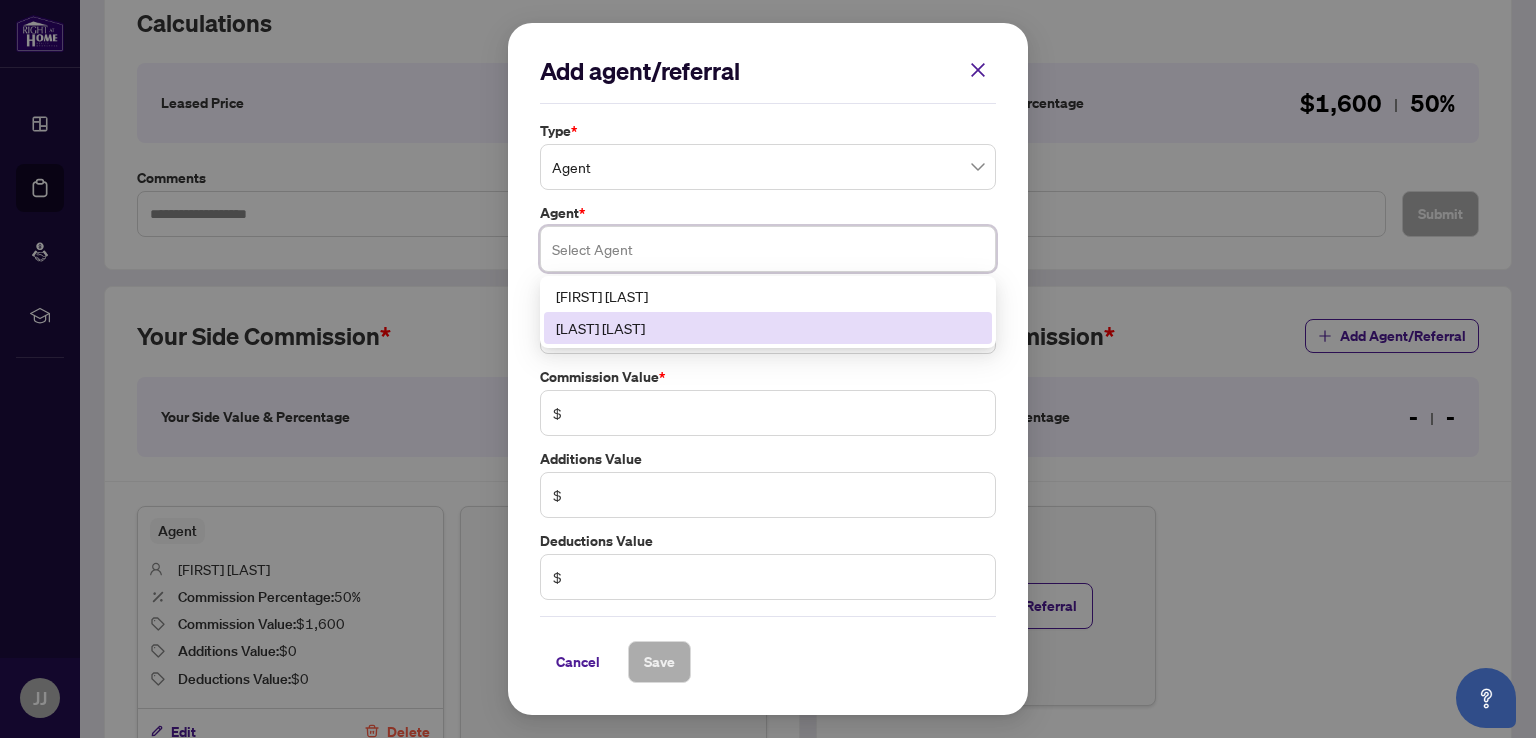 click on "[LAST] [LAST]" at bounding box center (768, 328) 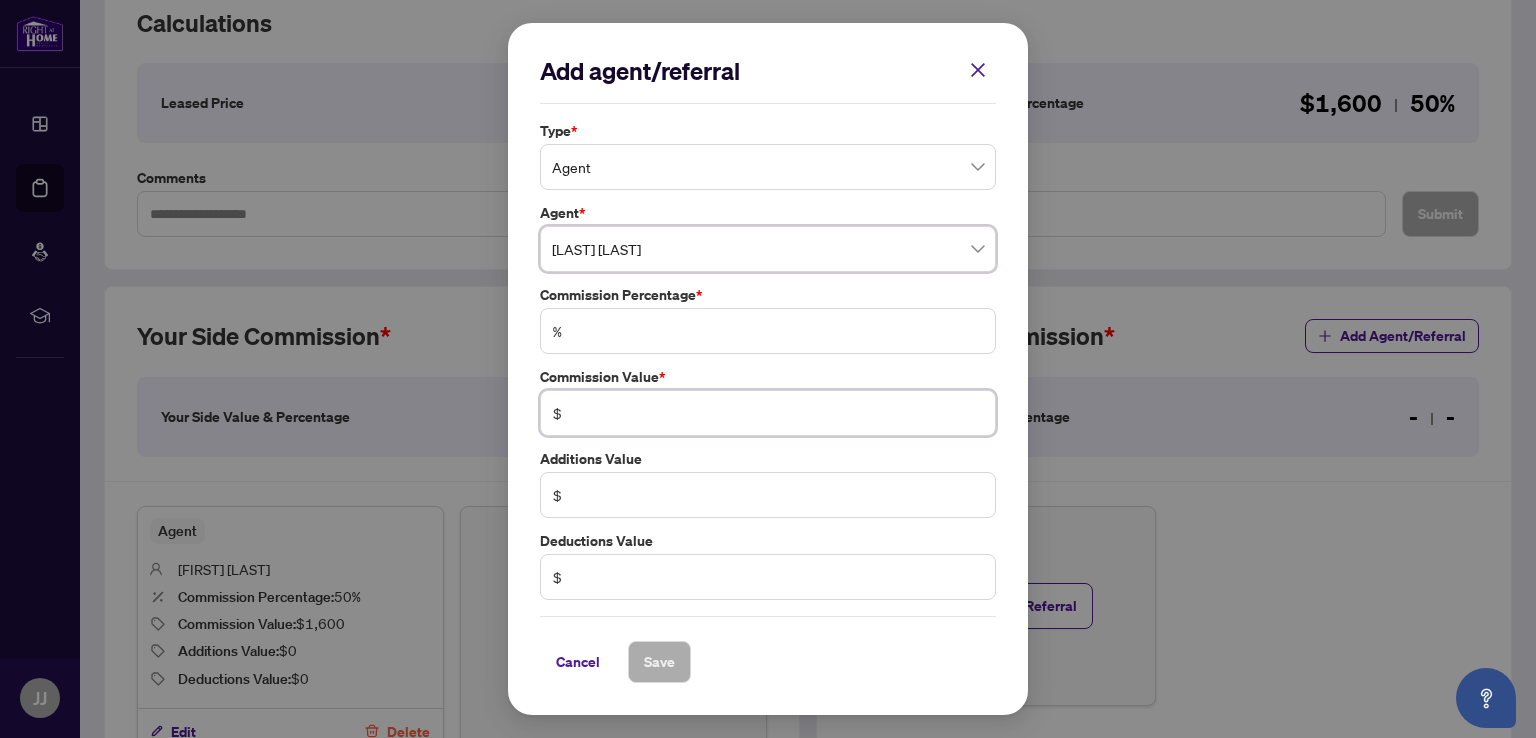 click at bounding box center [778, 413] 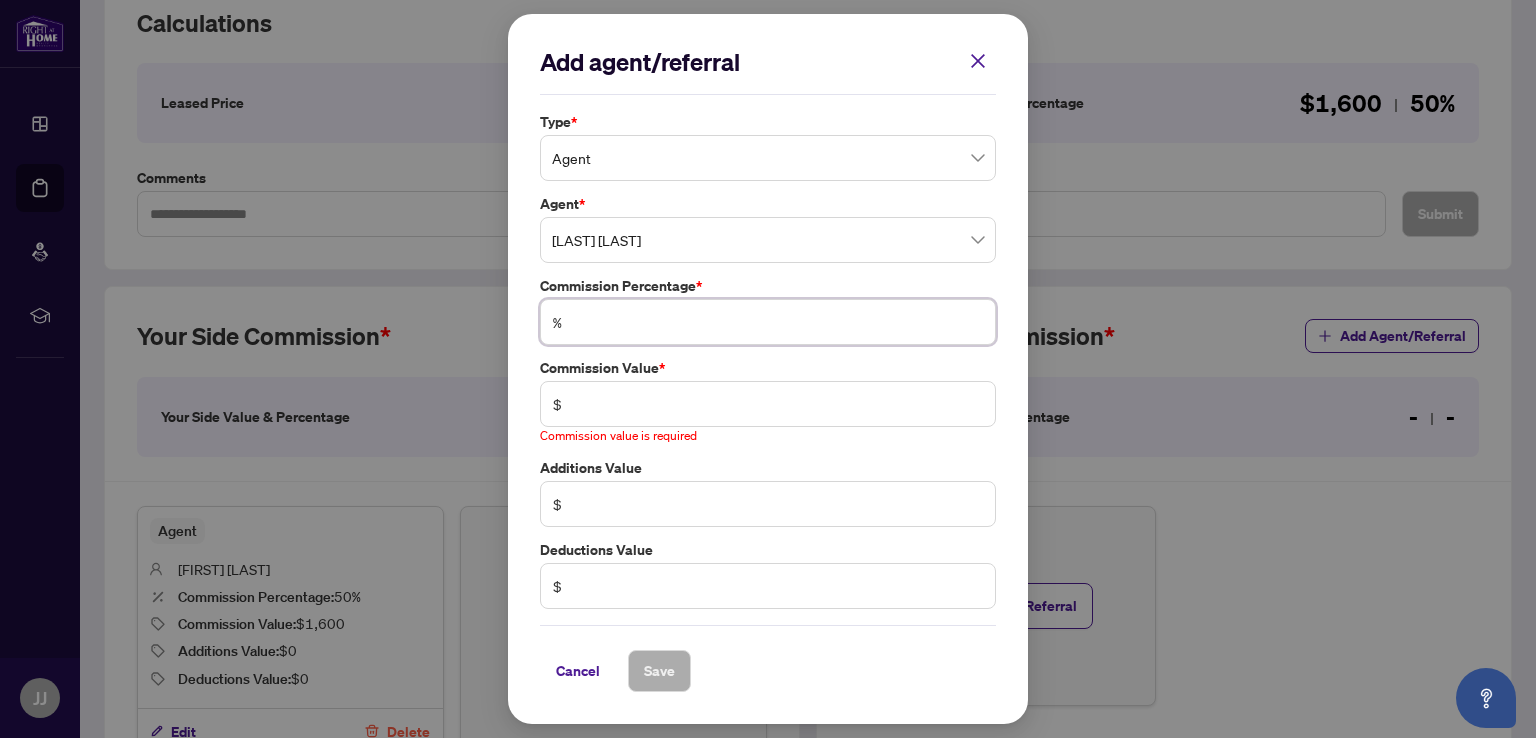 click on "%" at bounding box center (768, 322) 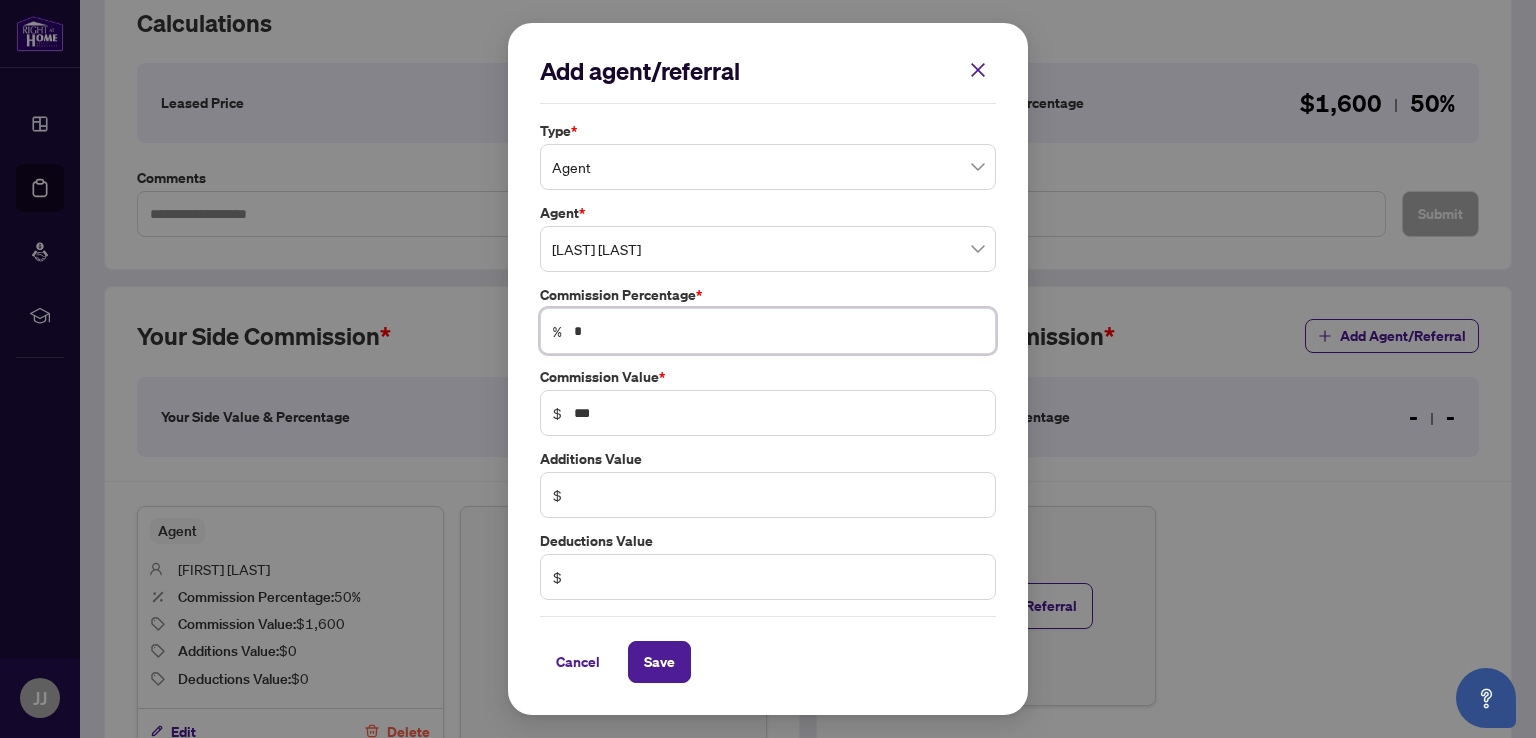 type on "**" 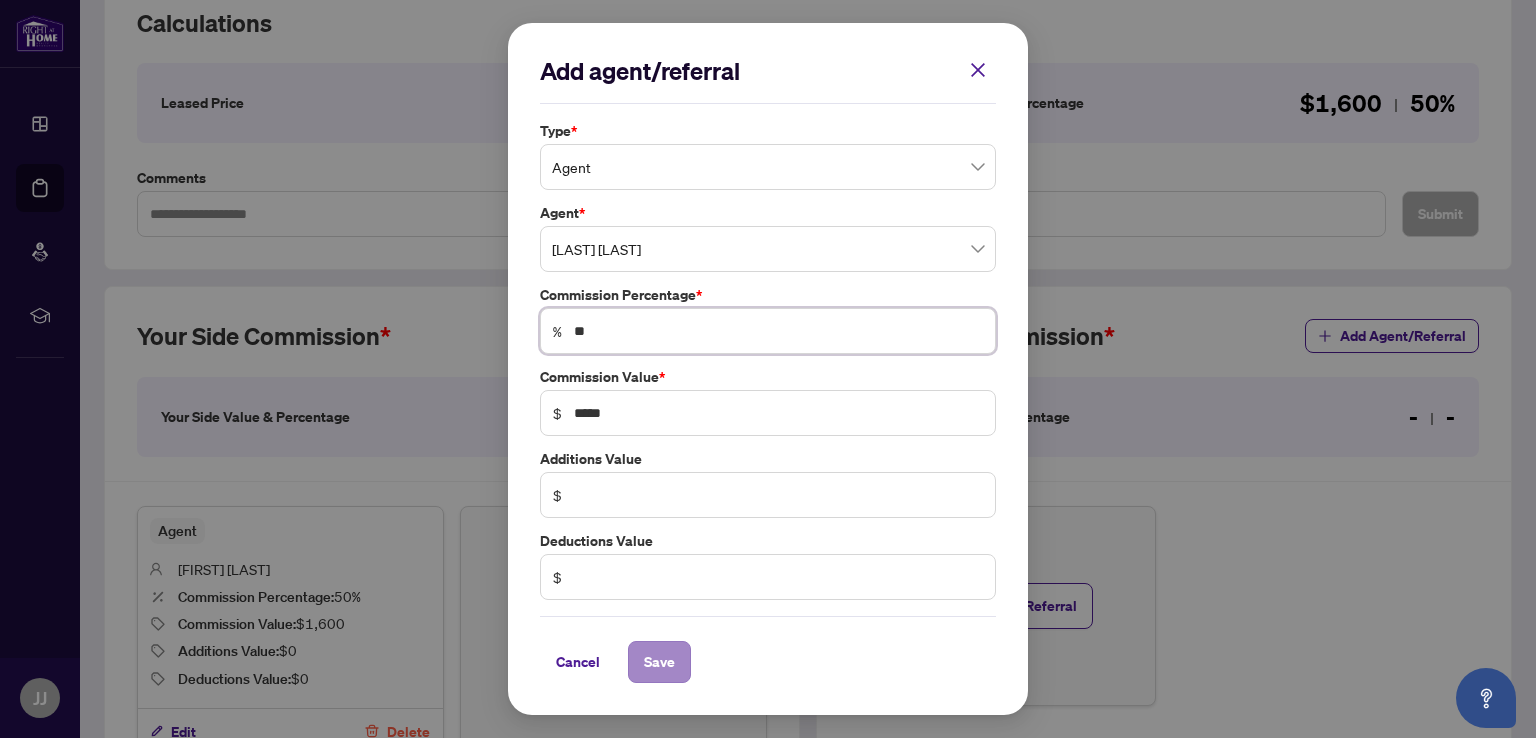 type on "**" 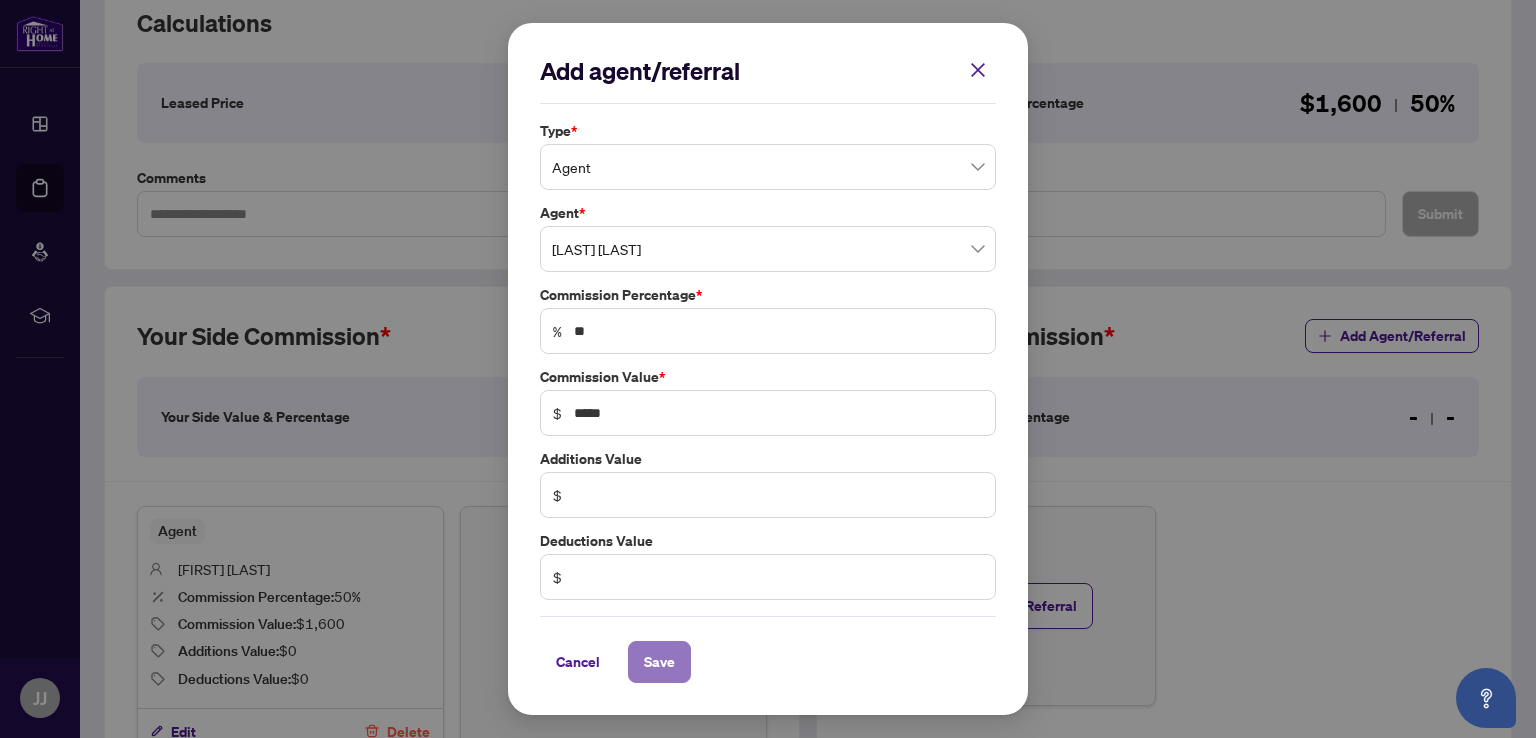 click on "Save" at bounding box center (659, 662) 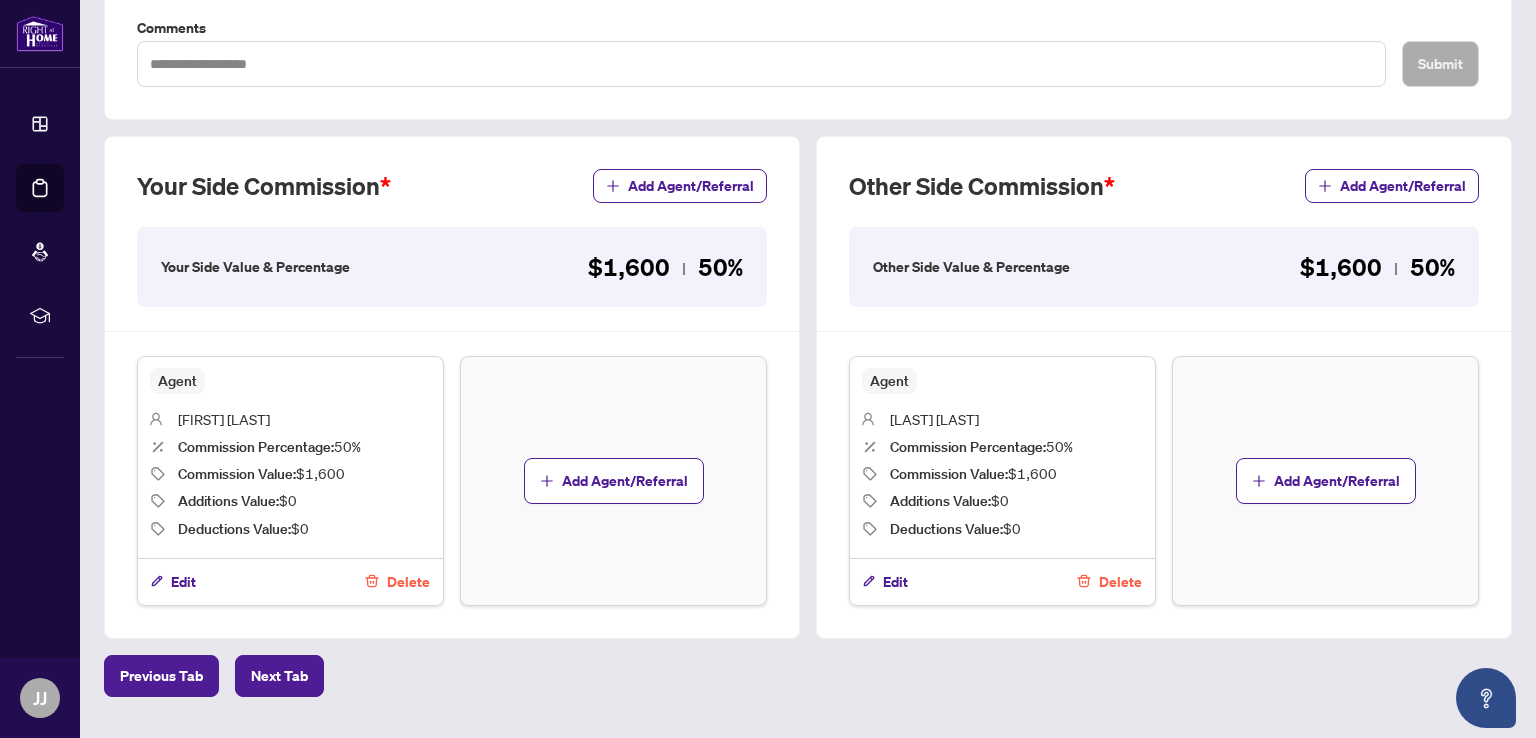 scroll, scrollTop: 492, scrollLeft: 0, axis: vertical 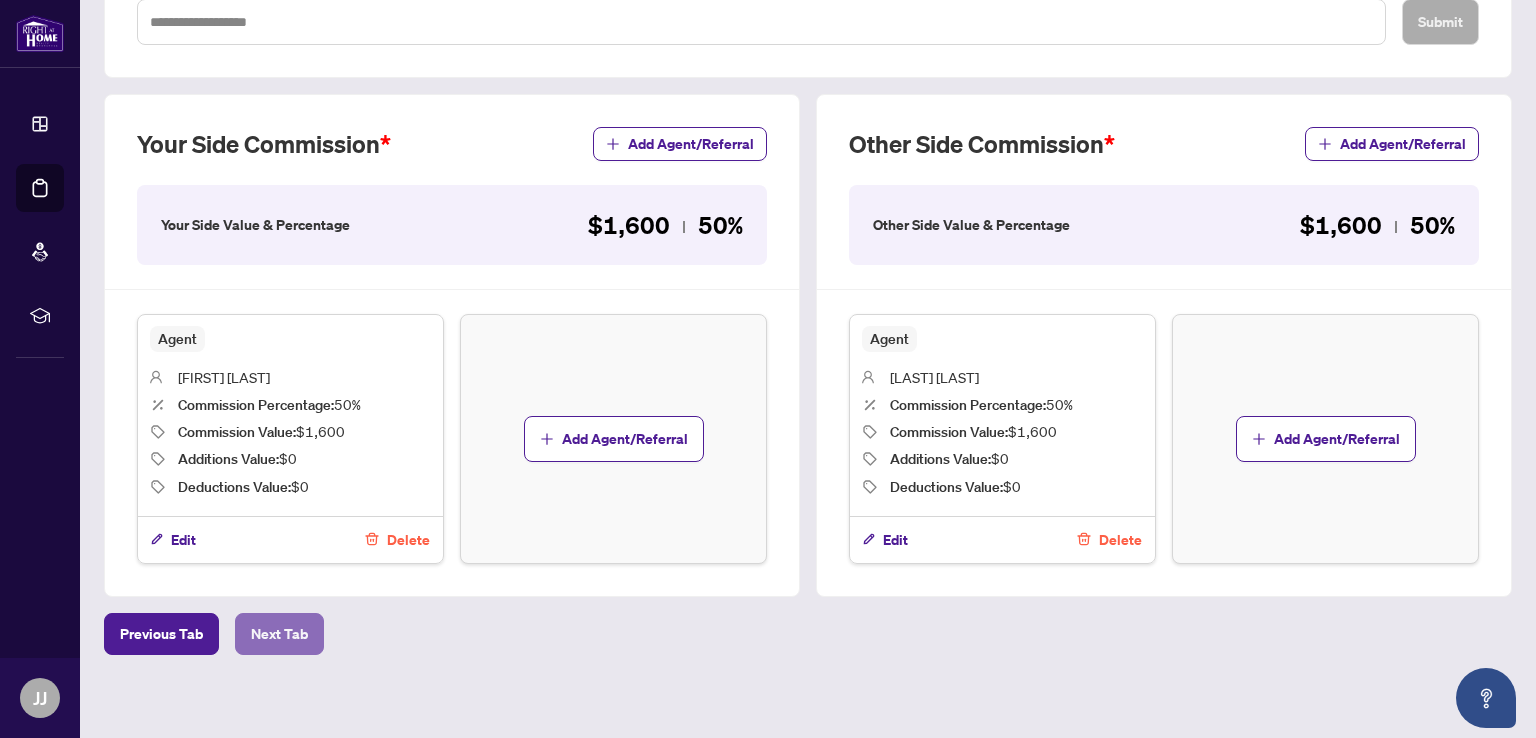 click on "Next Tab" at bounding box center (279, 634) 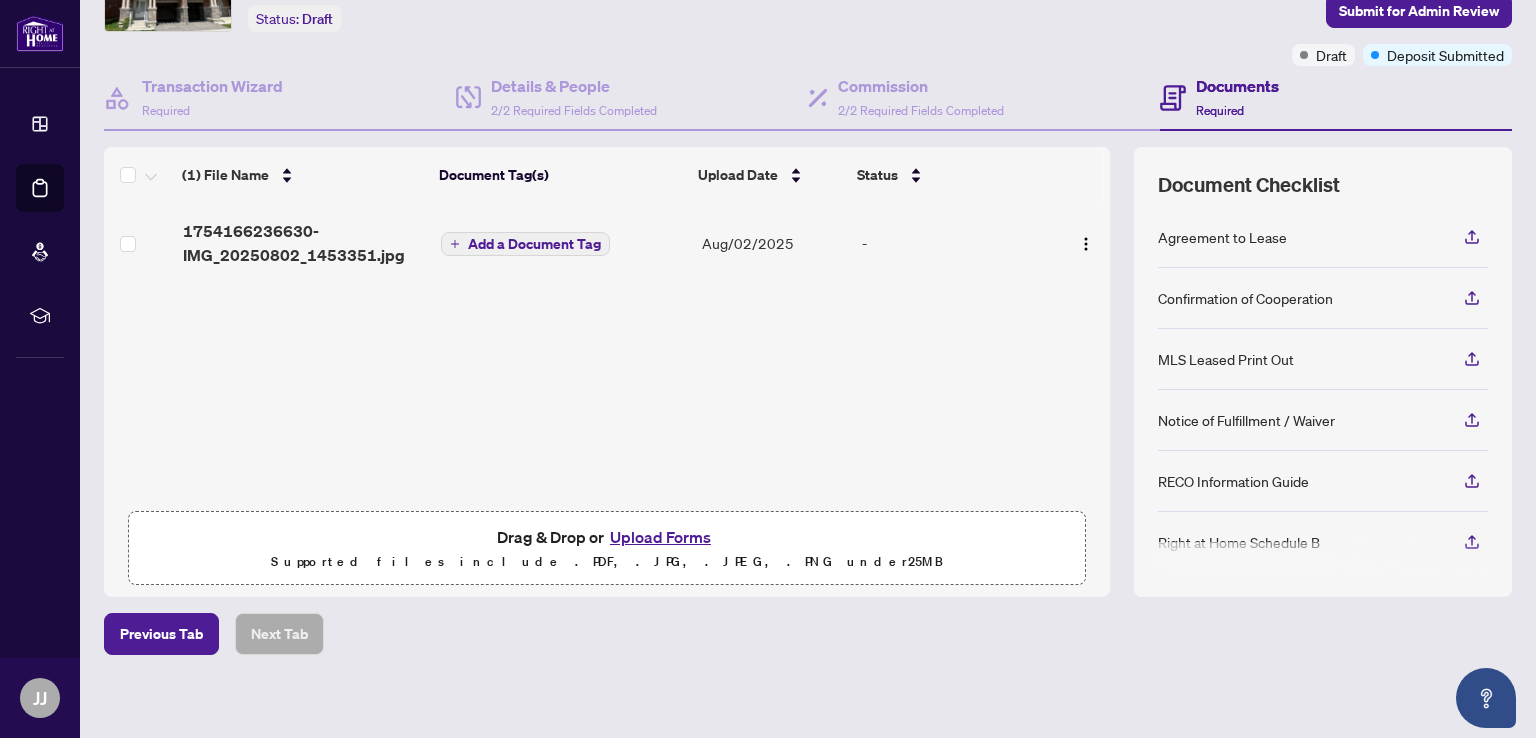 scroll, scrollTop: 135, scrollLeft: 0, axis: vertical 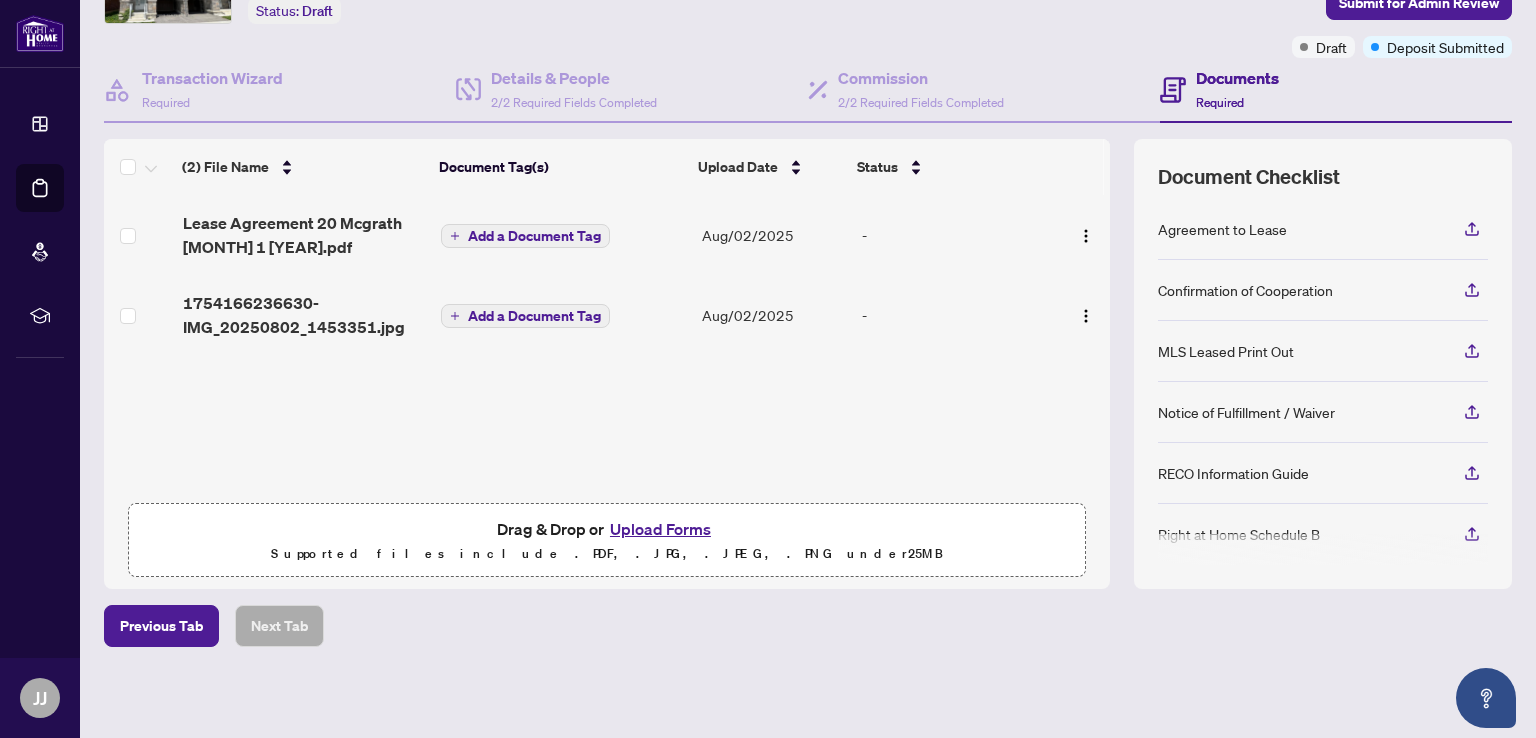 click on "Add a Document Tag" at bounding box center [534, 316] 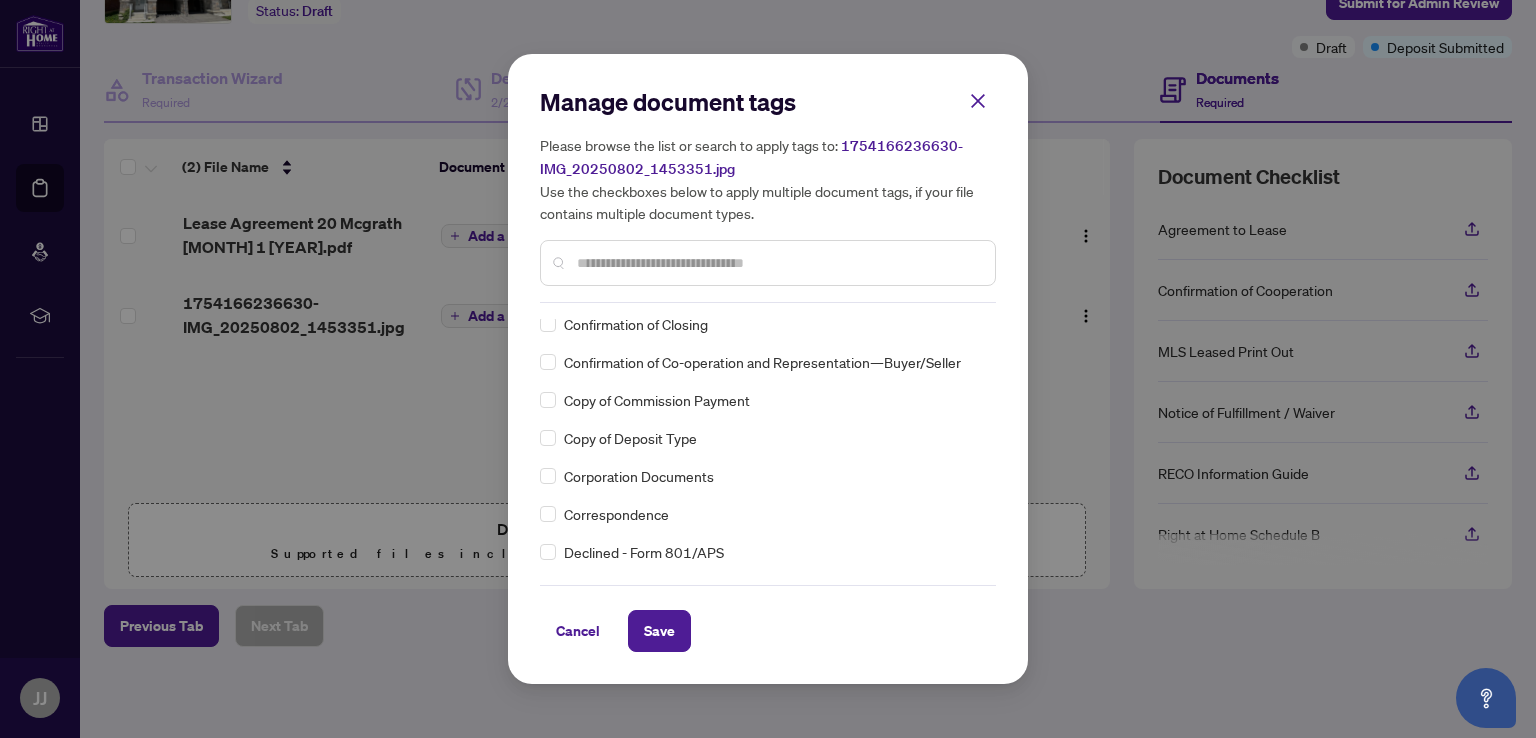 scroll, scrollTop: 1300, scrollLeft: 0, axis: vertical 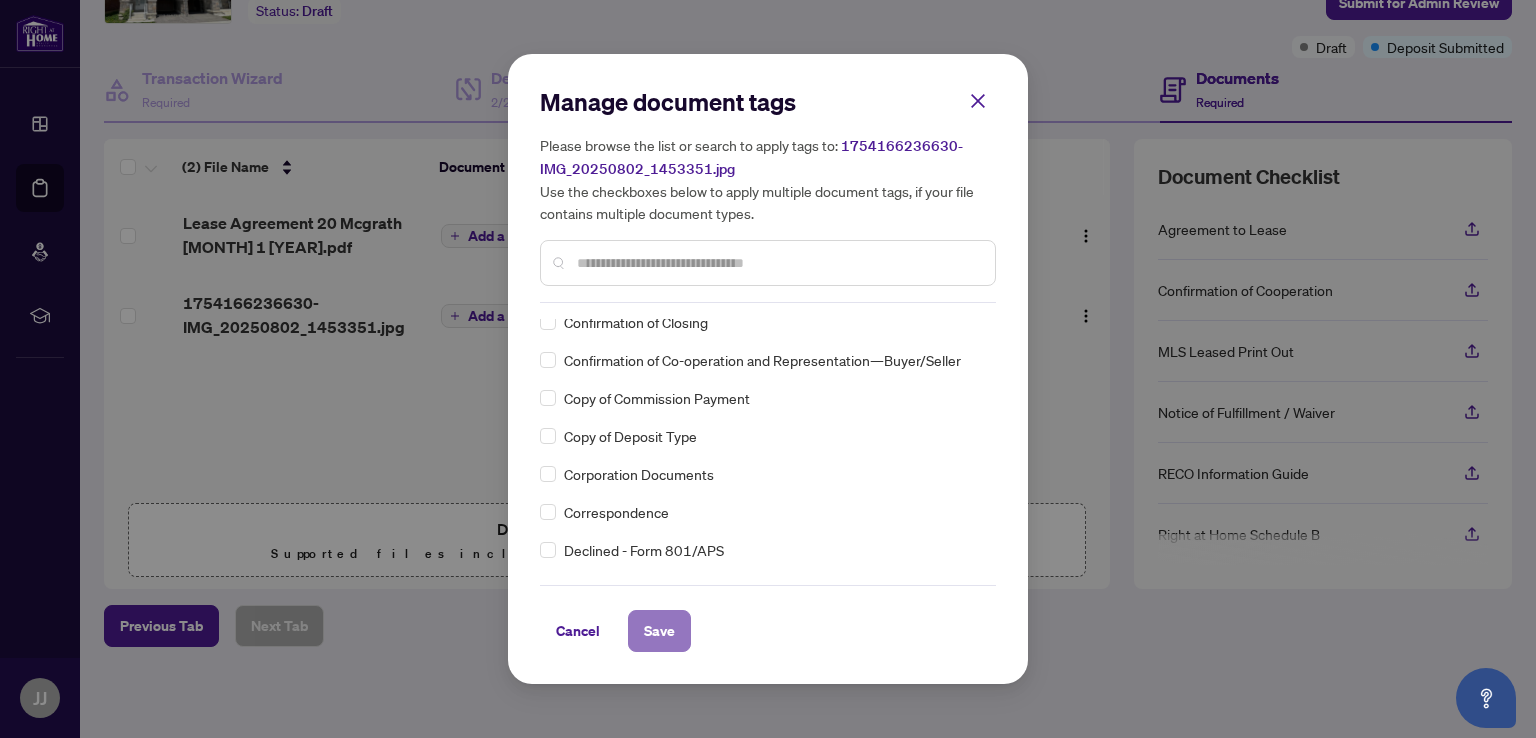 click on "Save" at bounding box center (659, 631) 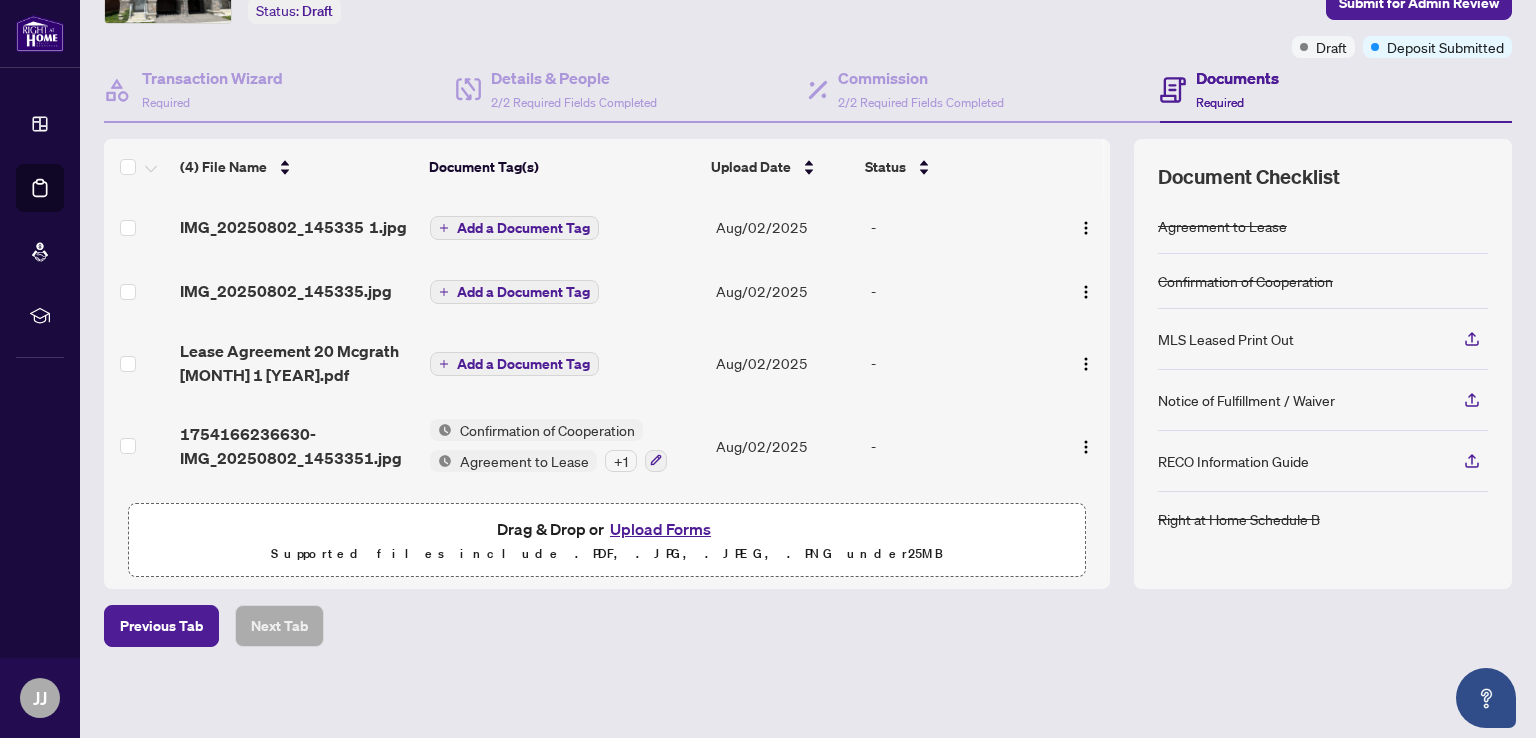scroll, scrollTop: 0, scrollLeft: 0, axis: both 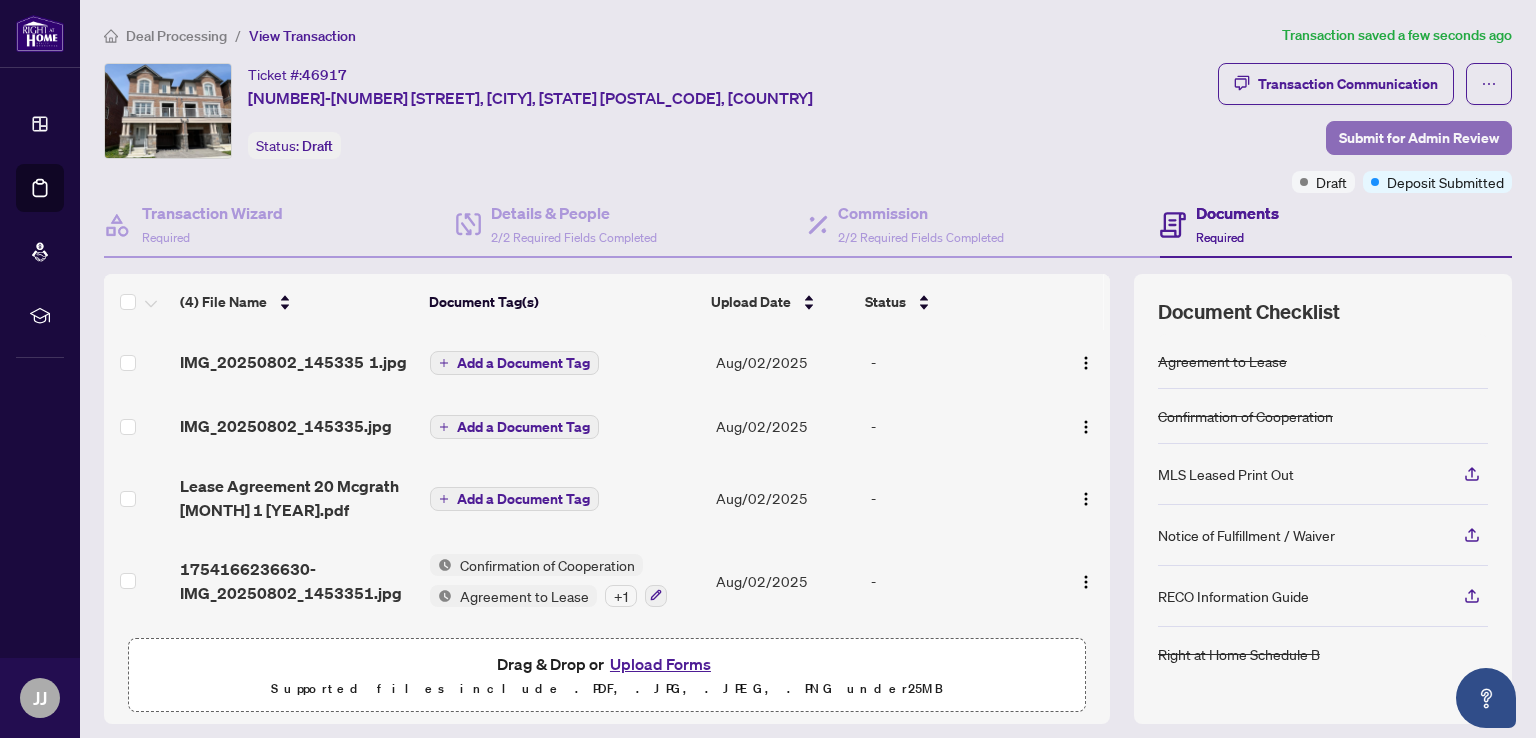 click on "Submit for Admin Review" at bounding box center [1419, 138] 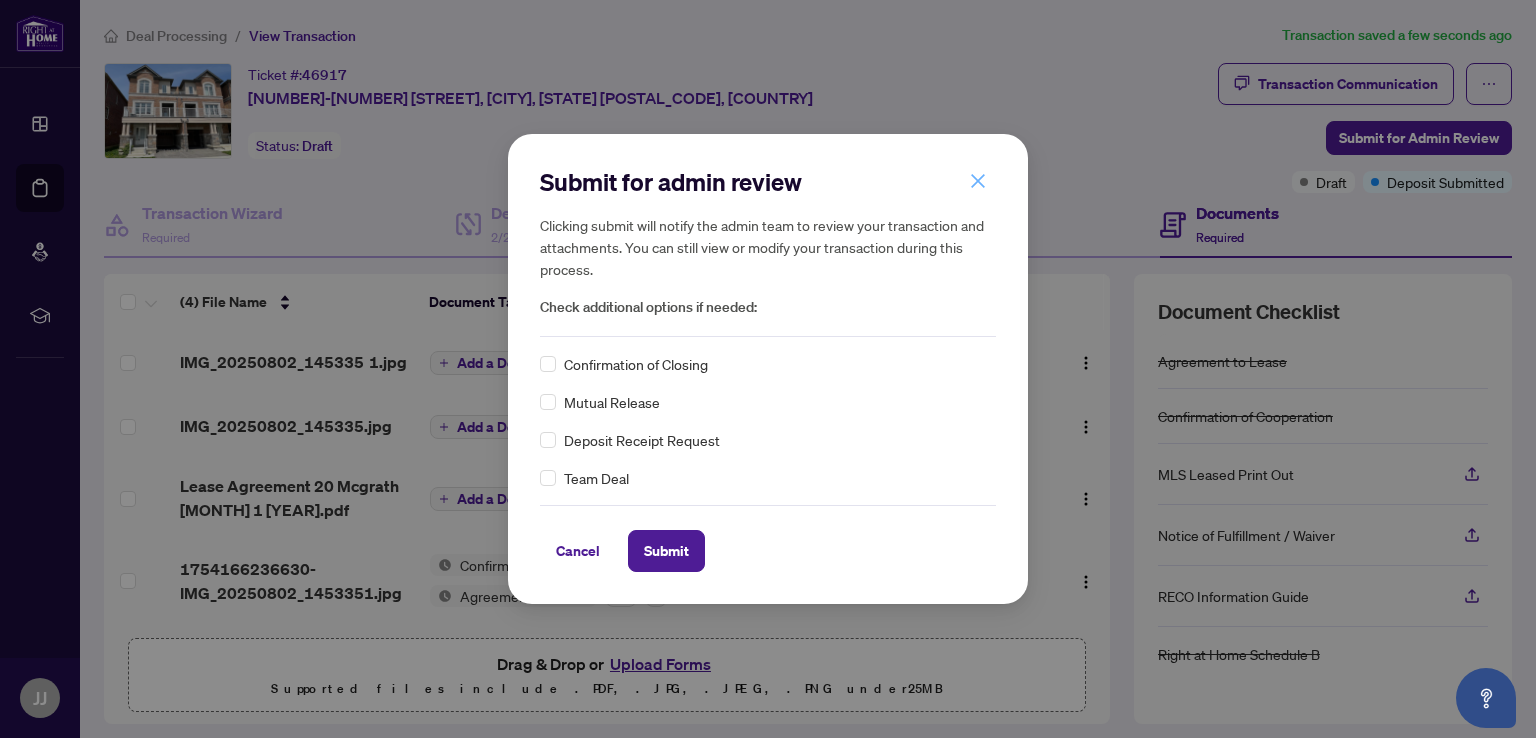 click 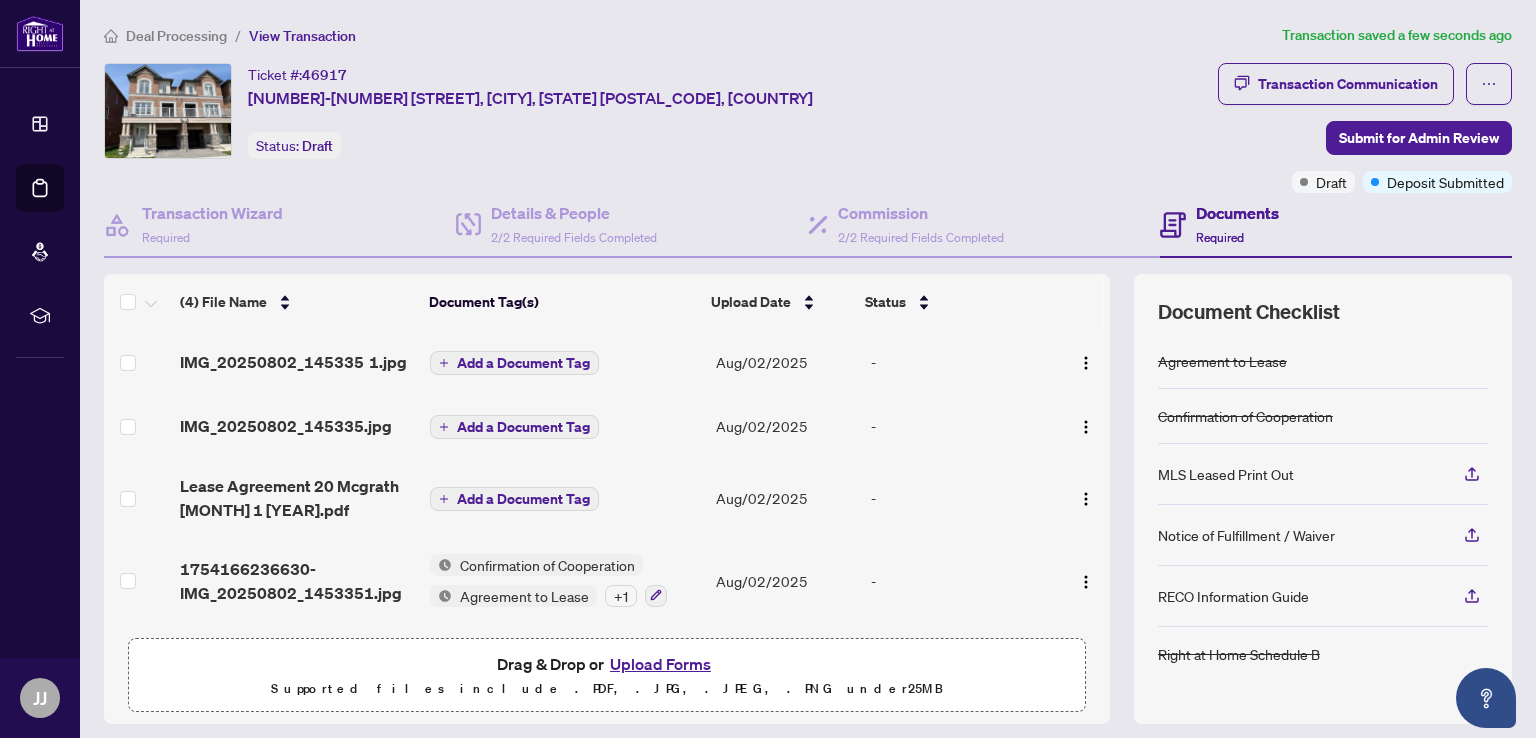 scroll, scrollTop: 0, scrollLeft: 0, axis: both 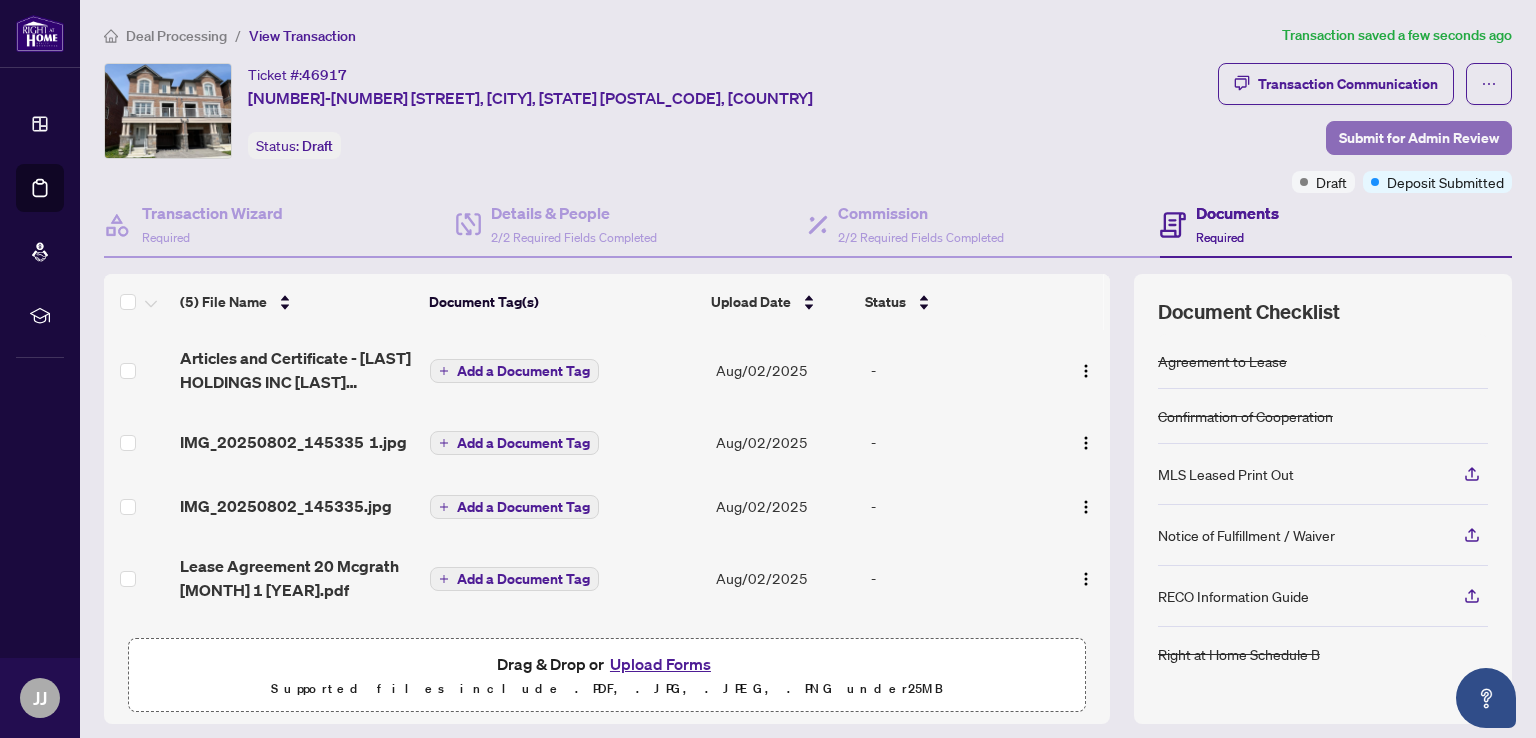 click on "Submit for Admin Review" at bounding box center [1419, 138] 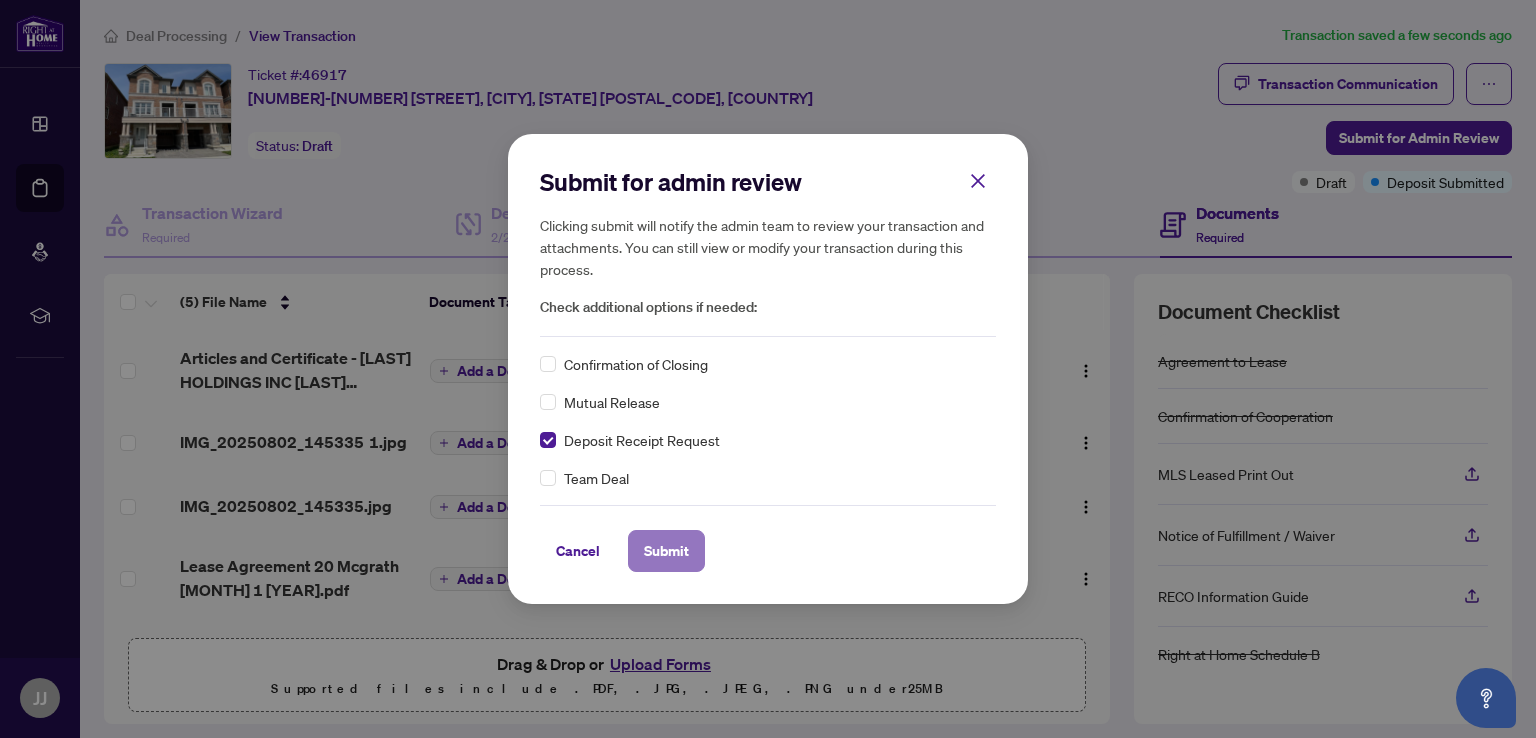 click on "Submit" at bounding box center [666, 551] 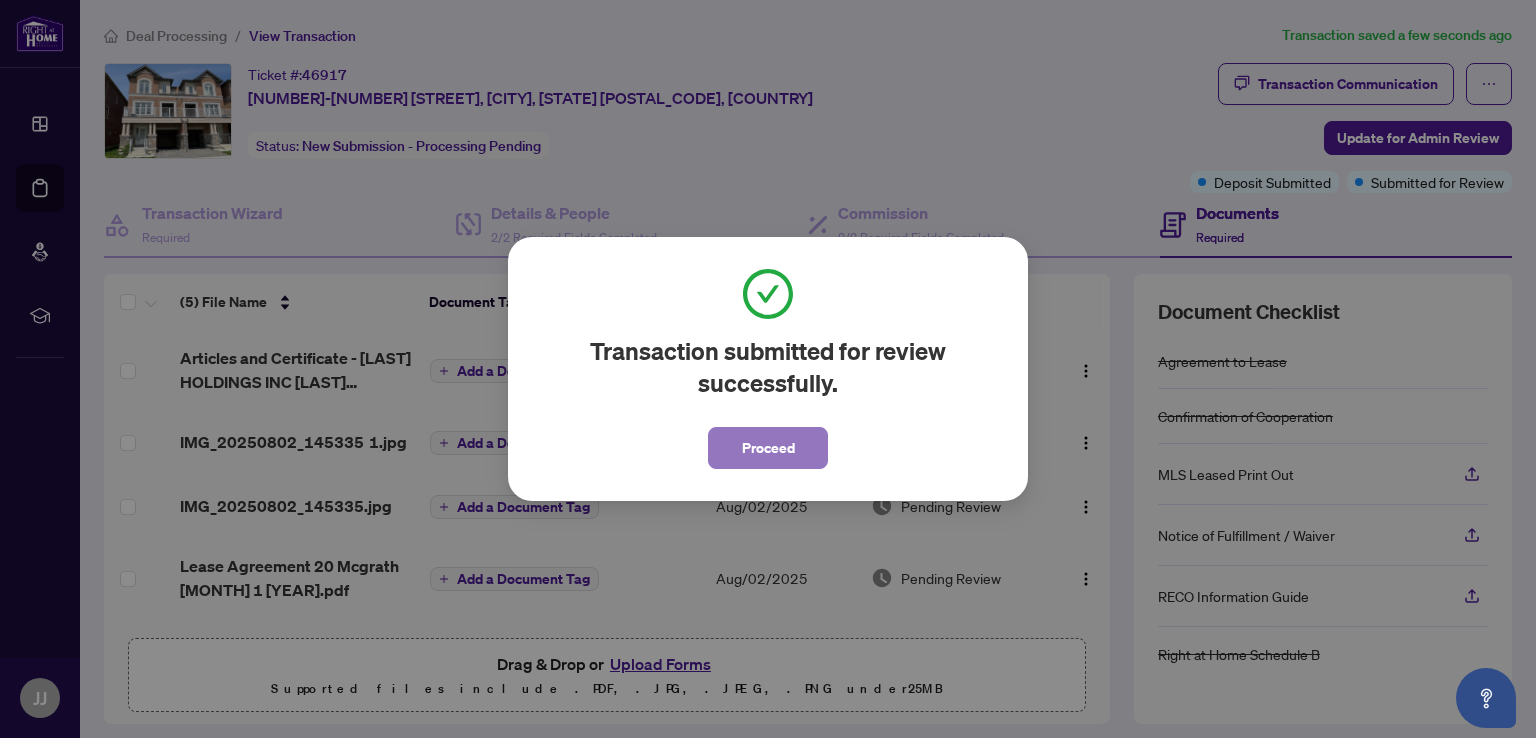 click on "Proceed" at bounding box center (768, 448) 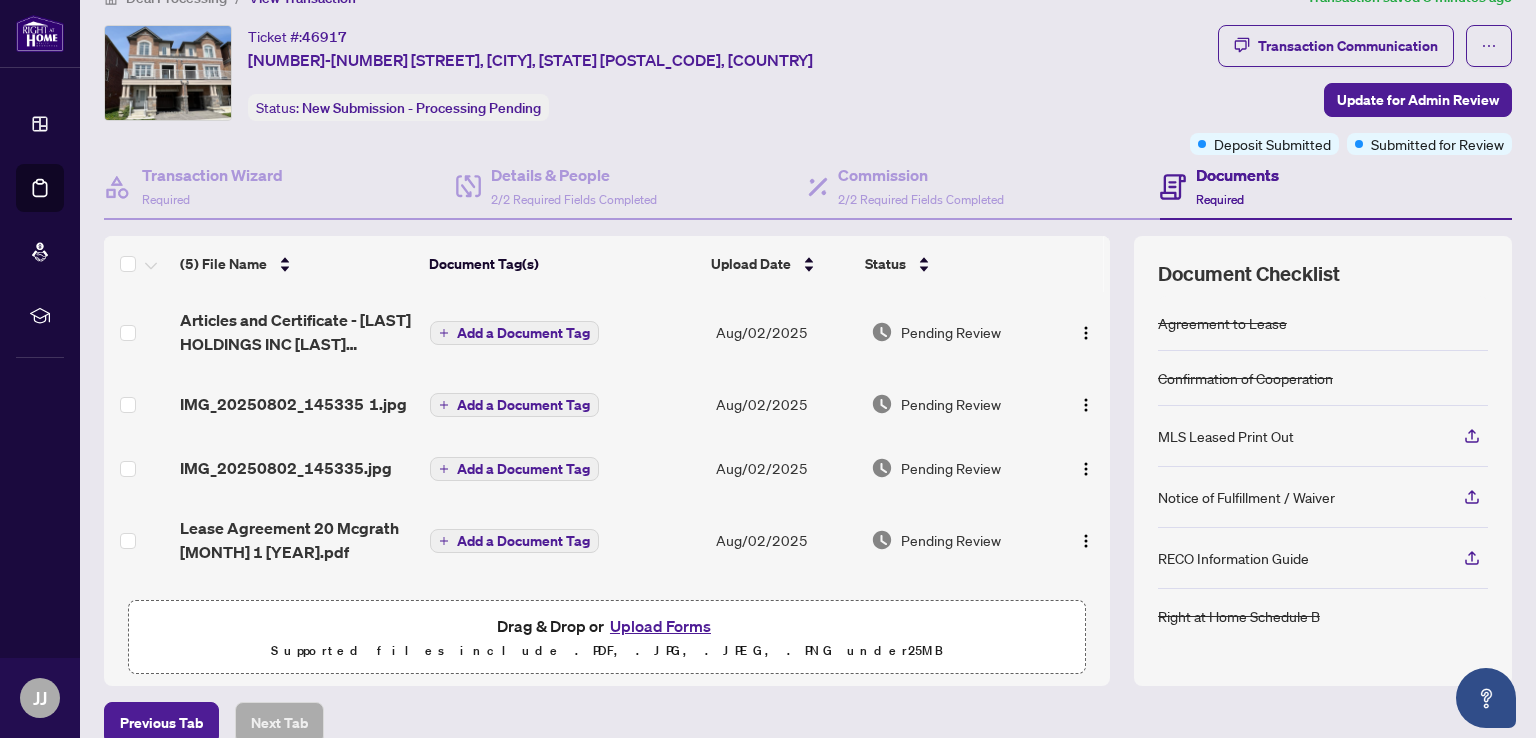 scroll, scrollTop: 0, scrollLeft: 0, axis: both 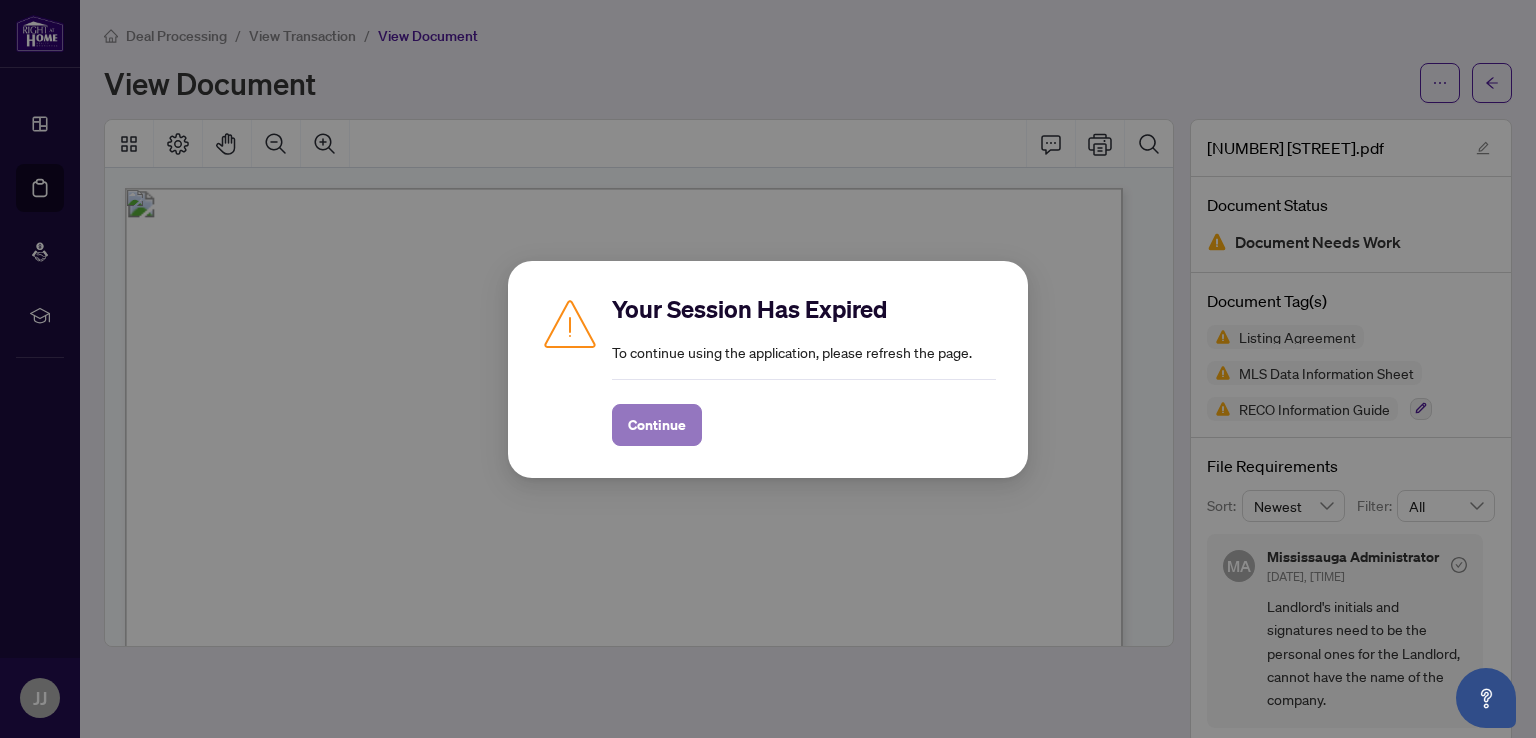 click on "Continue" at bounding box center (657, 425) 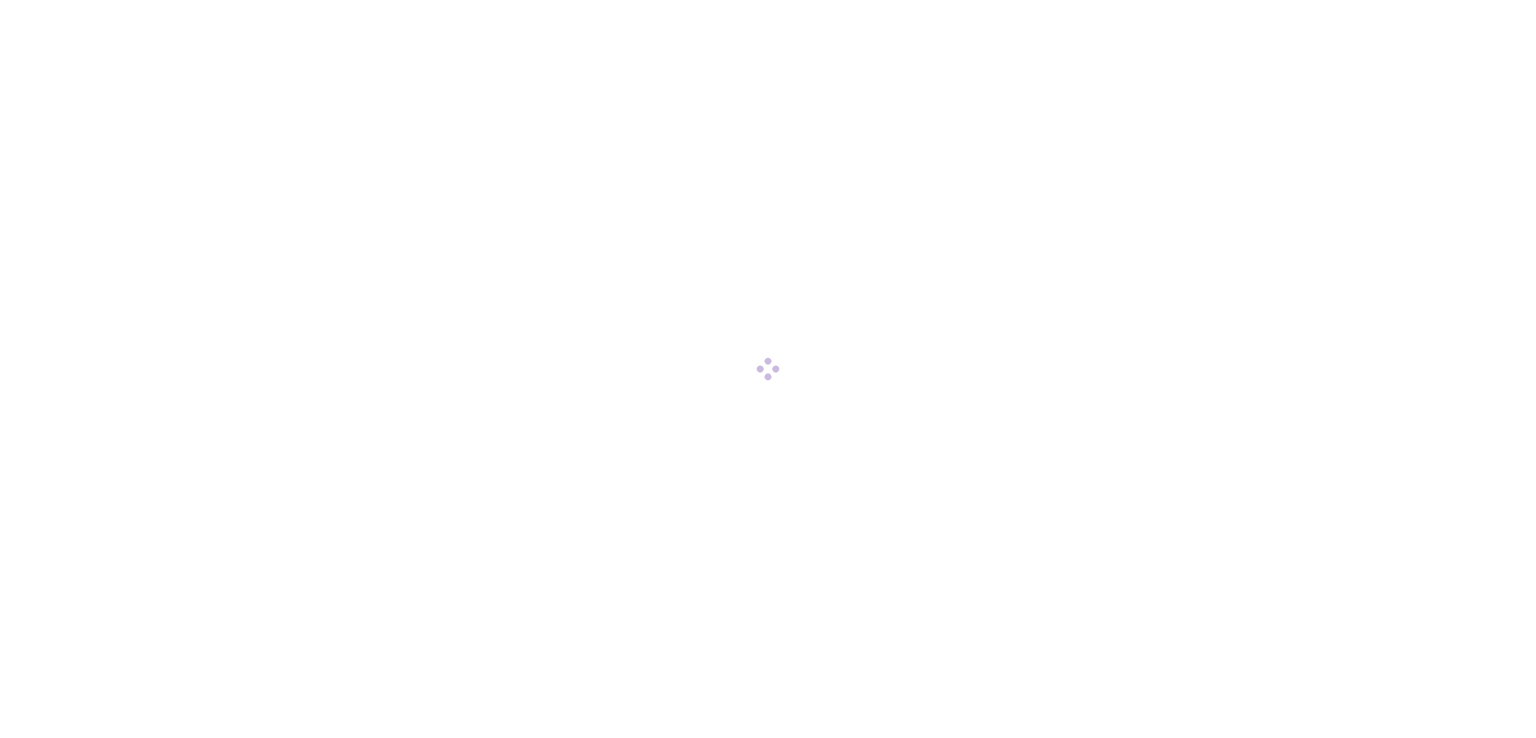 scroll, scrollTop: 0, scrollLeft: 0, axis: both 